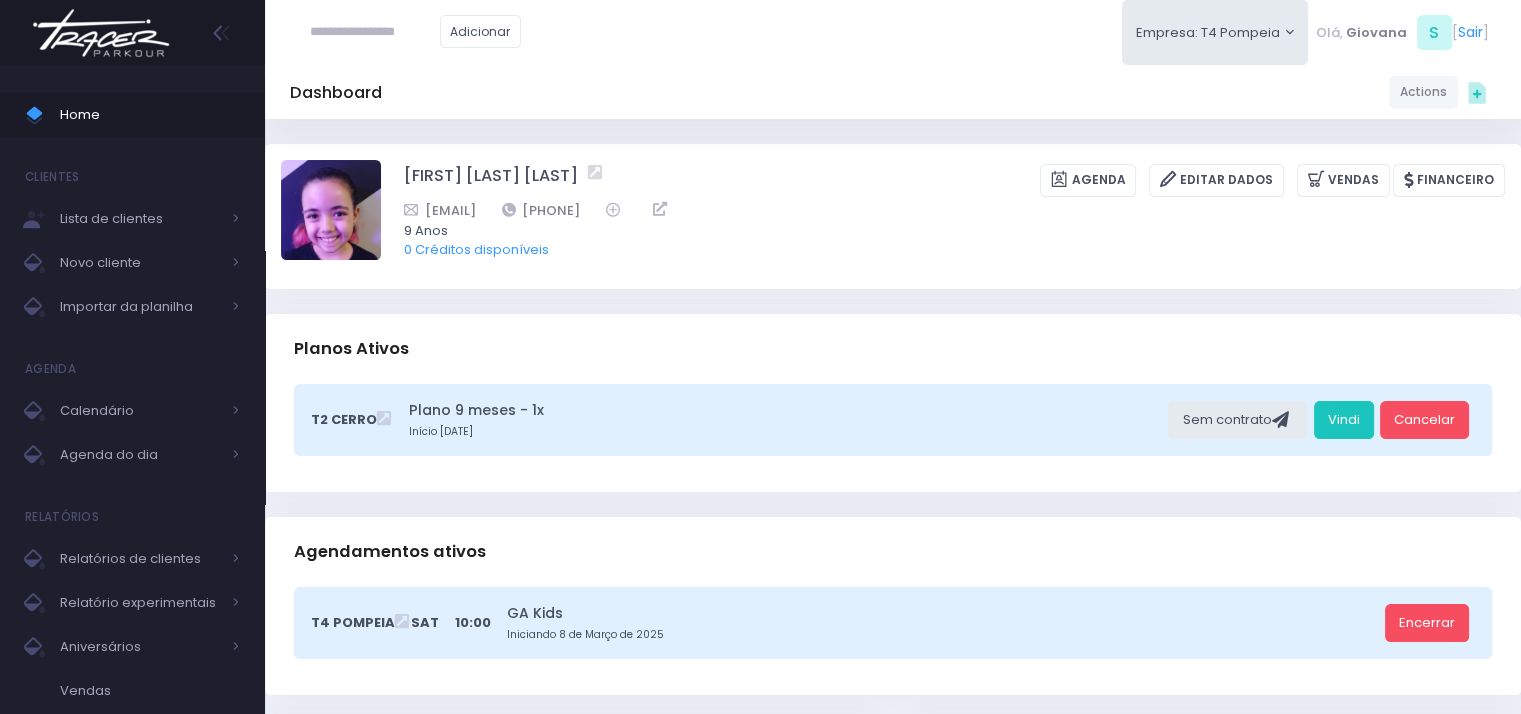 scroll, scrollTop: 74, scrollLeft: 0, axis: vertical 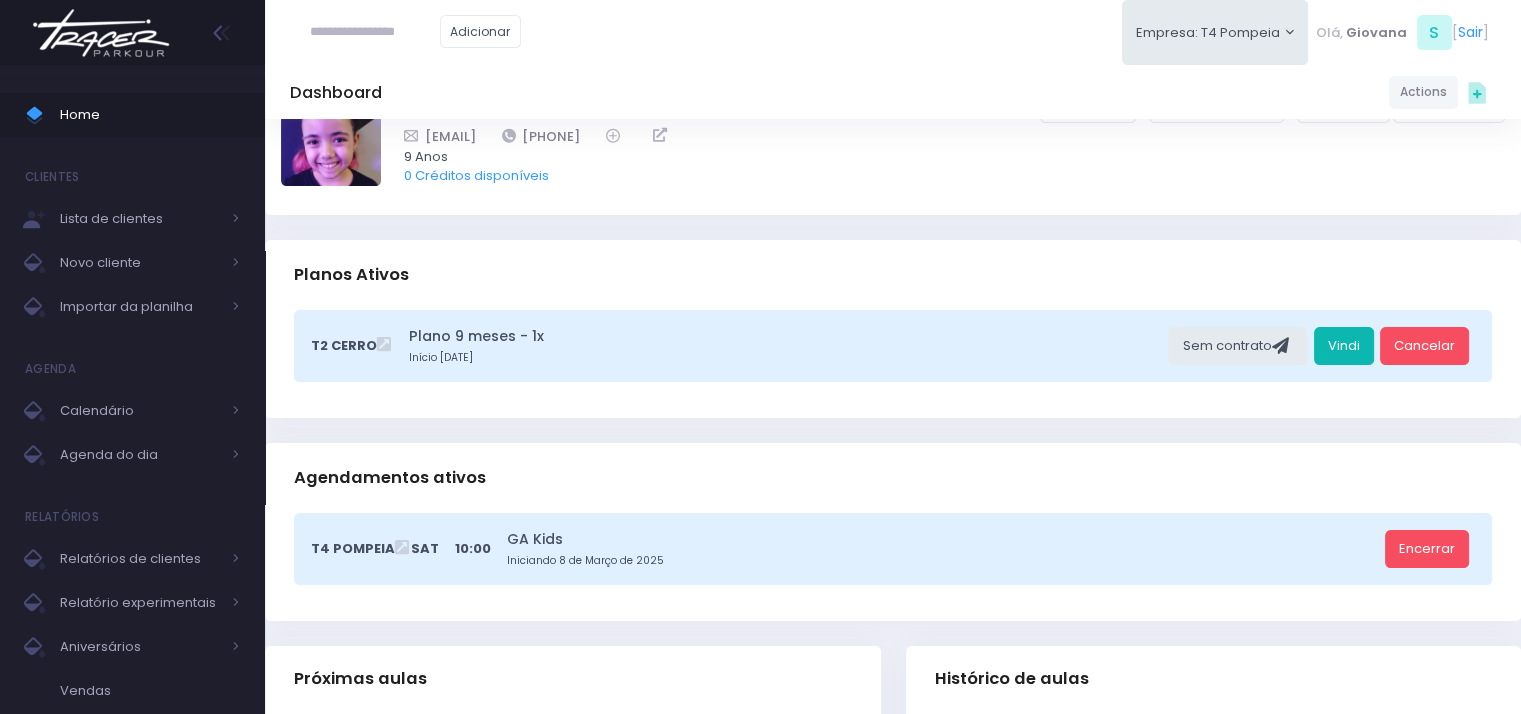 click on "Vindi" at bounding box center [1344, 346] 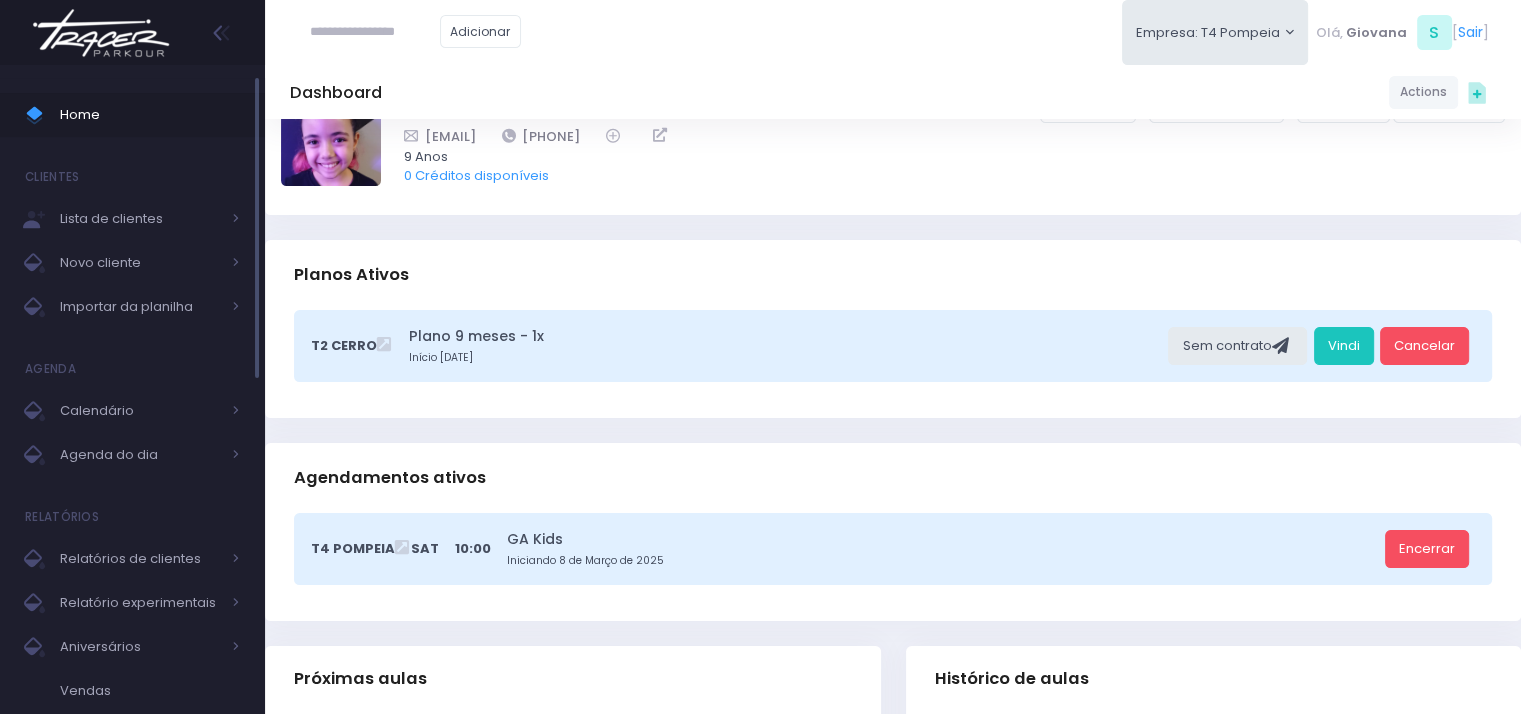 click on "Home" at bounding box center [150, 115] 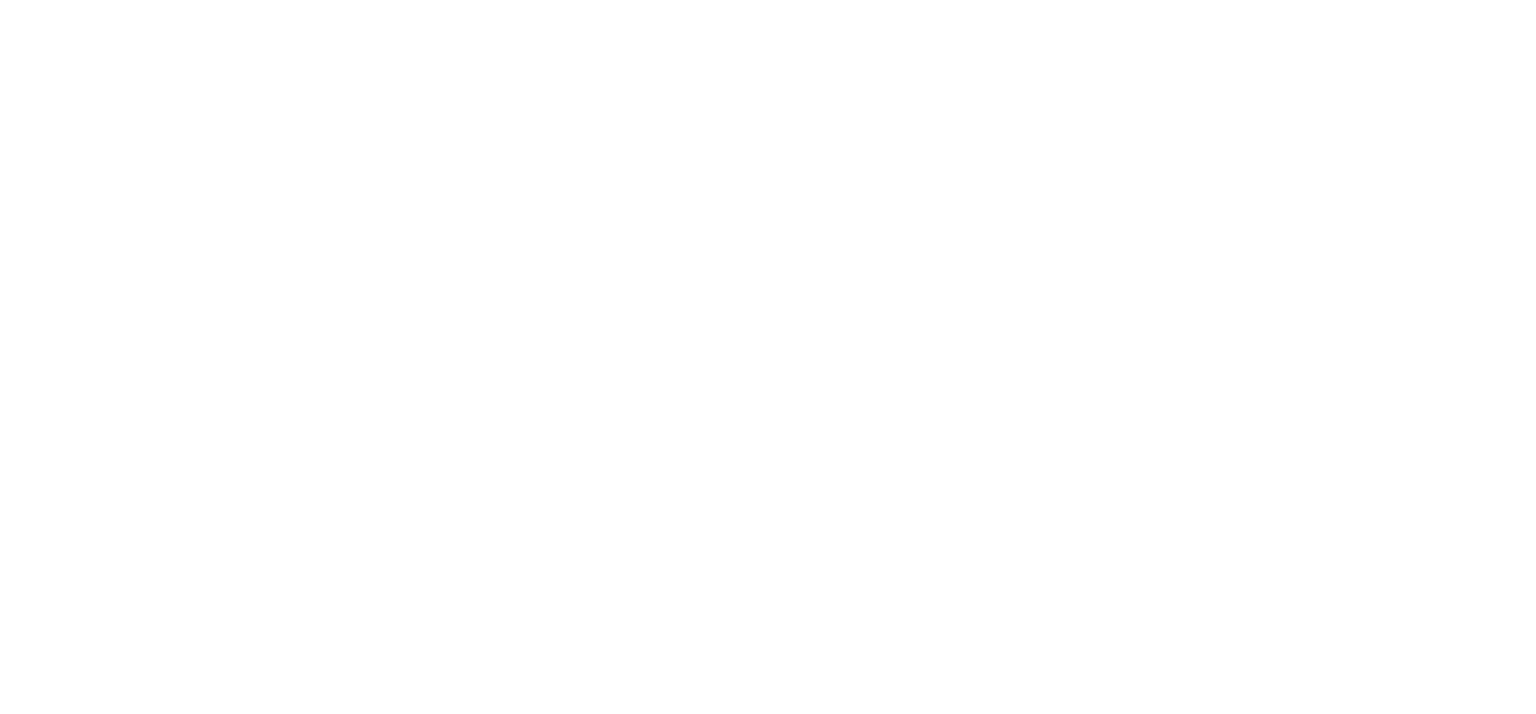 scroll, scrollTop: 0, scrollLeft: 0, axis: both 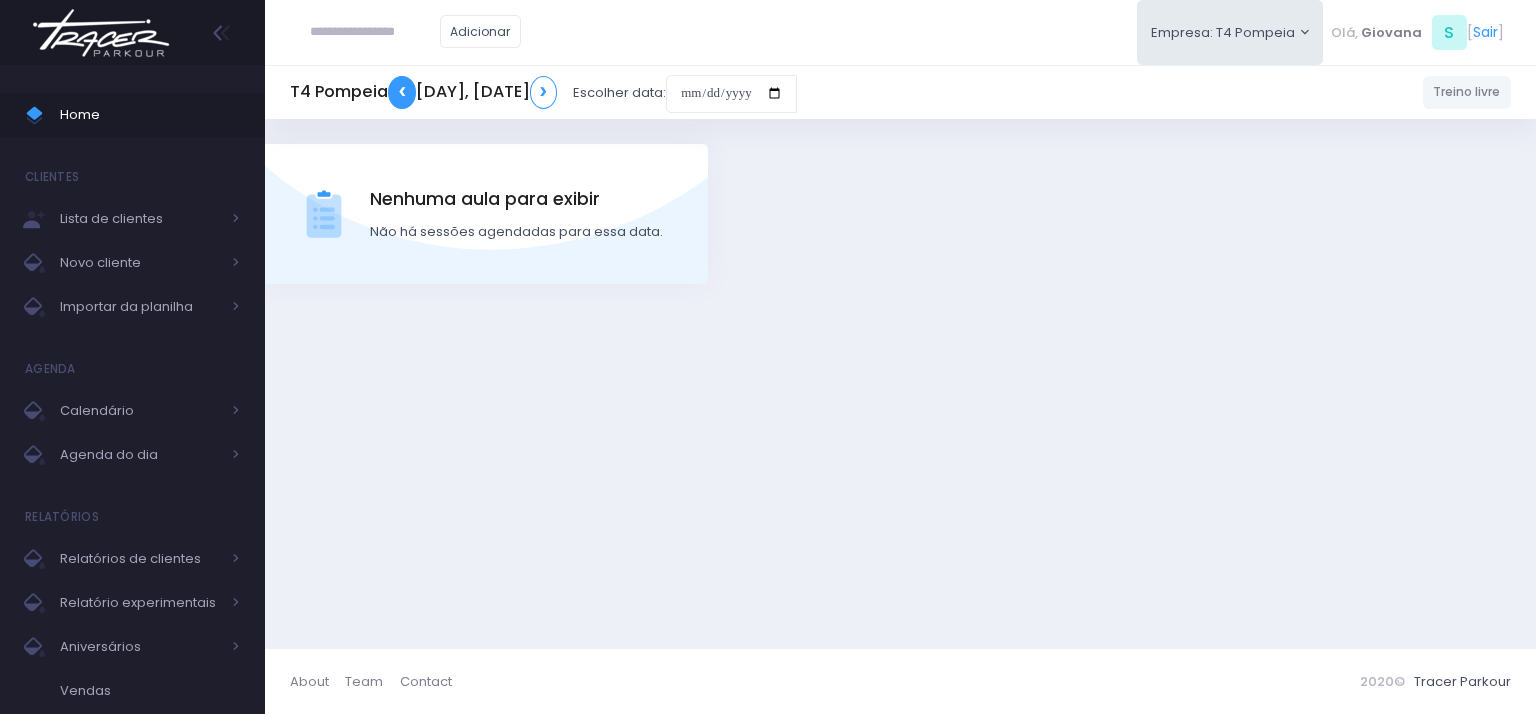 click on "❮" at bounding box center (402, 92) 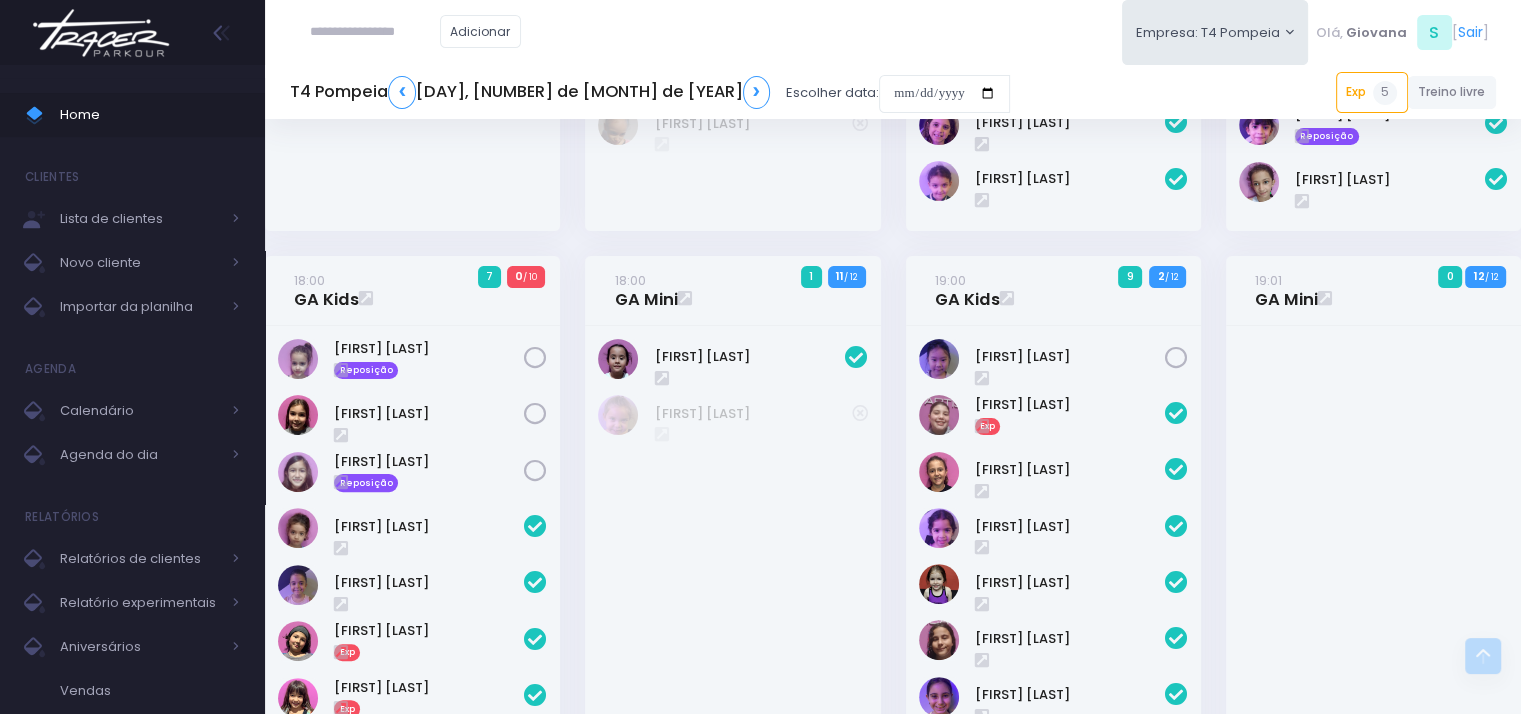 scroll, scrollTop: 595, scrollLeft: 0, axis: vertical 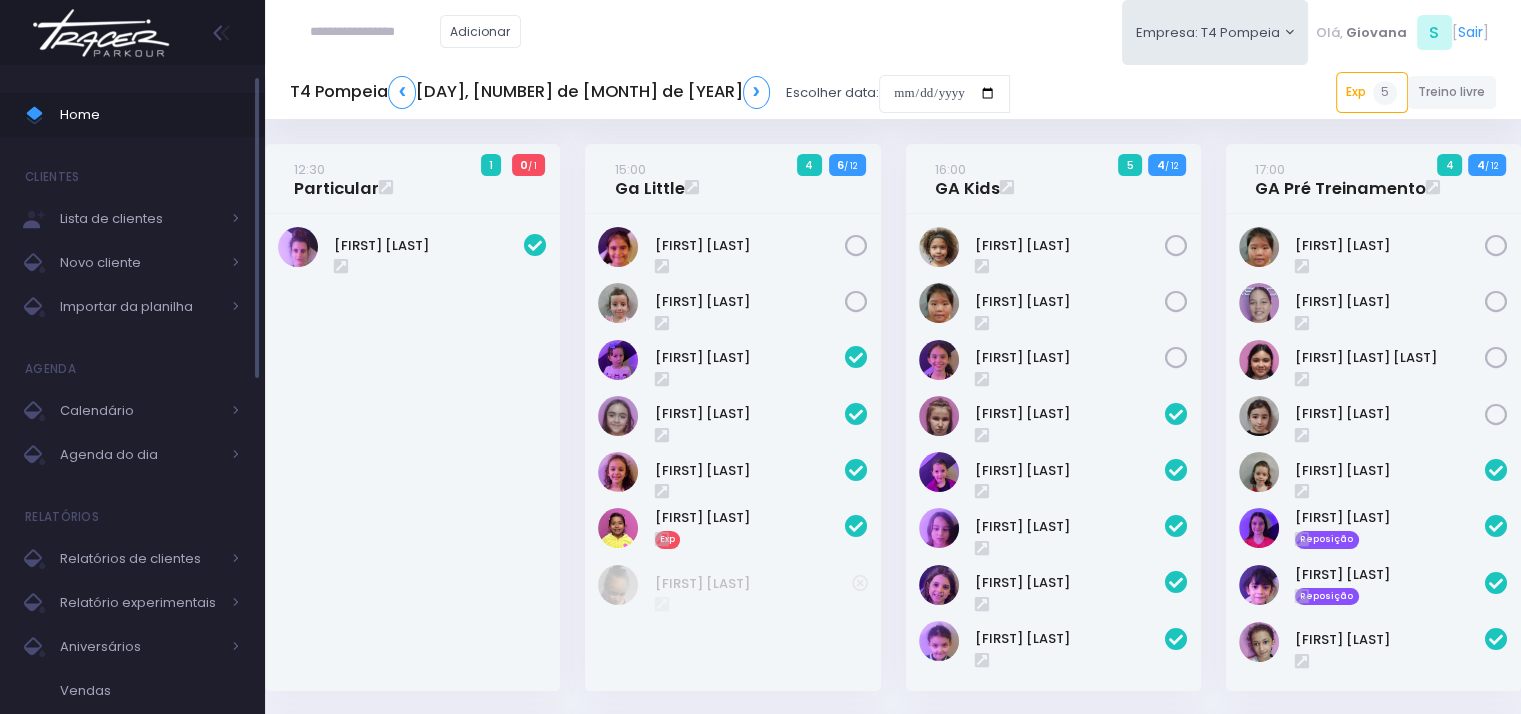 click on "Home" at bounding box center [150, 115] 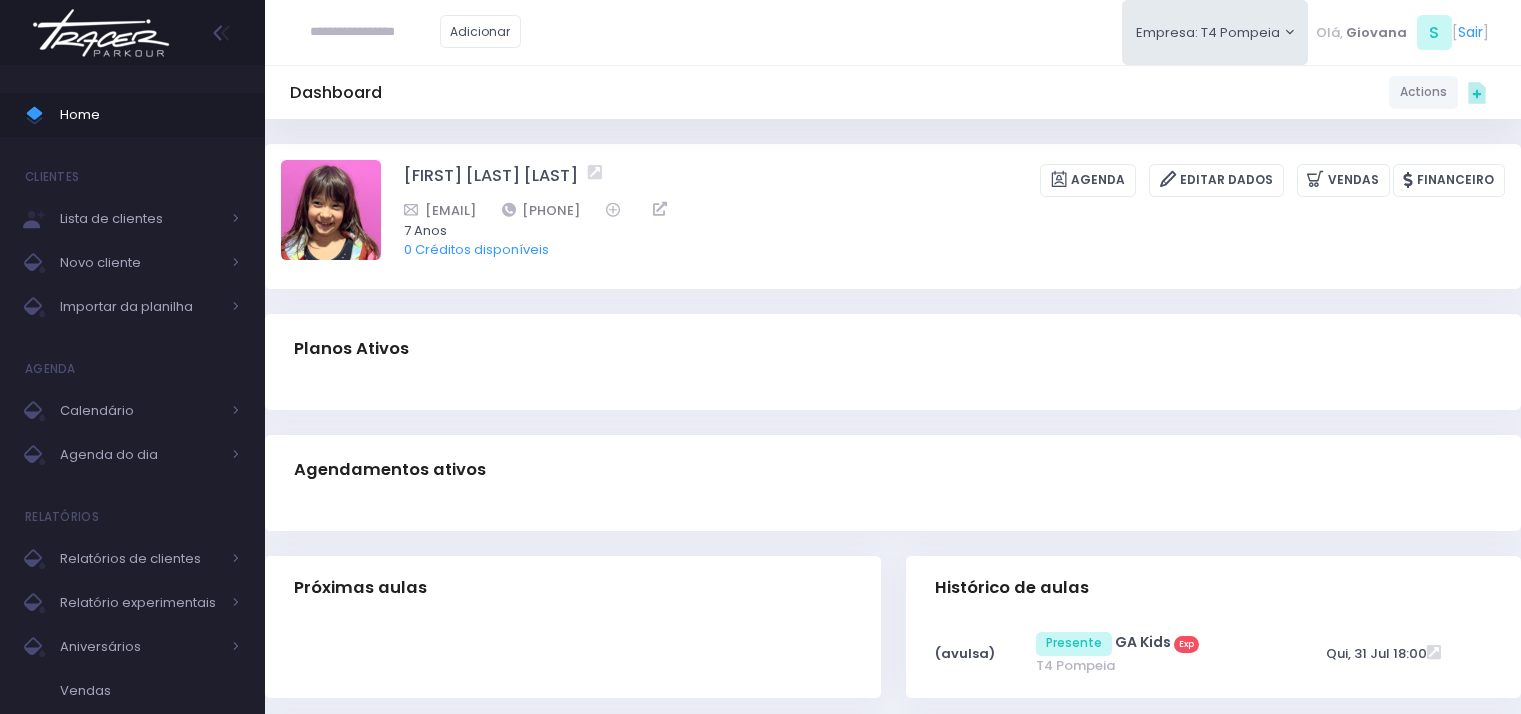 scroll, scrollTop: 0, scrollLeft: 0, axis: both 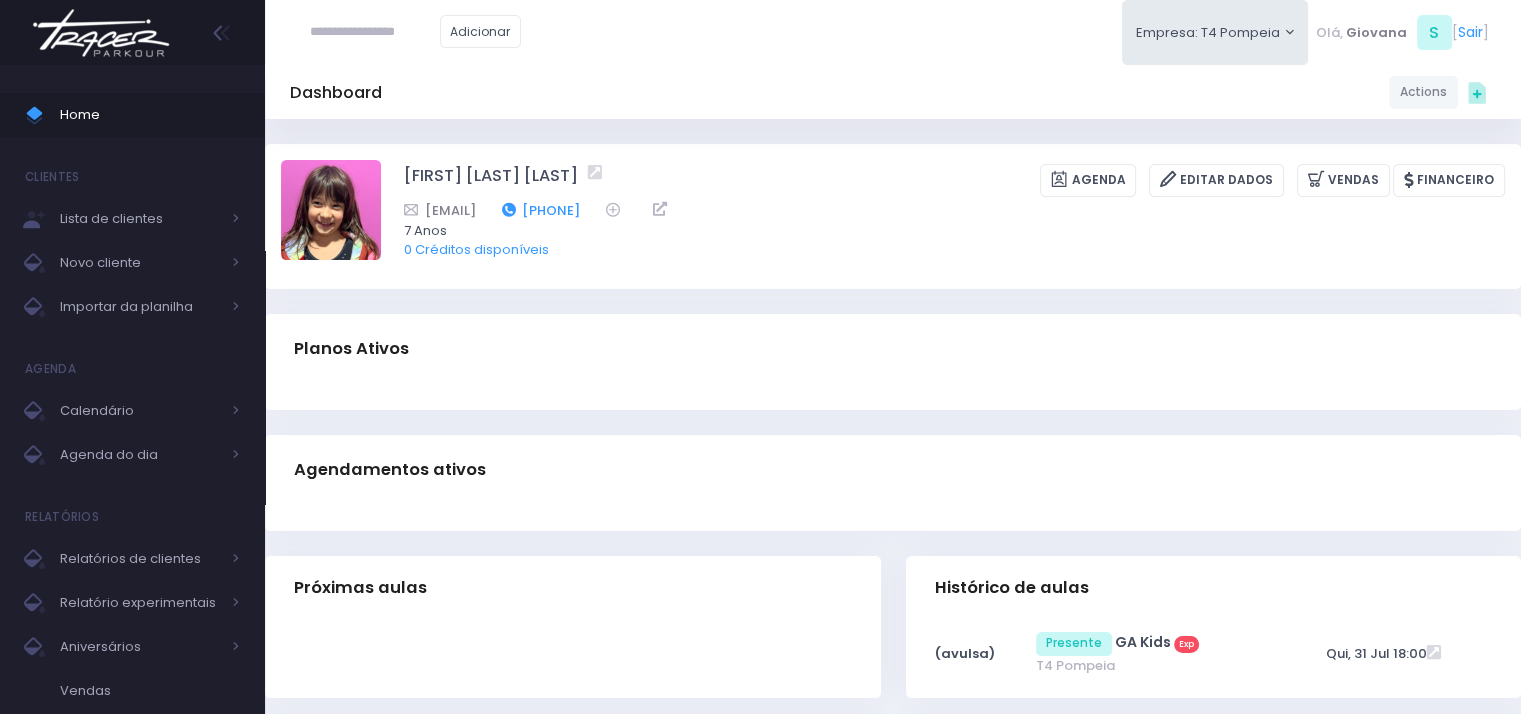 drag, startPoint x: 738, startPoint y: 206, endPoint x: 635, endPoint y: 202, distance: 103.077644 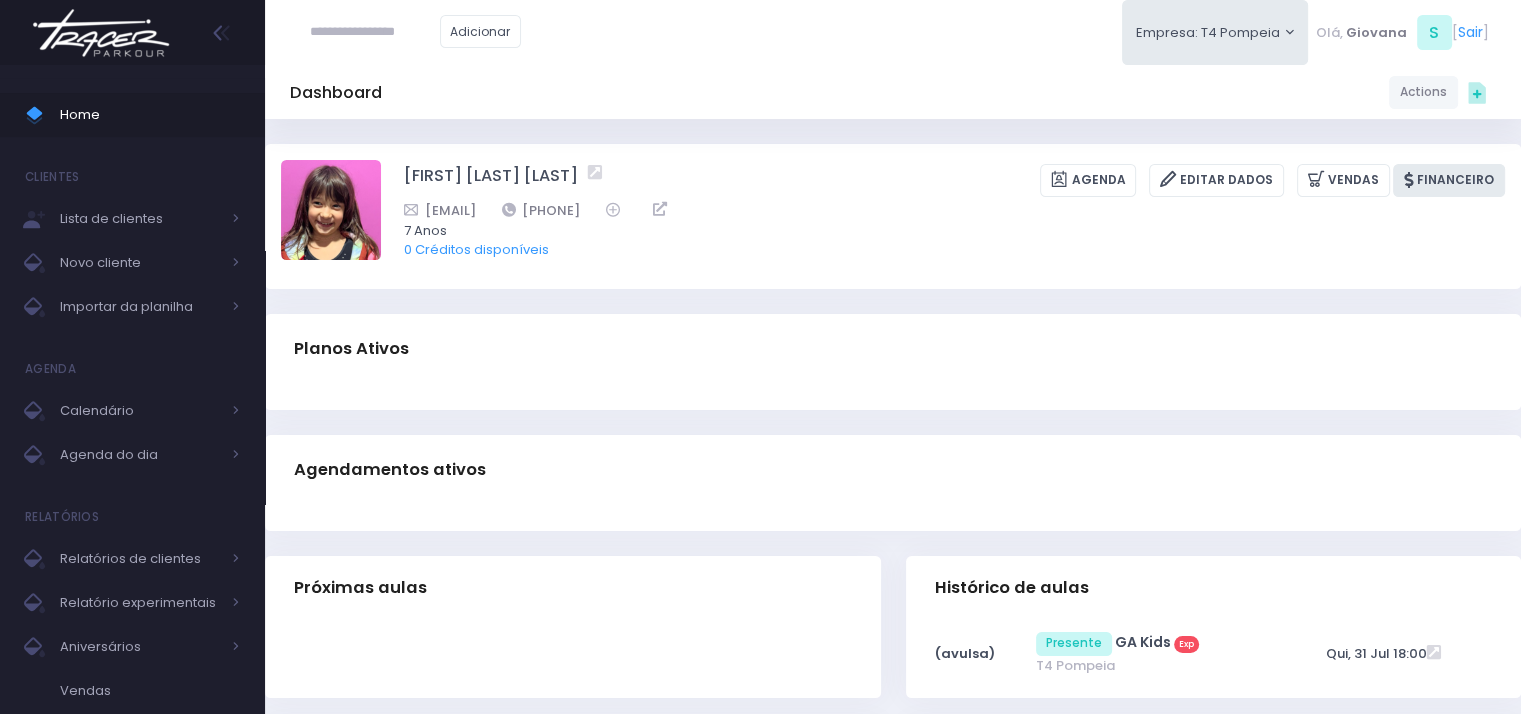 click on "Financeiro" at bounding box center (1449, 180) 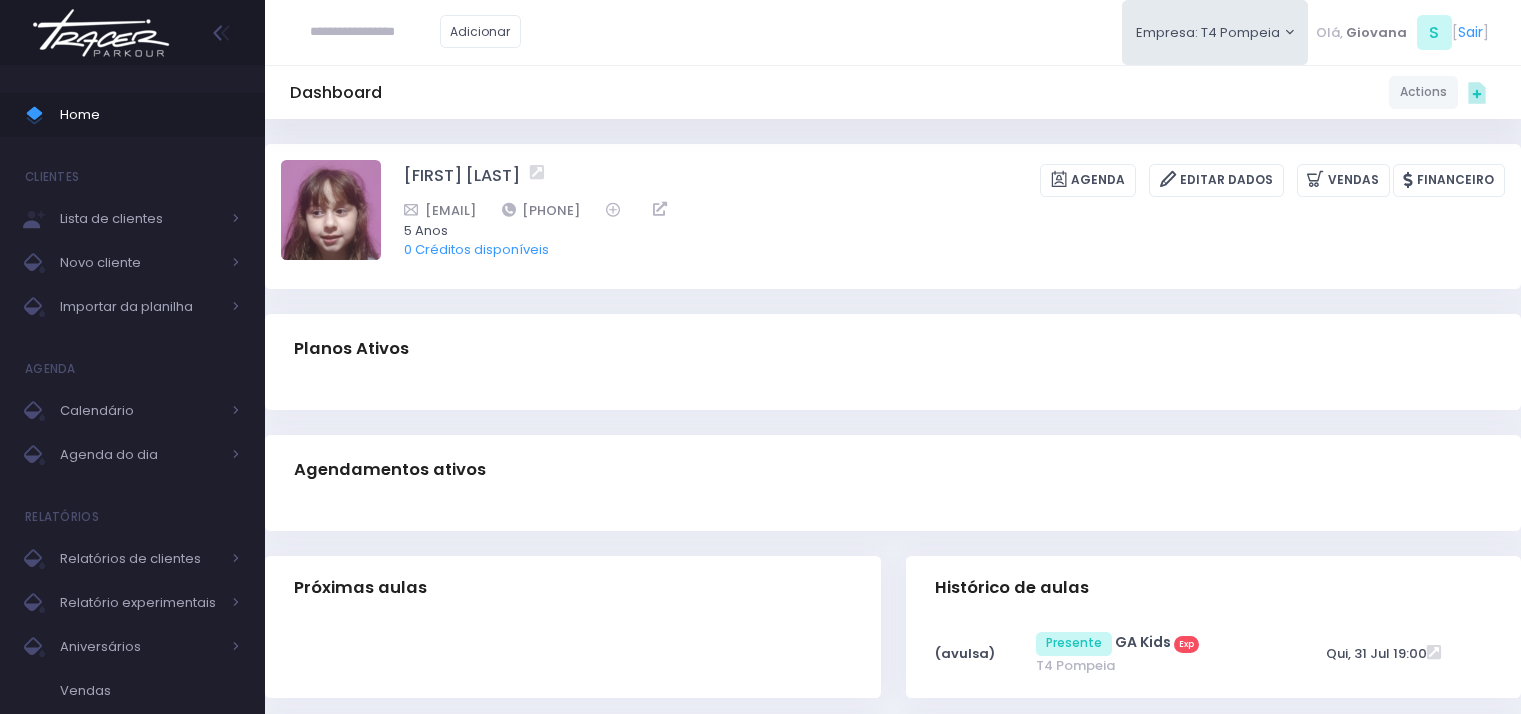 scroll, scrollTop: 0, scrollLeft: 0, axis: both 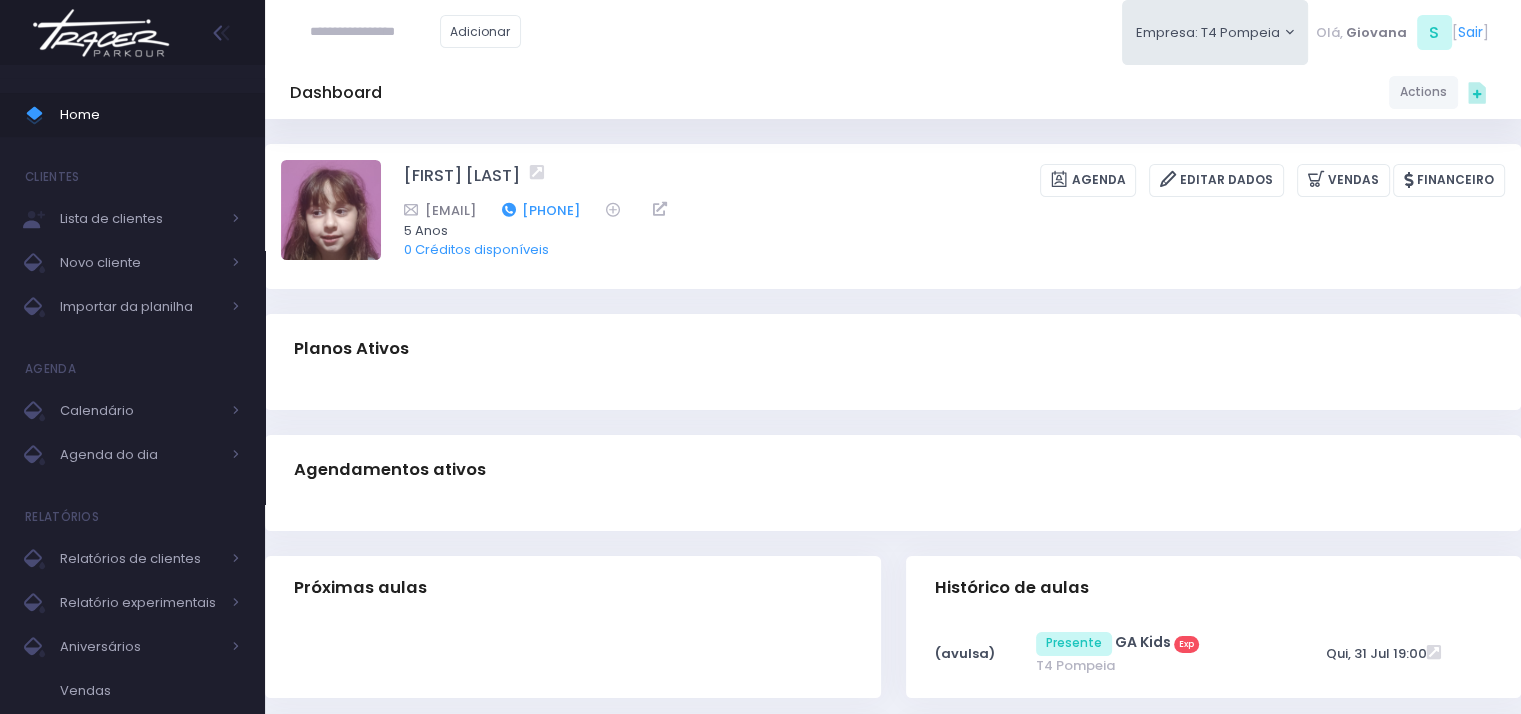 drag, startPoint x: 788, startPoint y: 212, endPoint x: 686, endPoint y: 211, distance: 102.0049 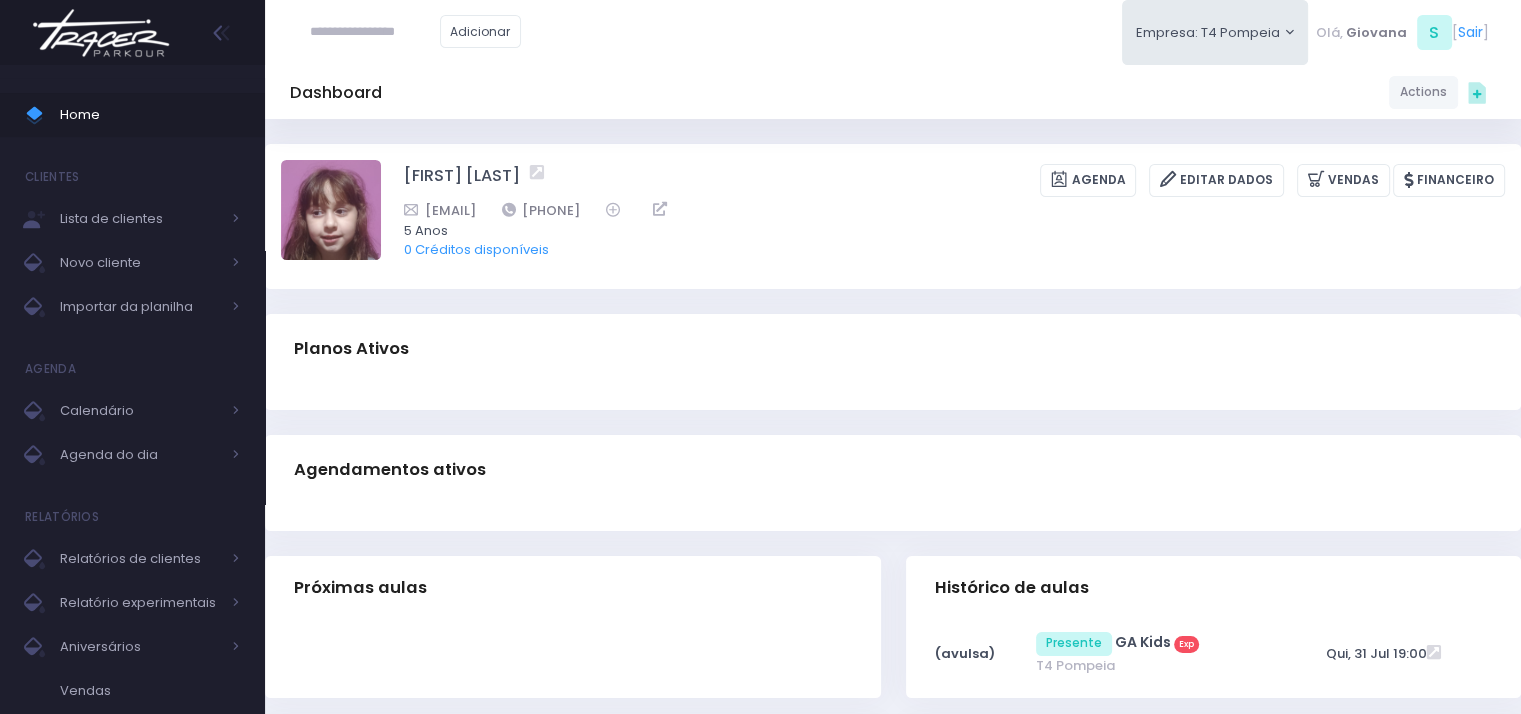 click at bounding box center [375, 32] 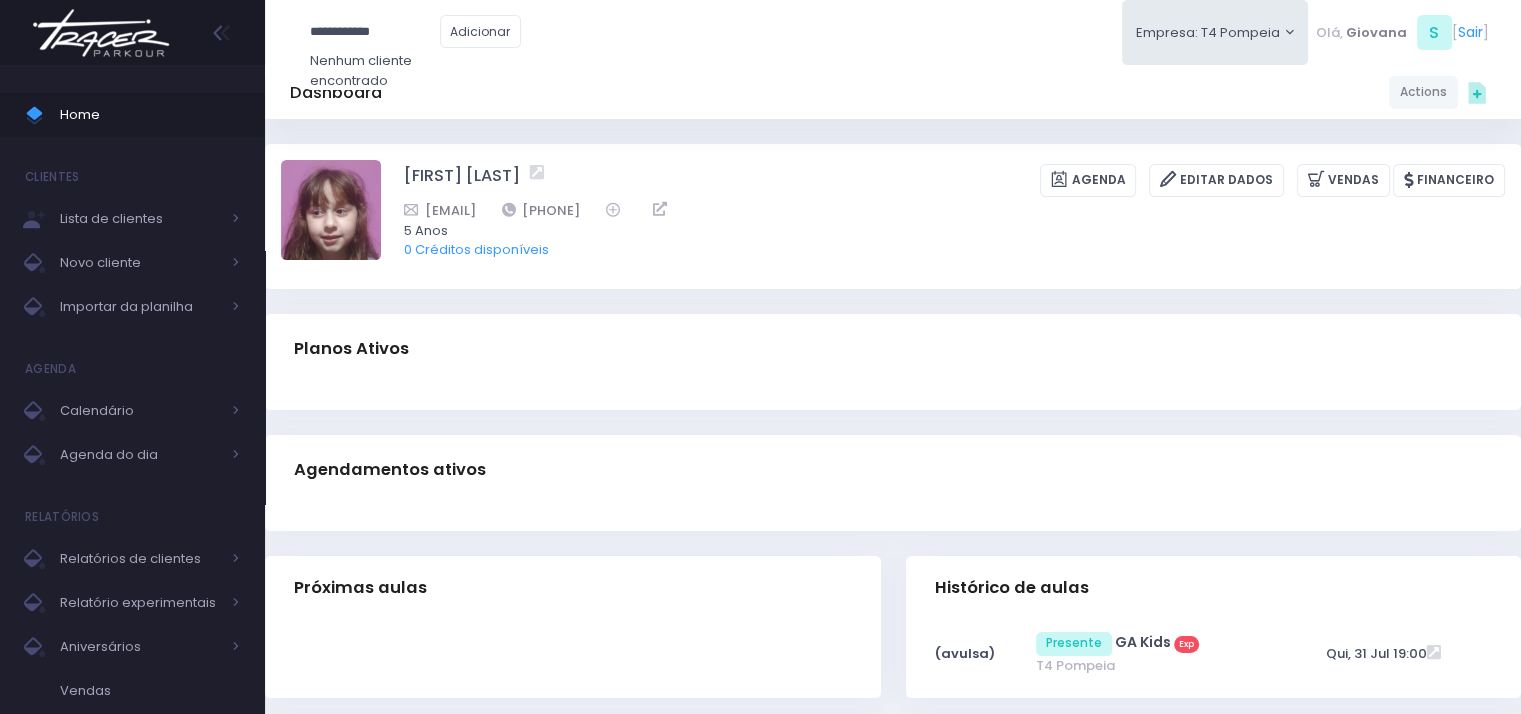 type on "**********" 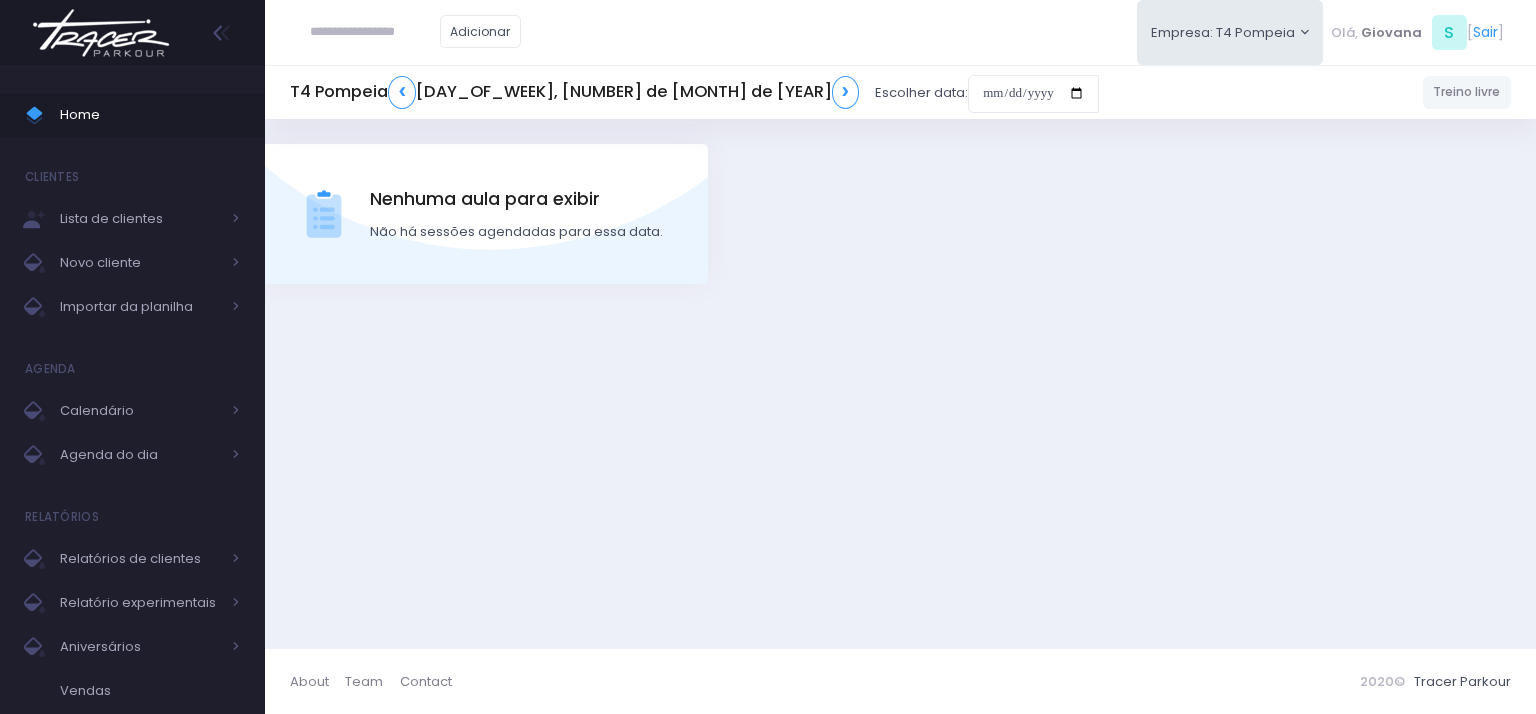 scroll, scrollTop: 0, scrollLeft: 0, axis: both 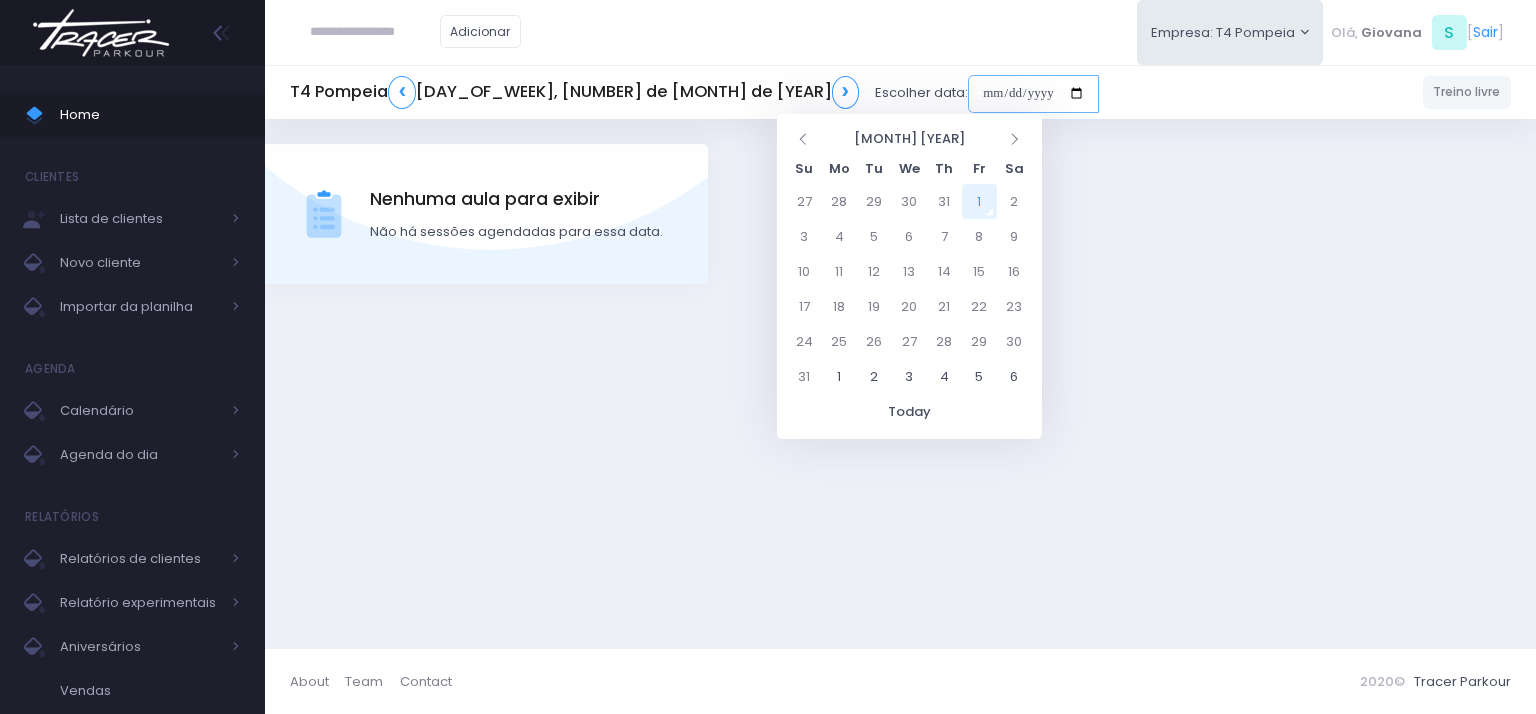 click at bounding box center (1033, 94) 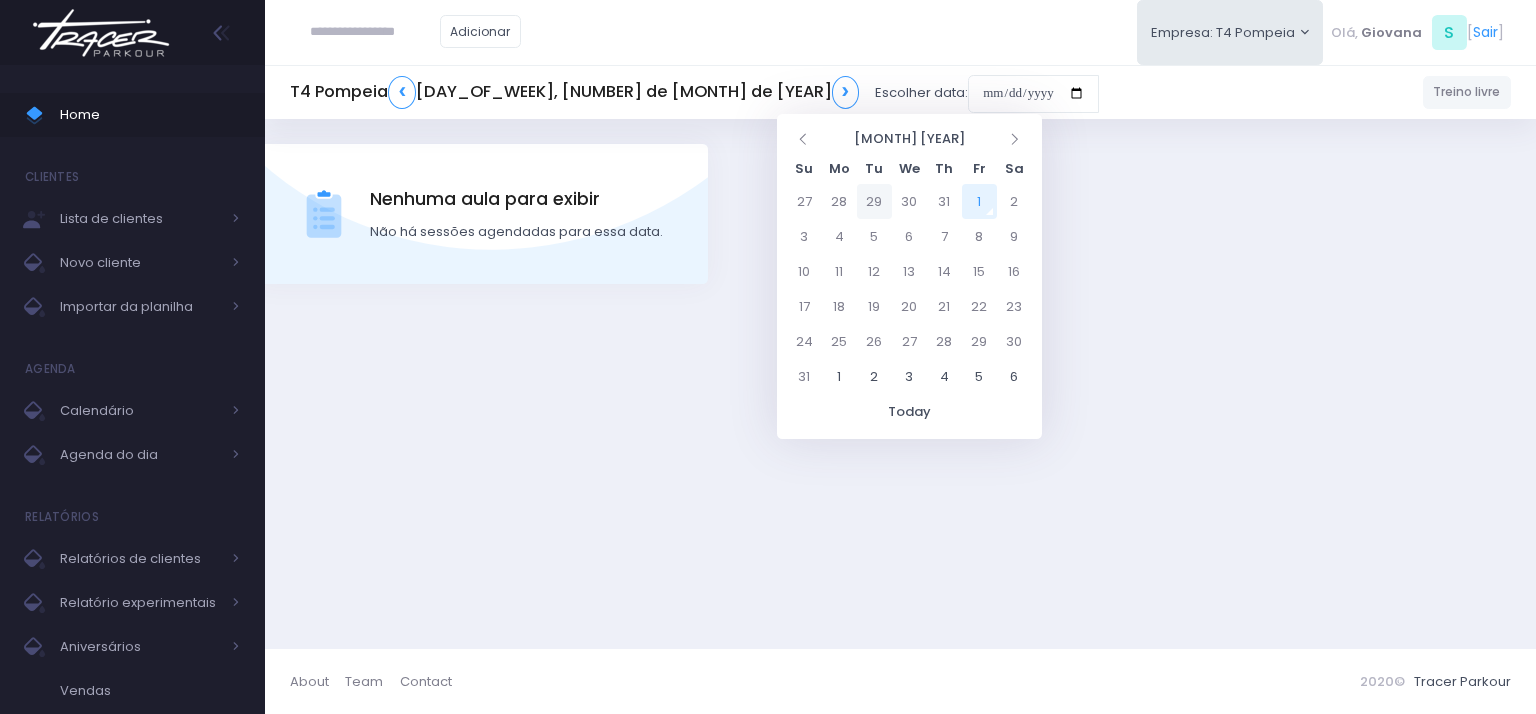 click on "29" at bounding box center [874, 201] 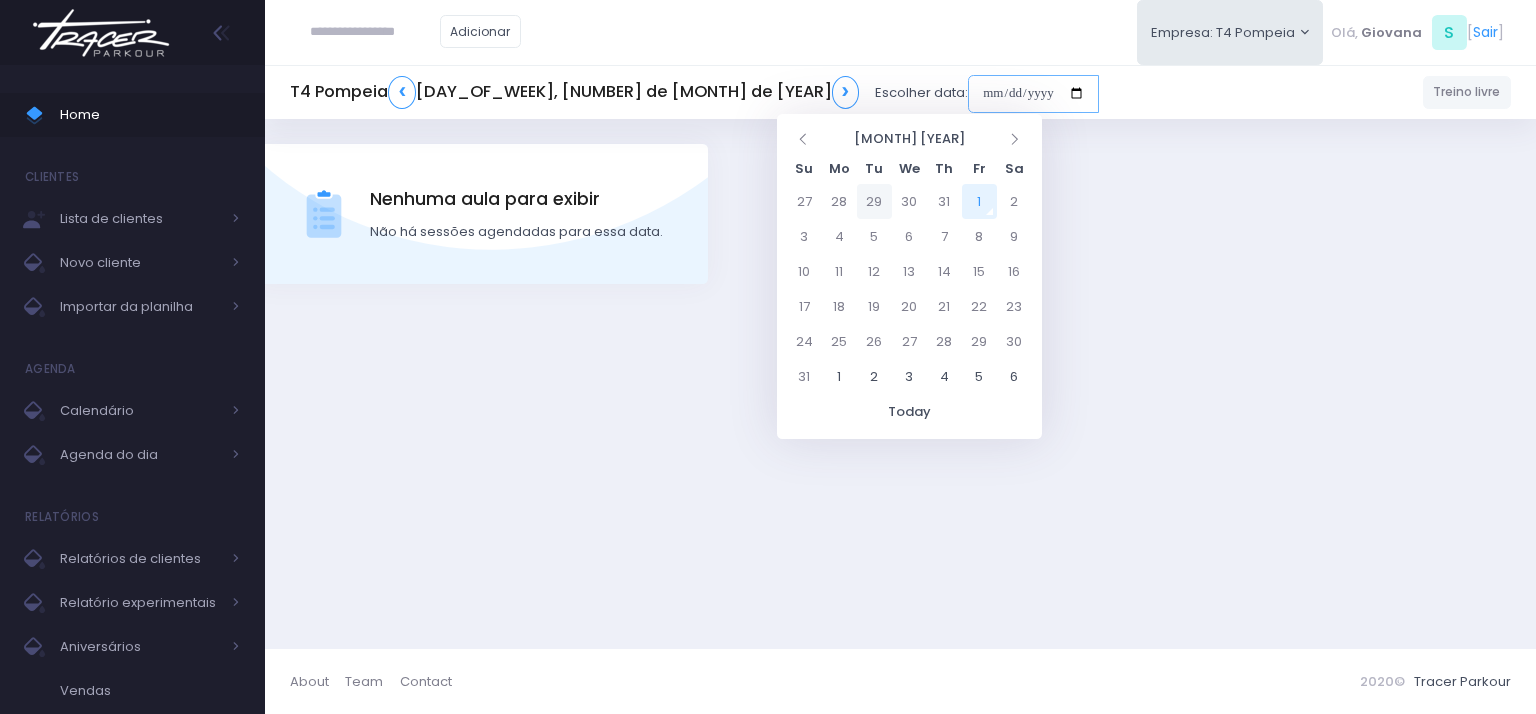 type on "**********" 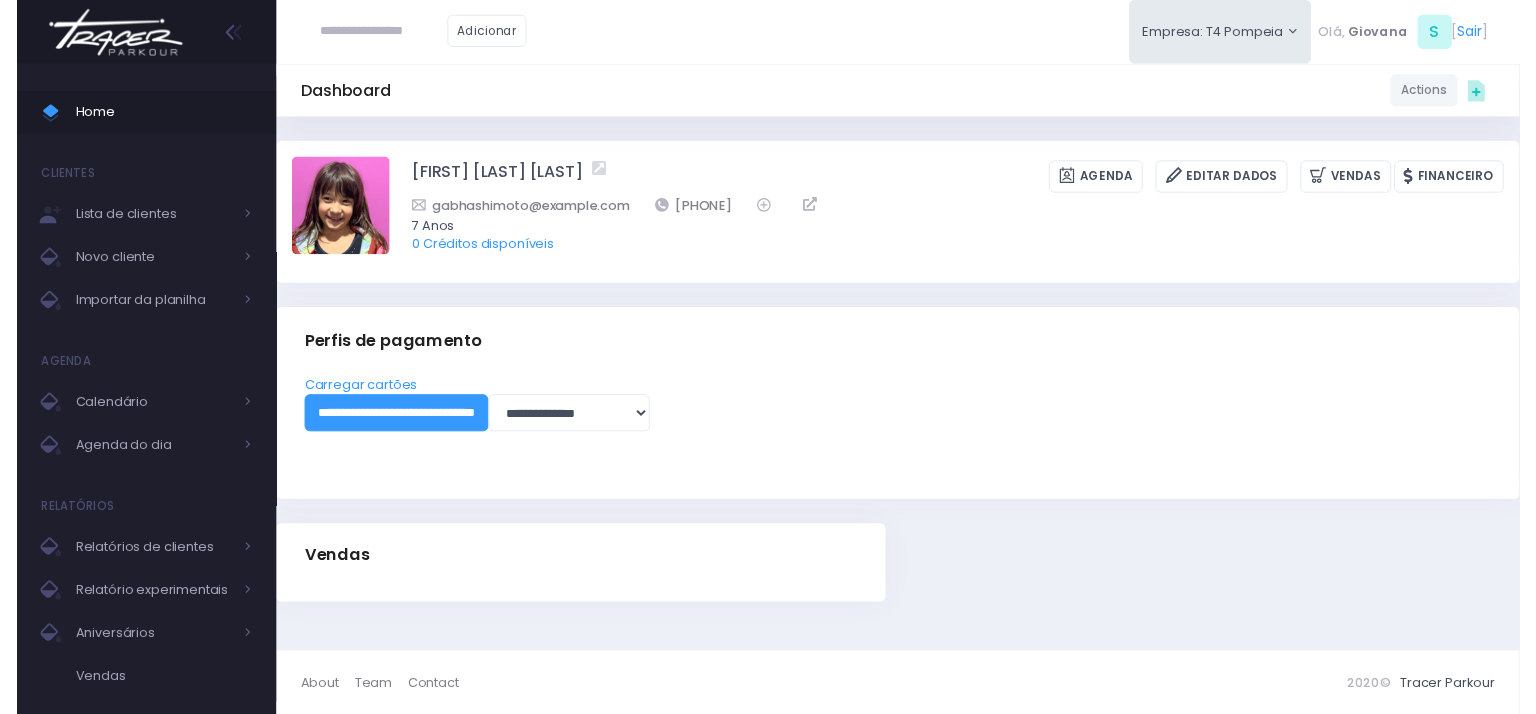 scroll, scrollTop: 0, scrollLeft: 0, axis: both 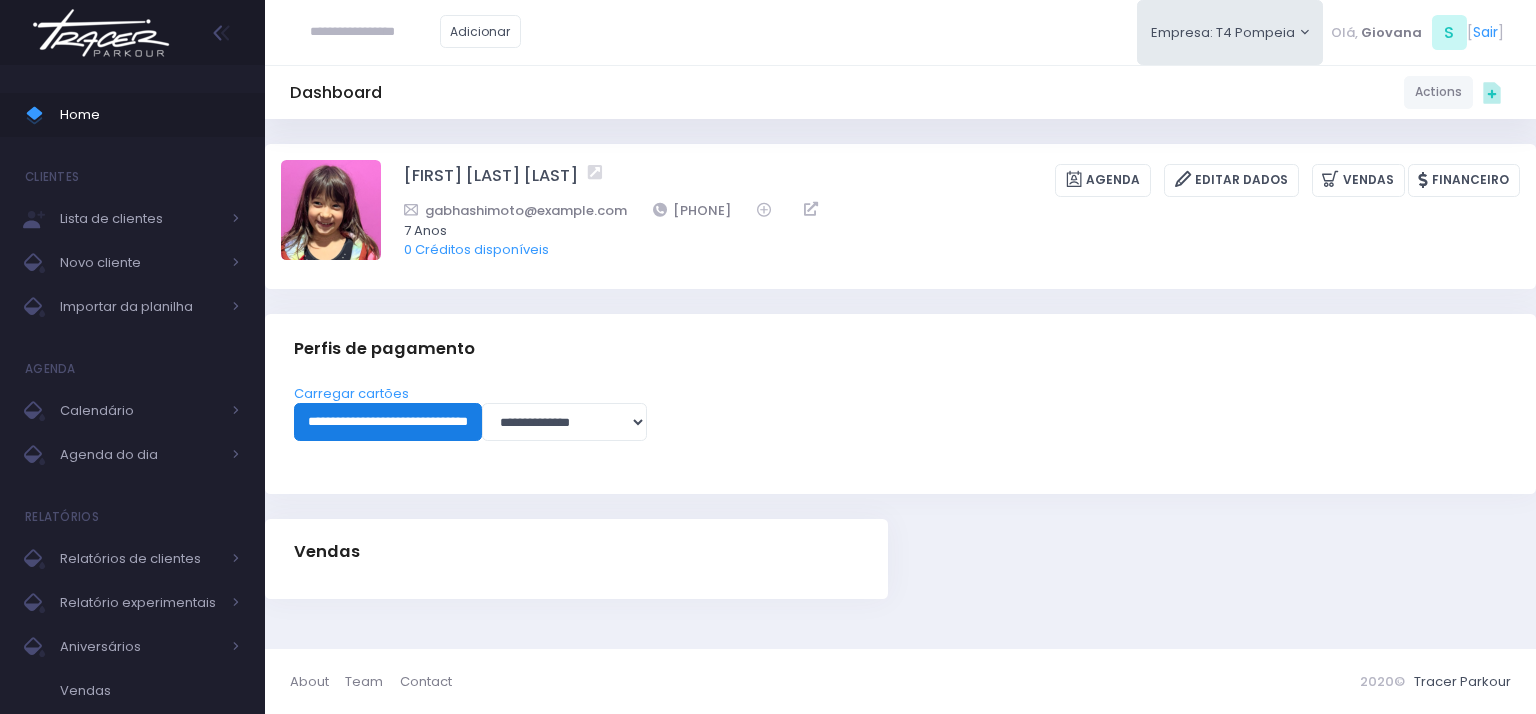 click on "**********" at bounding box center (388, 422) 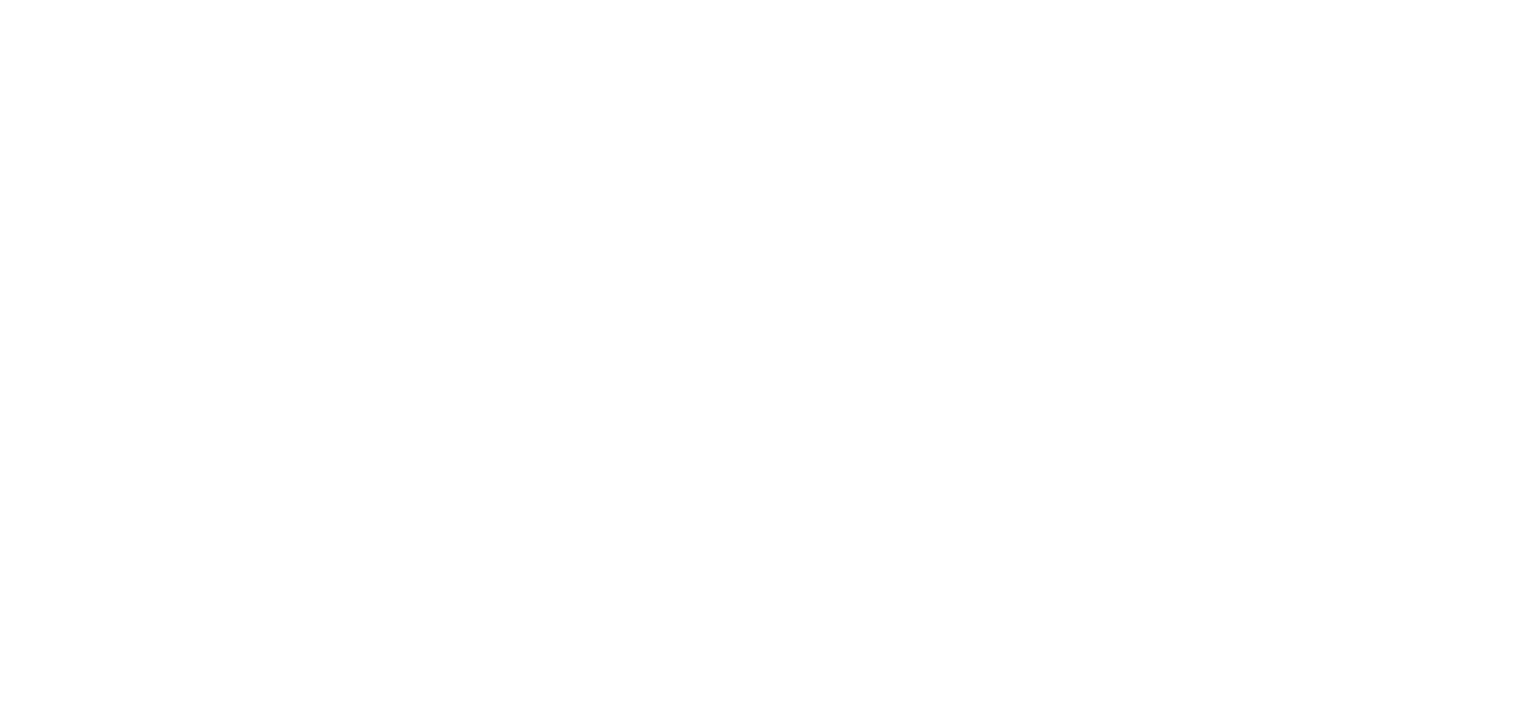 scroll, scrollTop: 0, scrollLeft: 0, axis: both 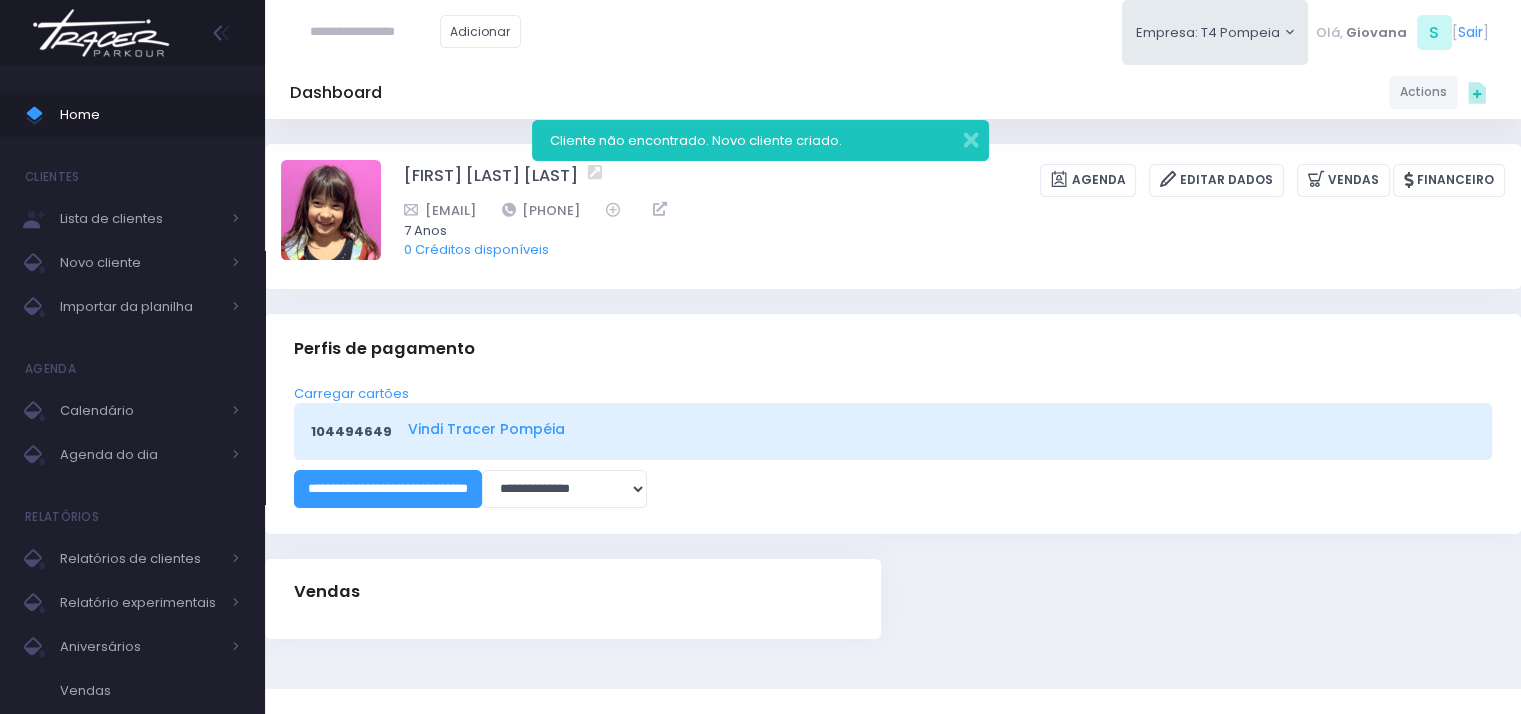 click on "Vindi Tracer Pompéia" at bounding box center [938, 429] 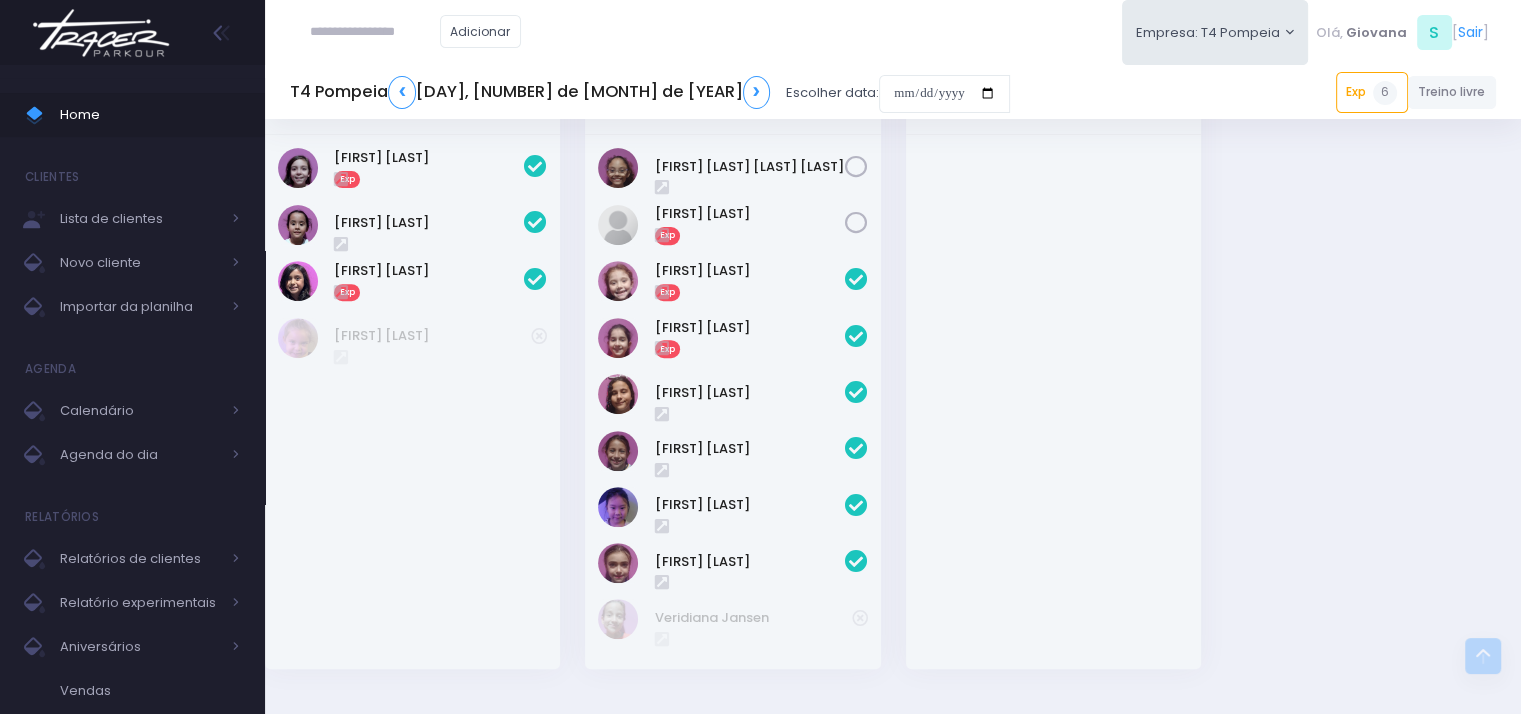 scroll, scrollTop: 703, scrollLeft: 0, axis: vertical 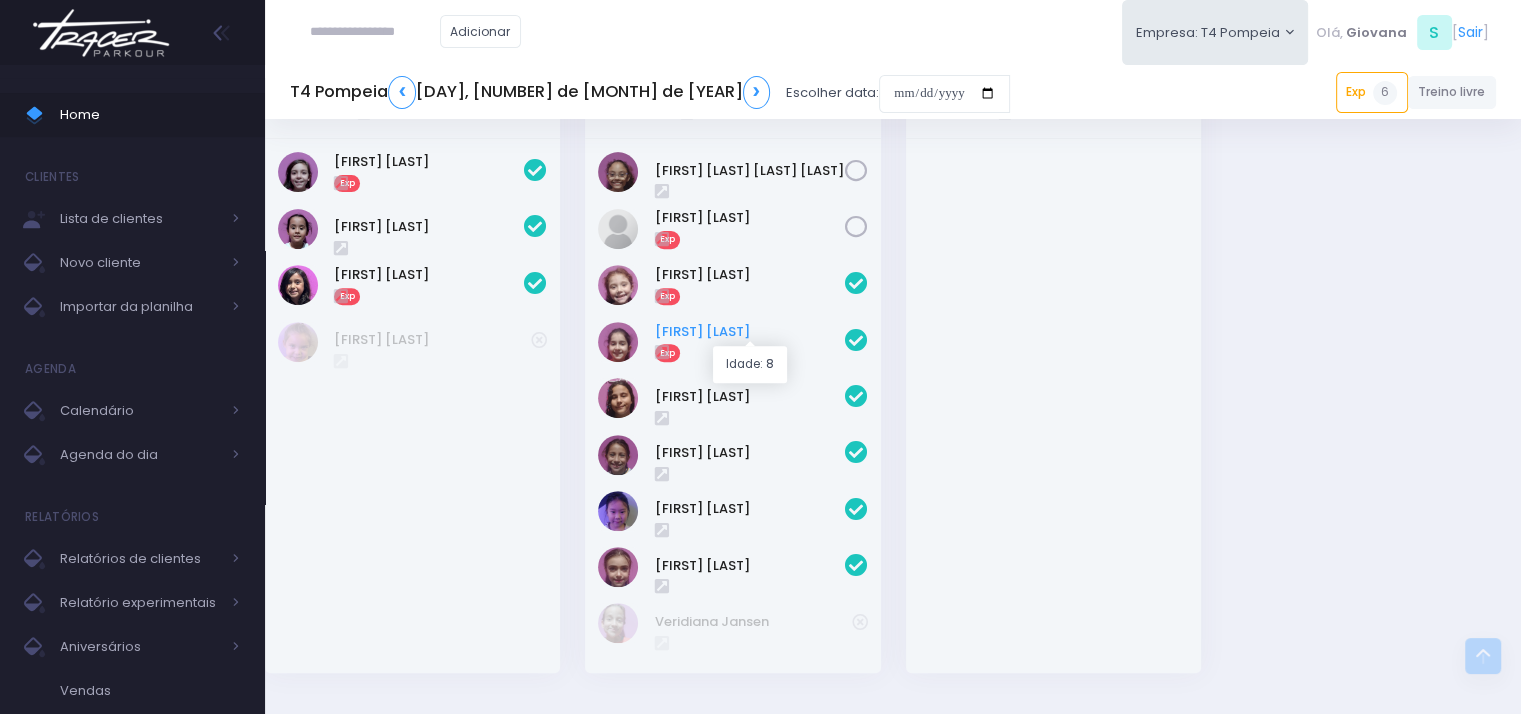 click on "Helena Mendonça" at bounding box center [750, 332] 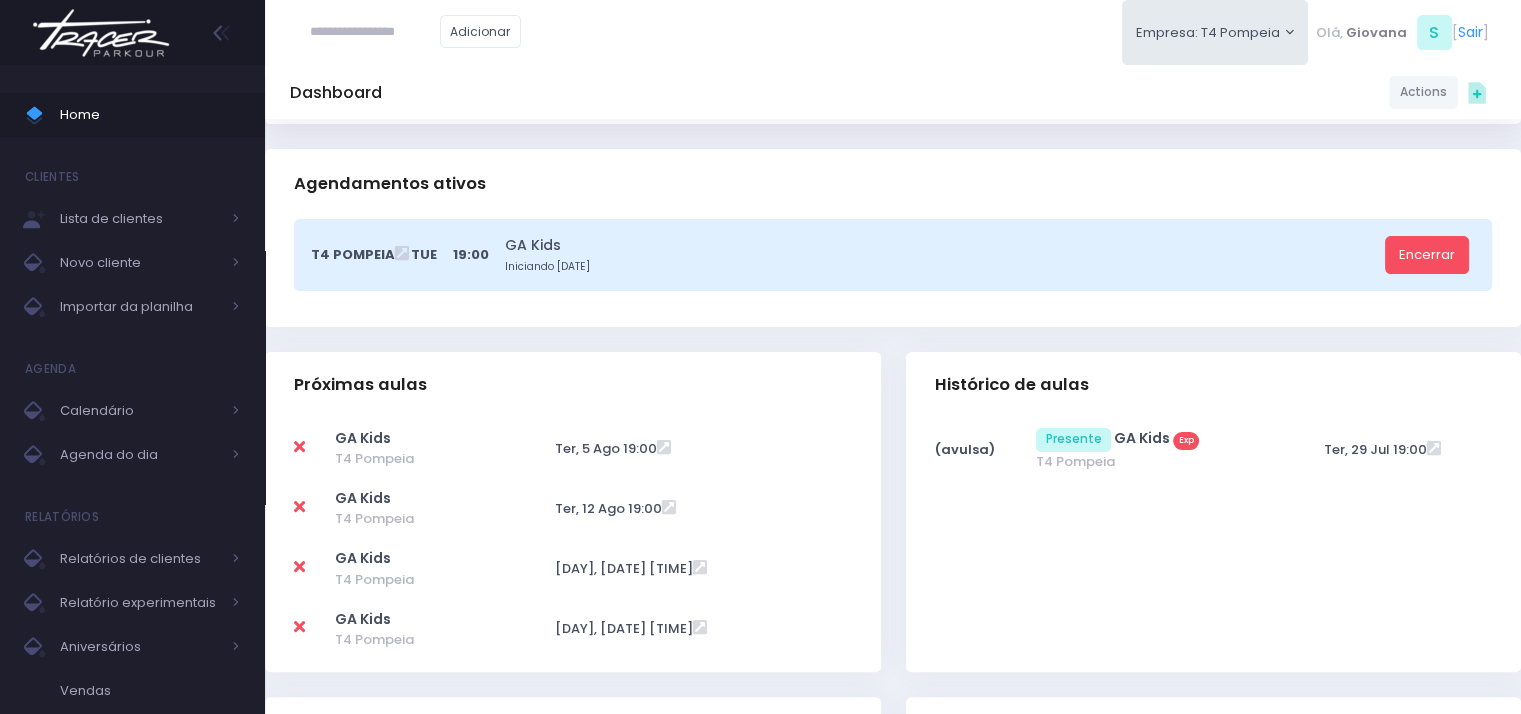 scroll, scrollTop: 392, scrollLeft: 0, axis: vertical 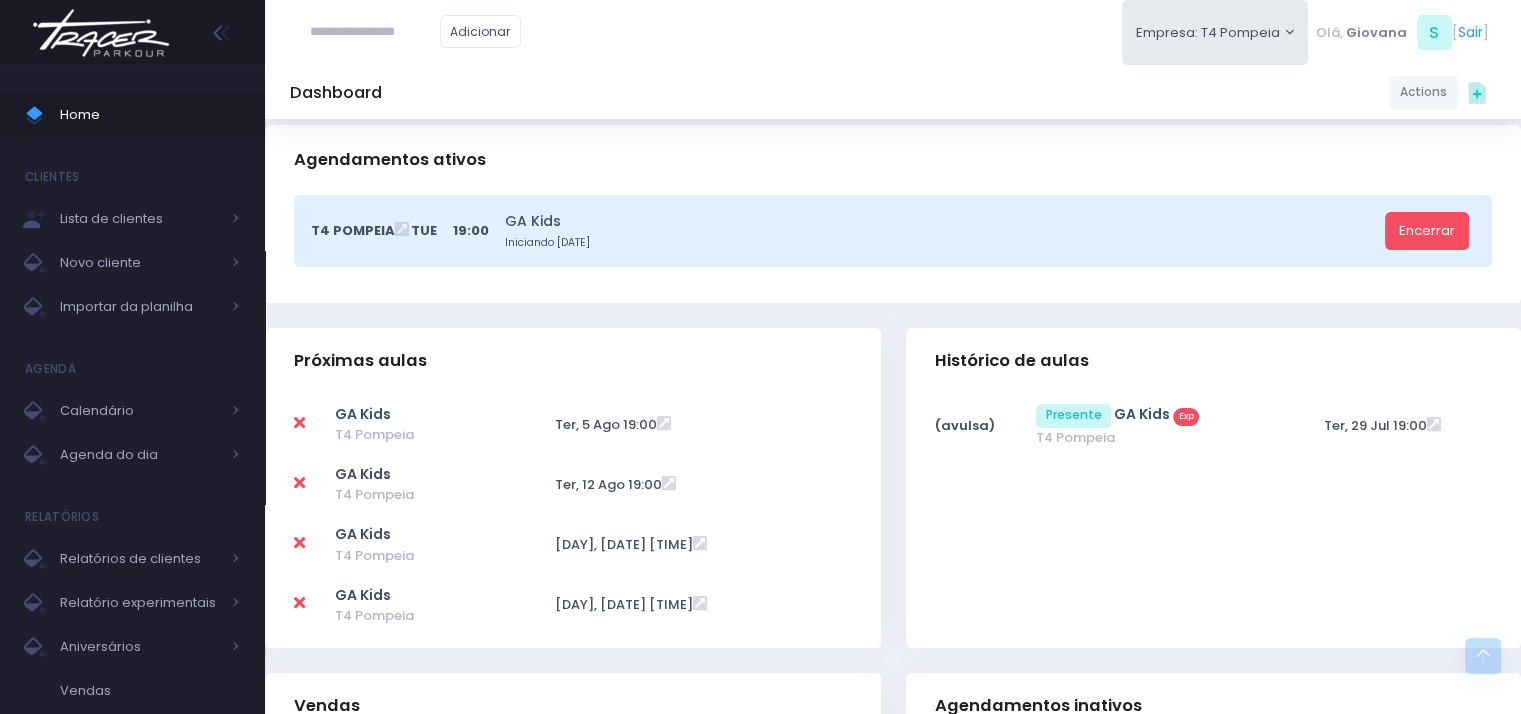 click on "Próximas aulas
GA Kids T4 [CITY]" at bounding box center [573, 500] 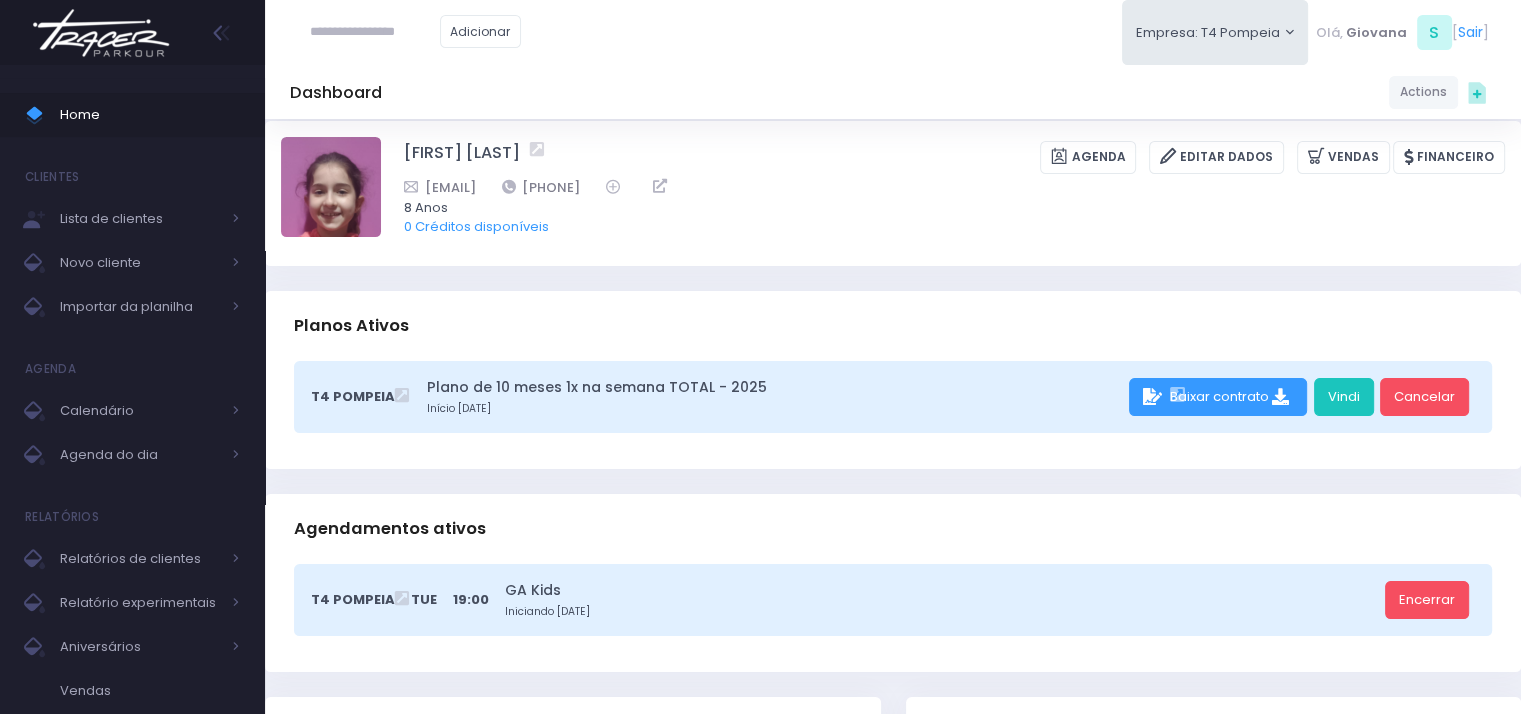 scroll, scrollTop: 0, scrollLeft: 0, axis: both 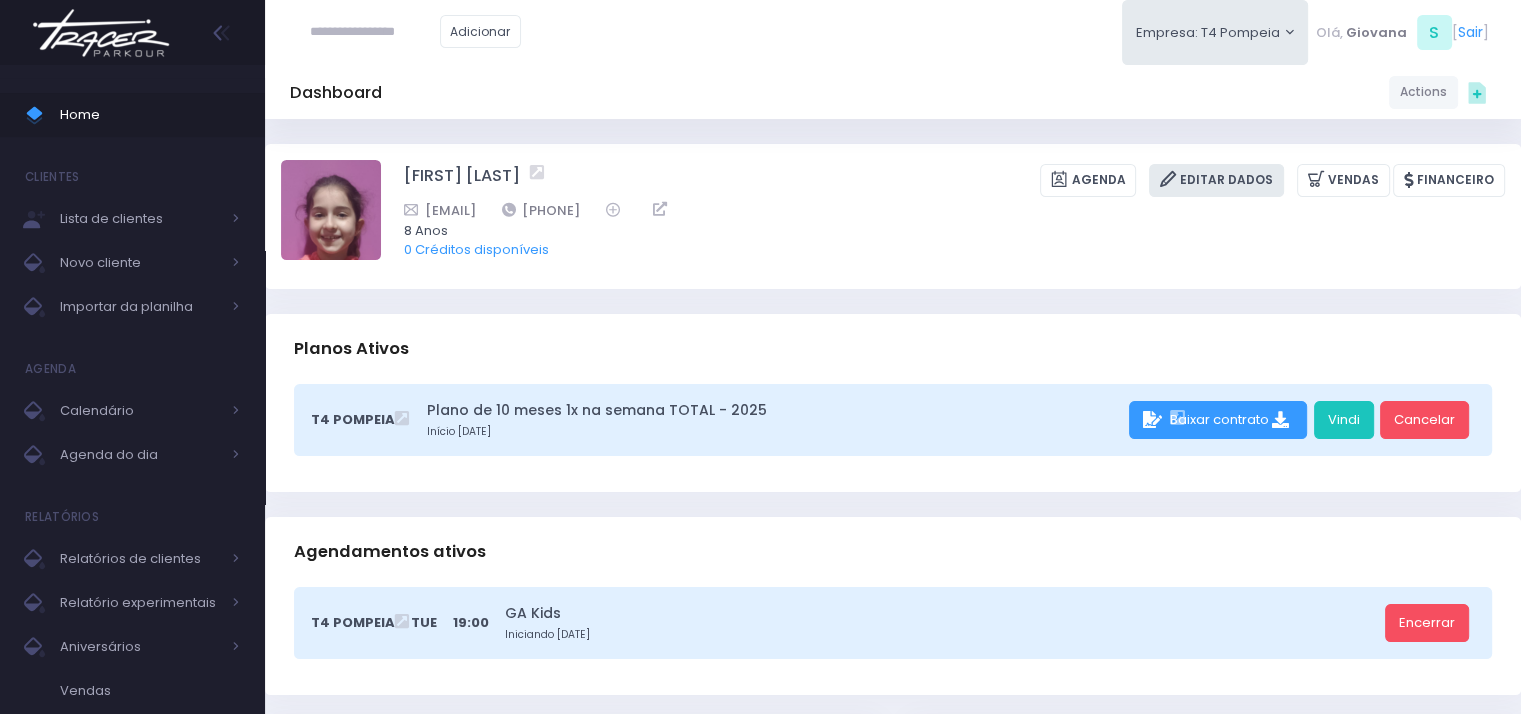 click on "Editar Dados" at bounding box center (1216, 180) 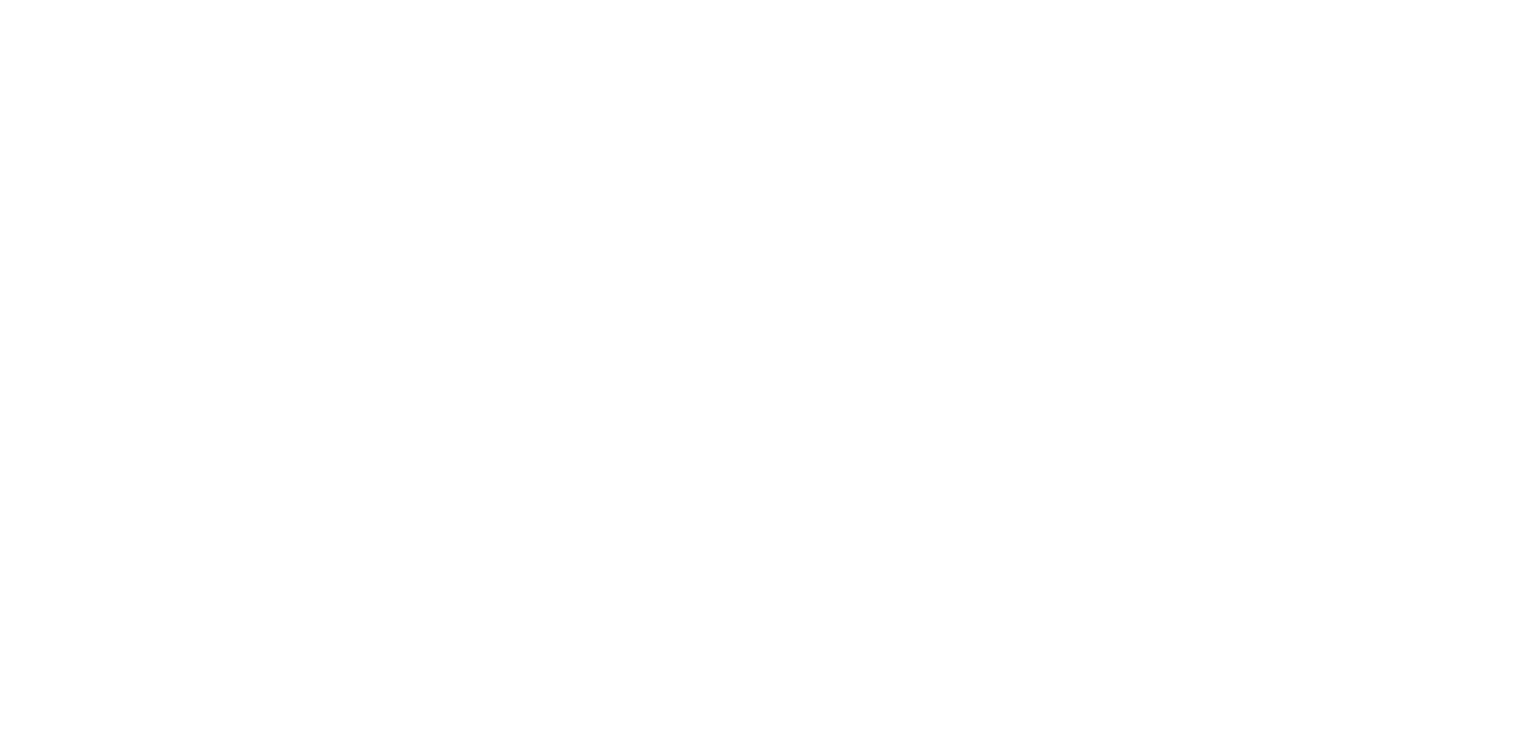 scroll, scrollTop: 0, scrollLeft: 0, axis: both 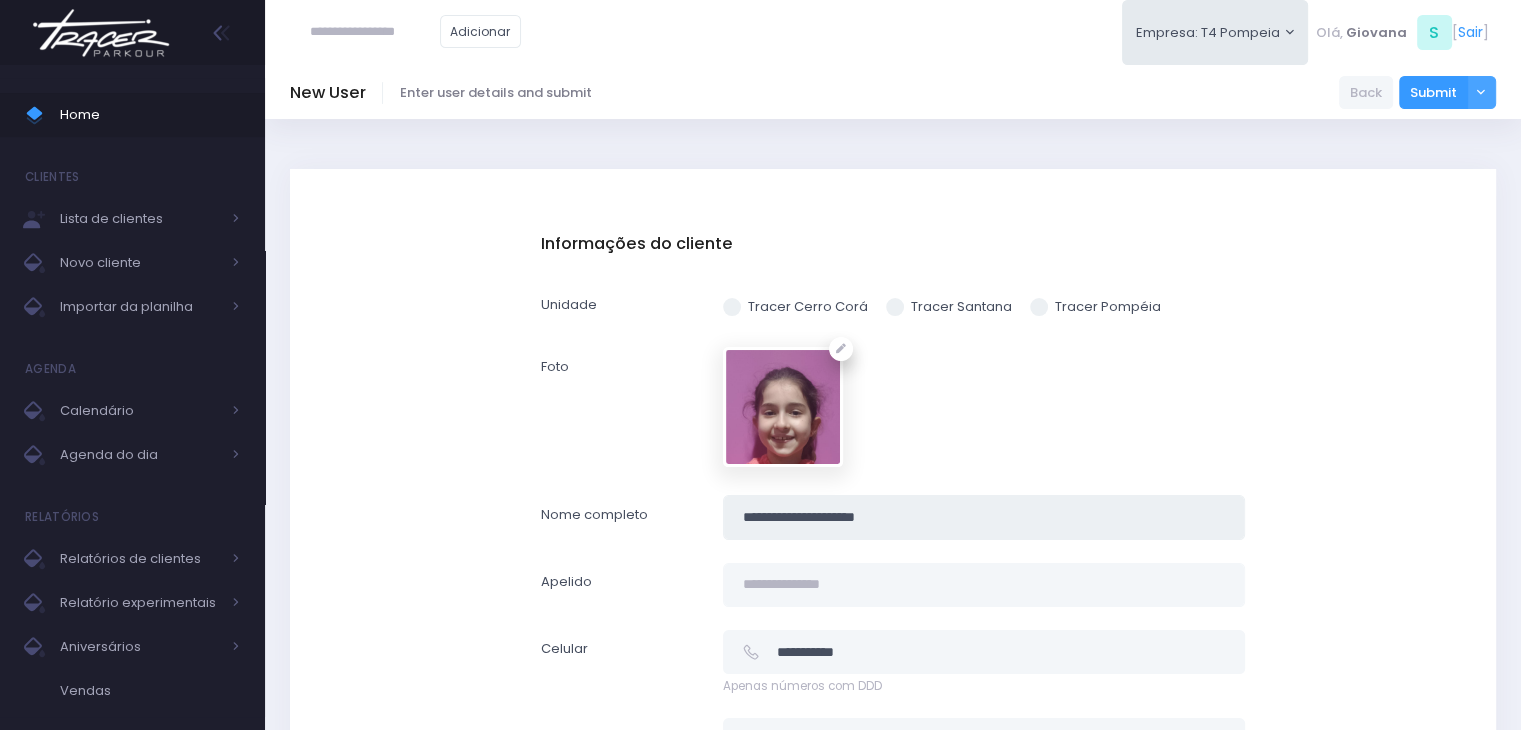 drag, startPoint x: 956, startPoint y: 525, endPoint x: 683, endPoint y: 519, distance: 273.06592 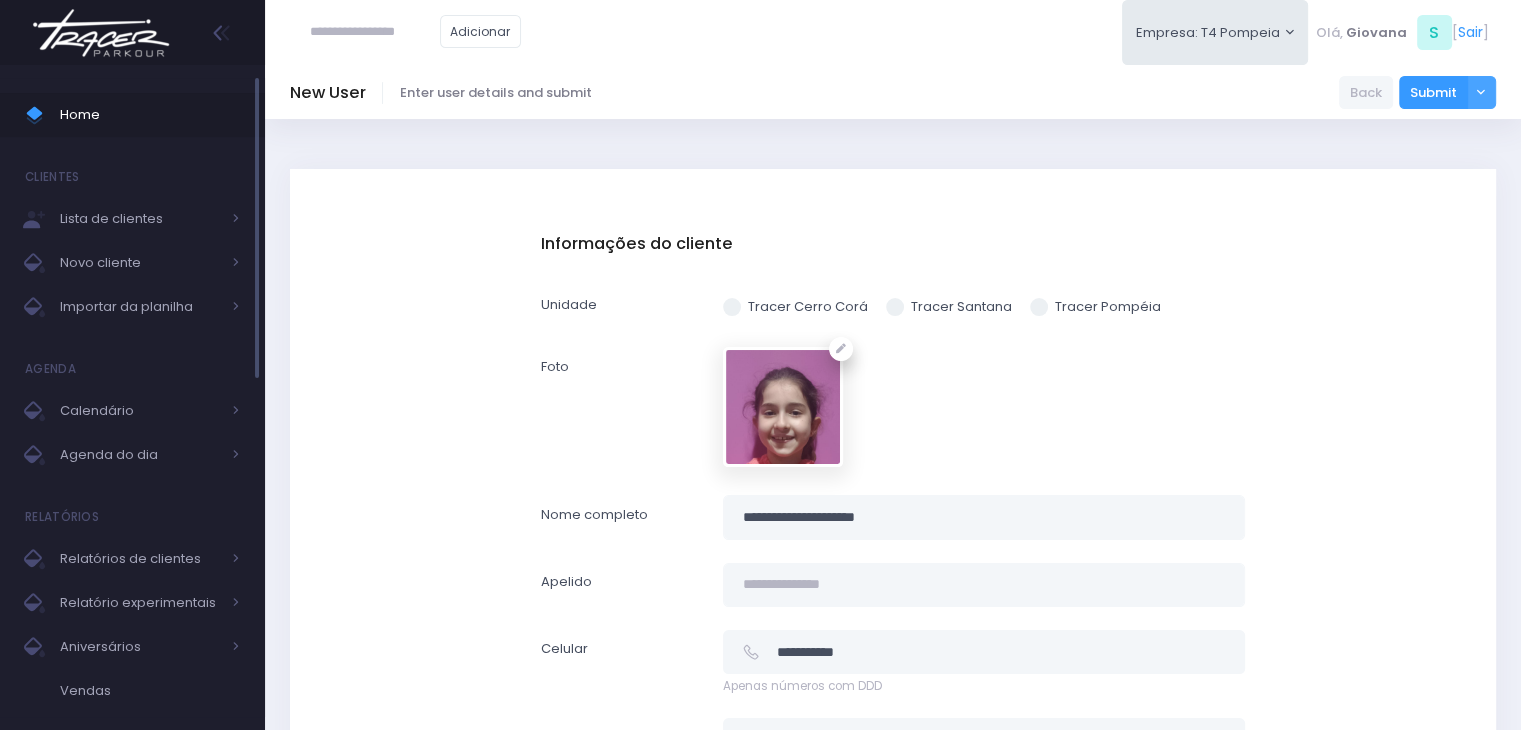 click on "Home" at bounding box center [150, 115] 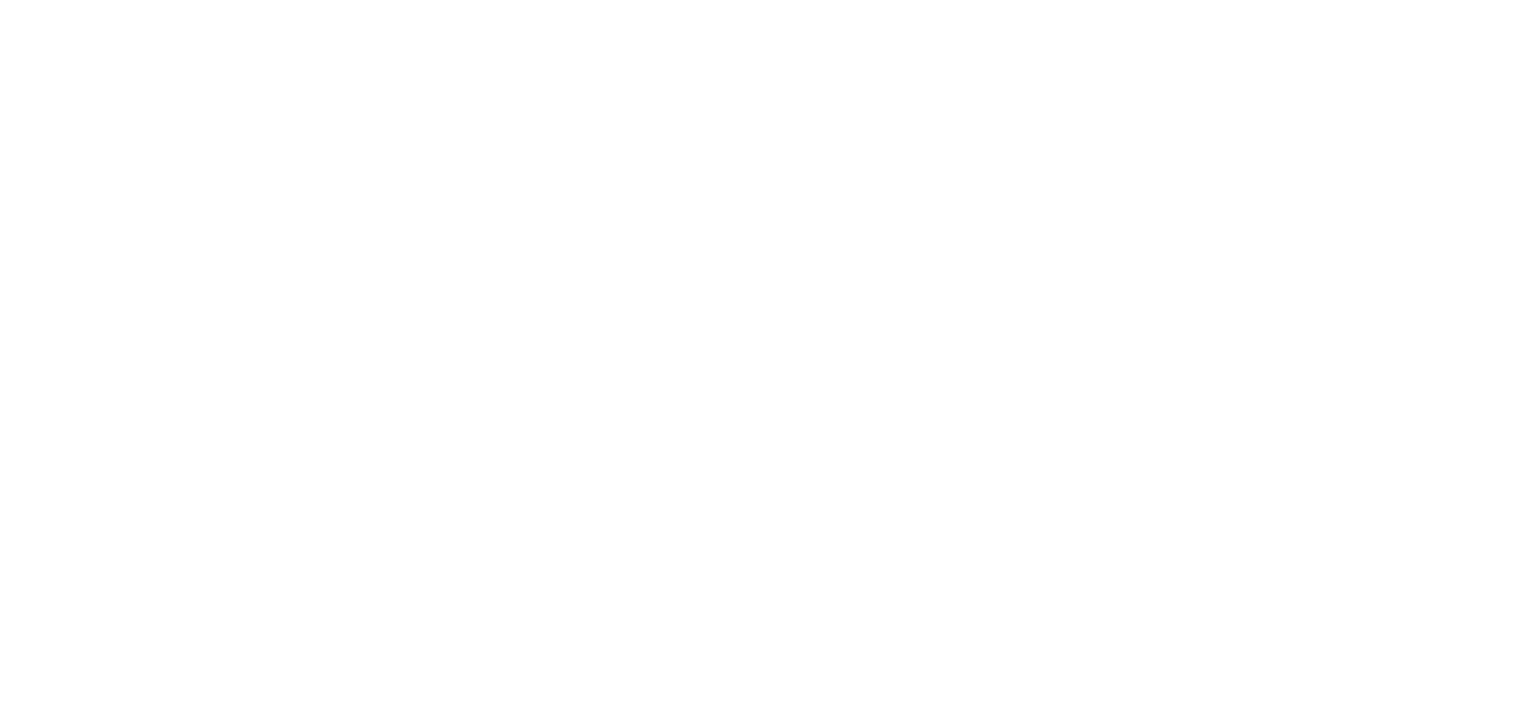 scroll, scrollTop: 0, scrollLeft: 0, axis: both 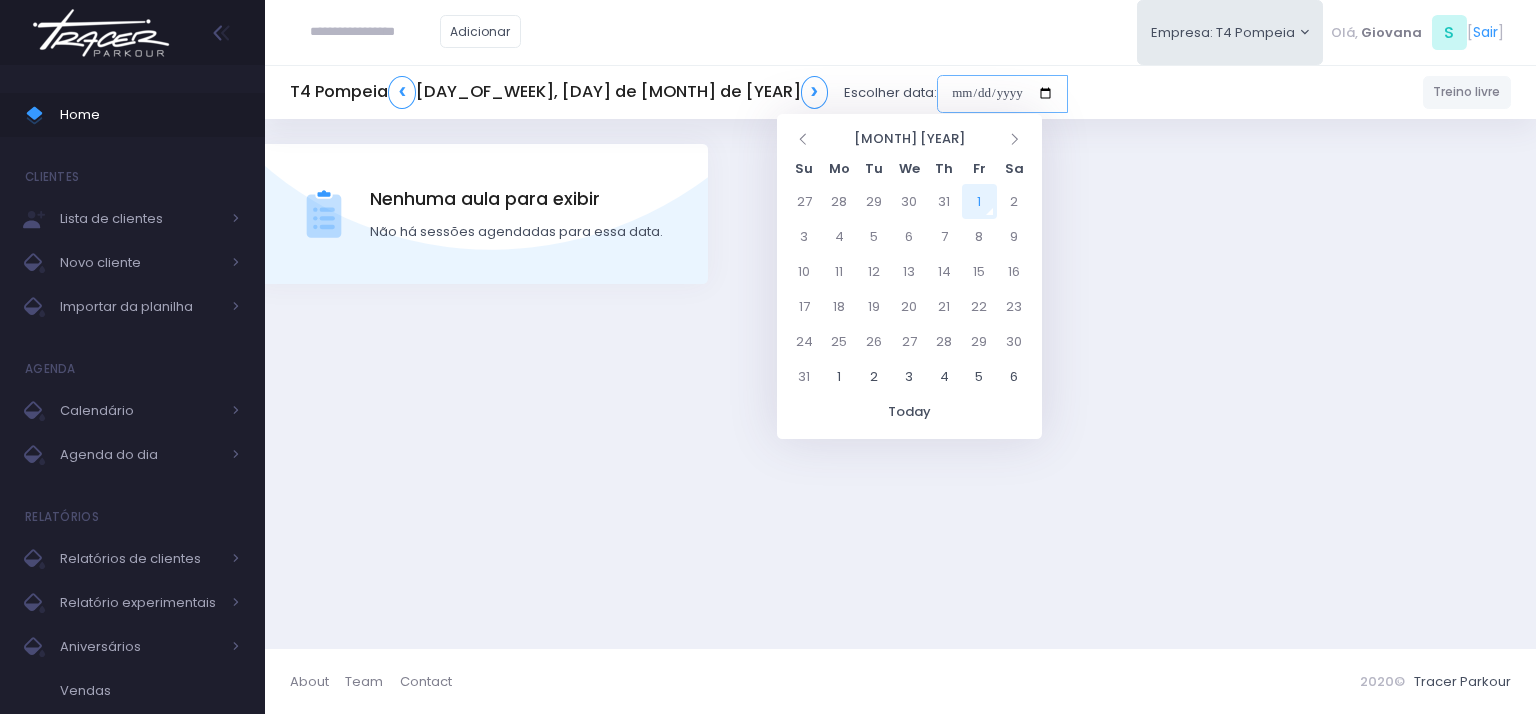click at bounding box center (1002, 94) 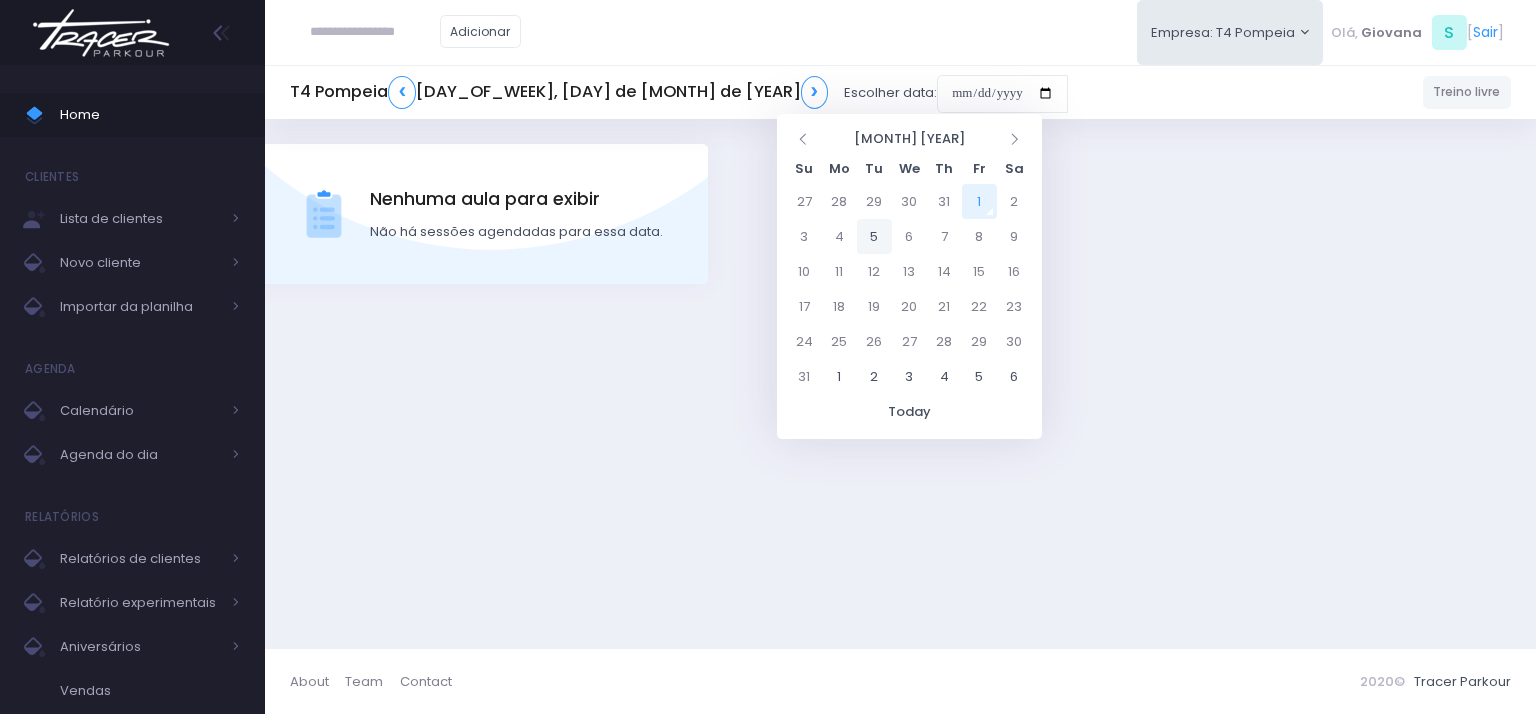 click on "4" at bounding box center [839, 236] 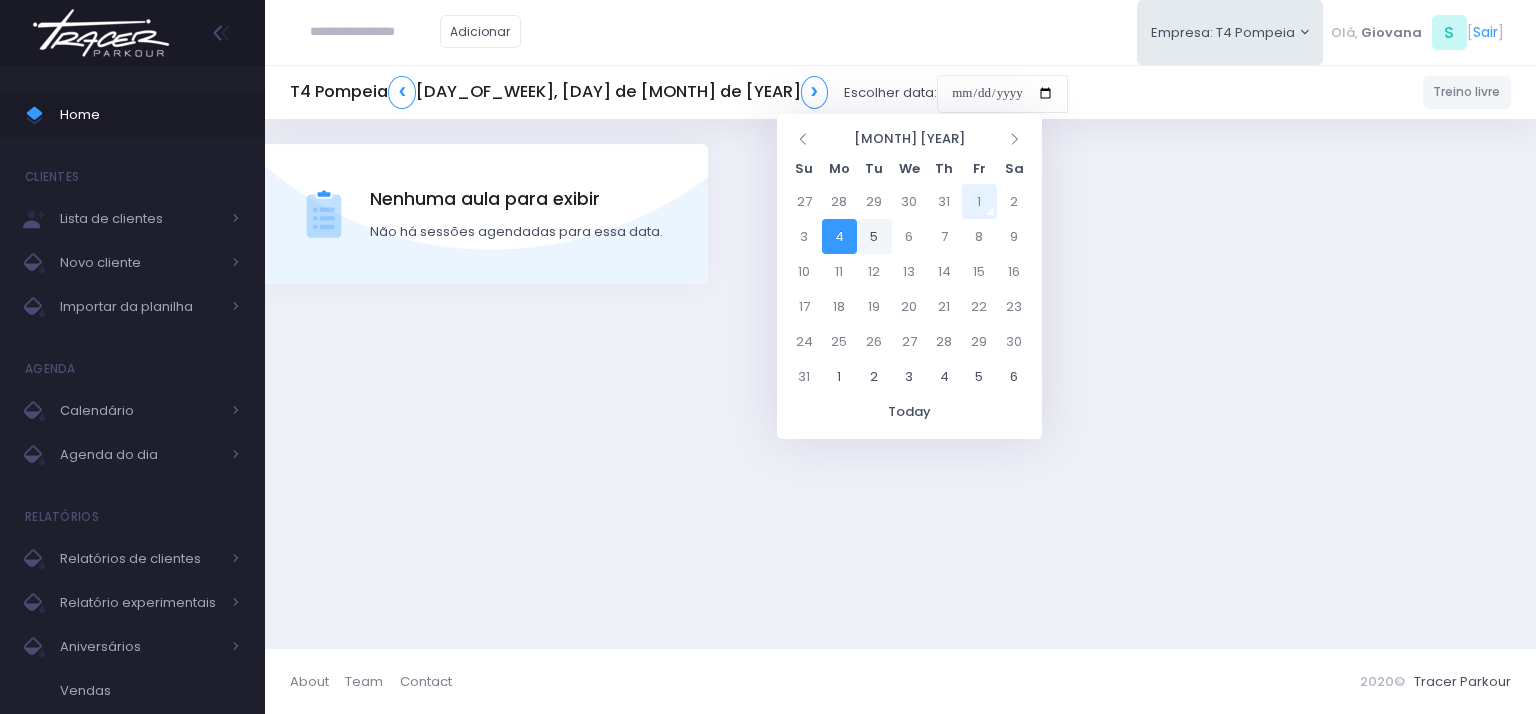 click on "5" at bounding box center [874, 236] 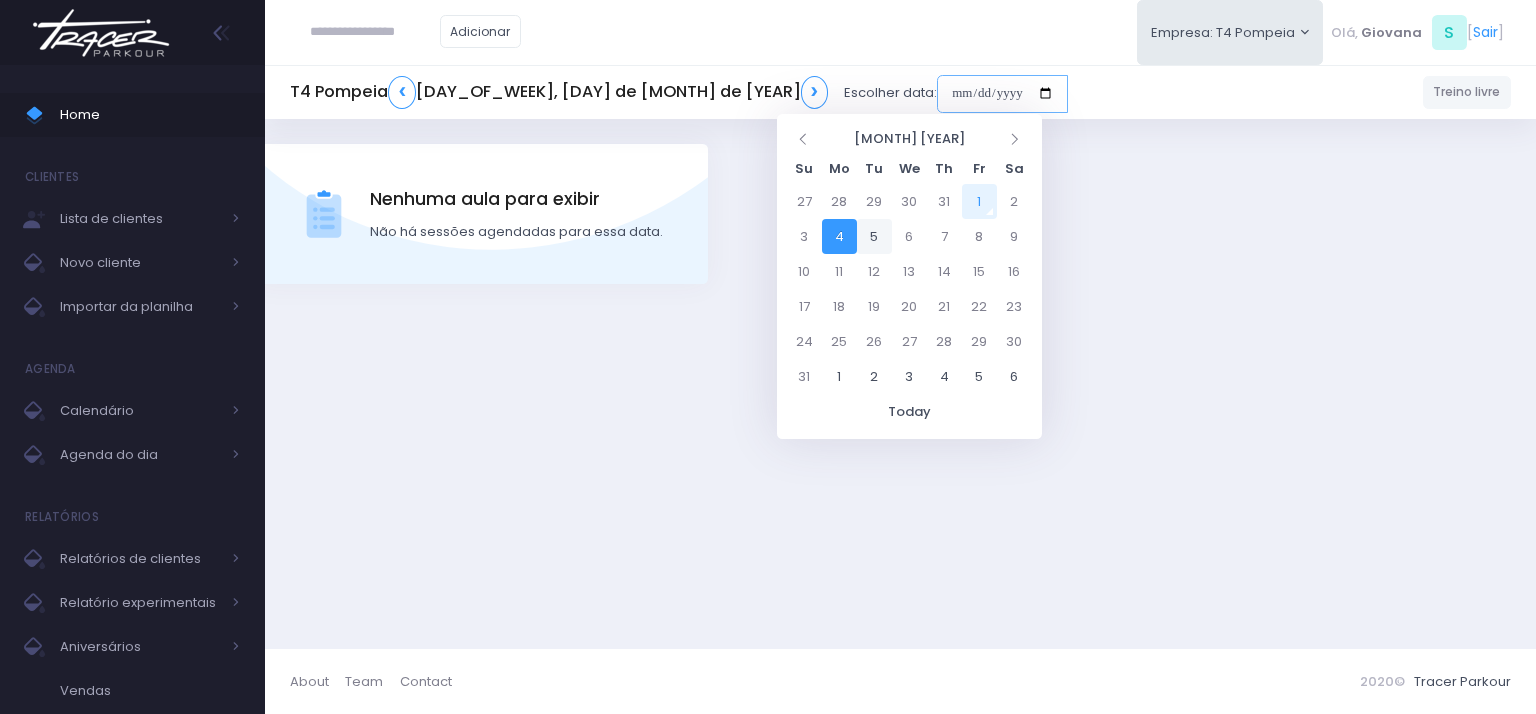 type on "**********" 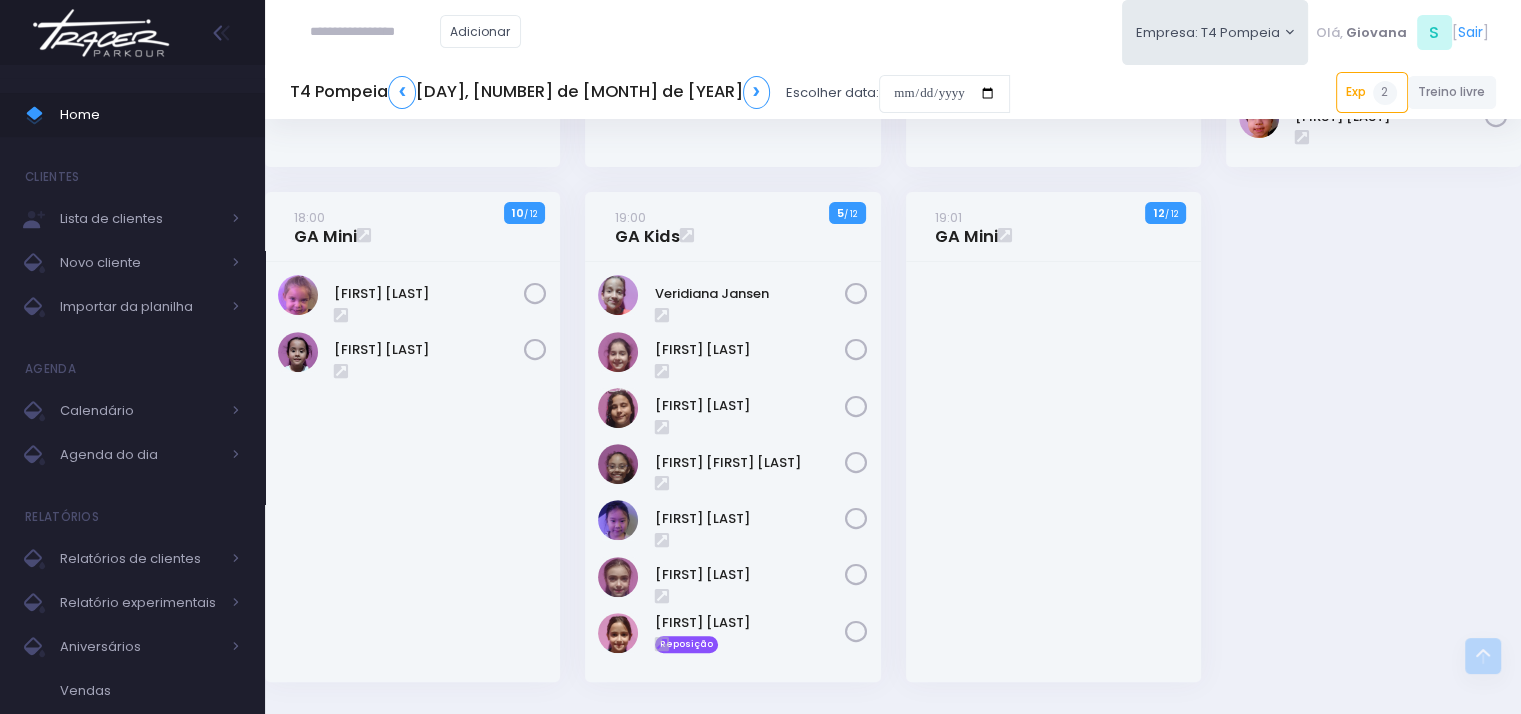 scroll, scrollTop: 630, scrollLeft: 0, axis: vertical 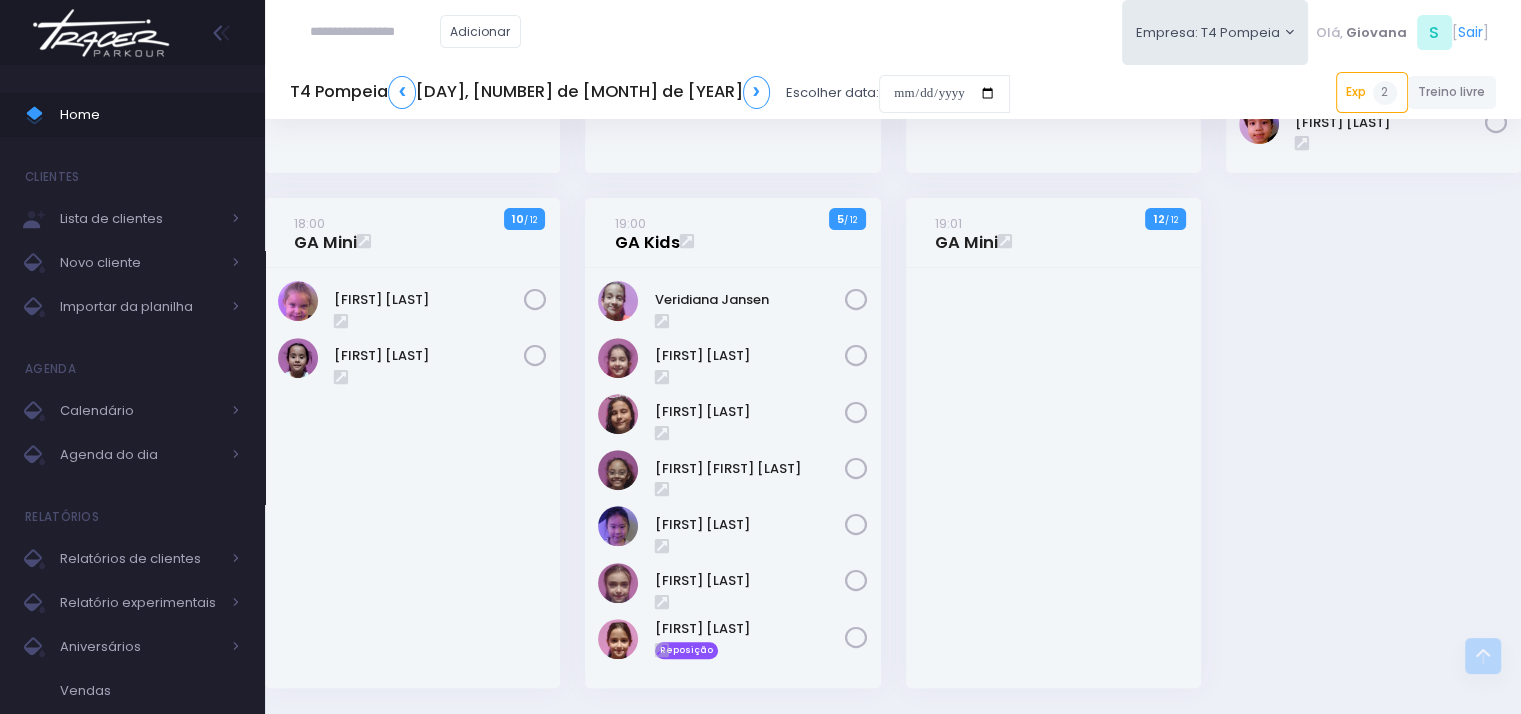 click on "19:00 GA Kids" at bounding box center [647, 233] 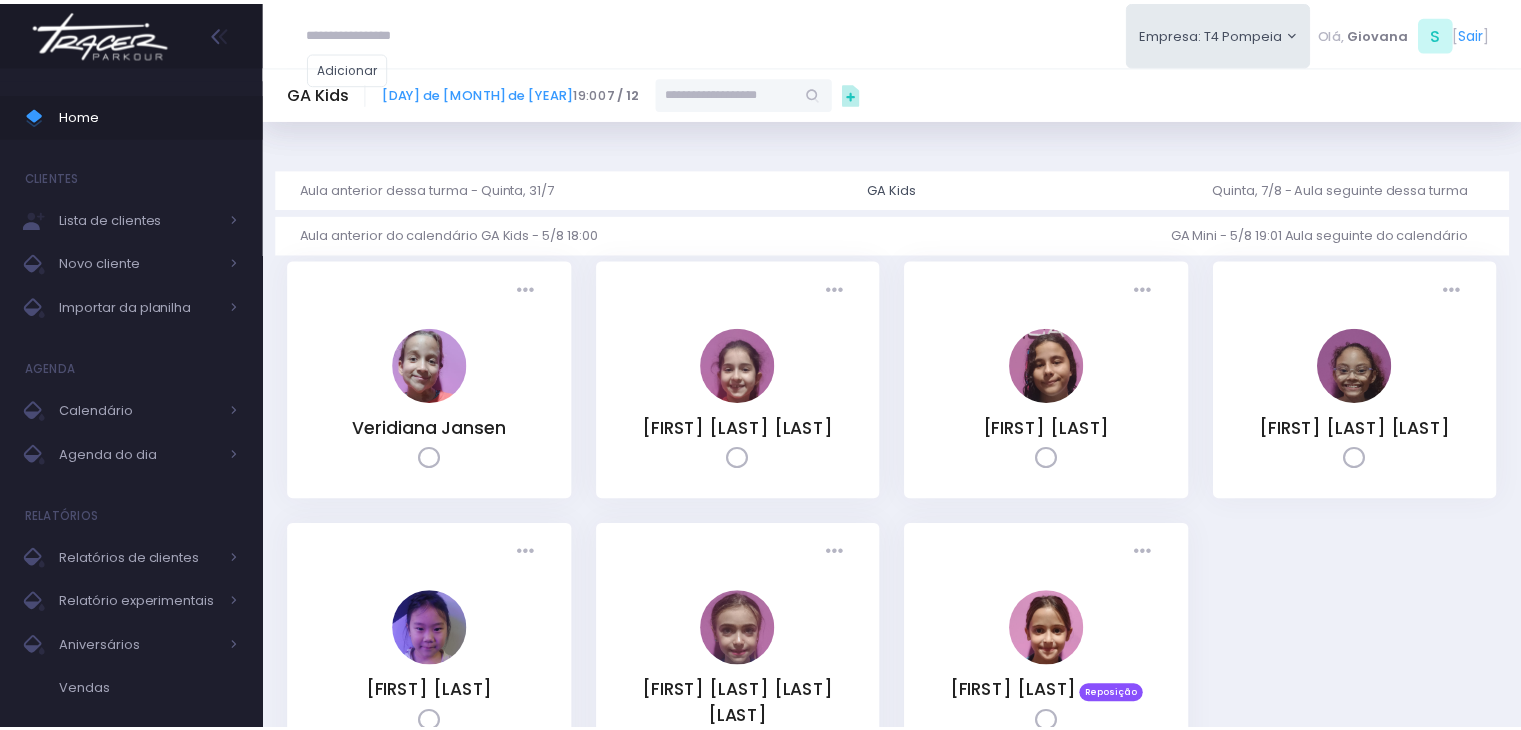 scroll, scrollTop: 0, scrollLeft: 0, axis: both 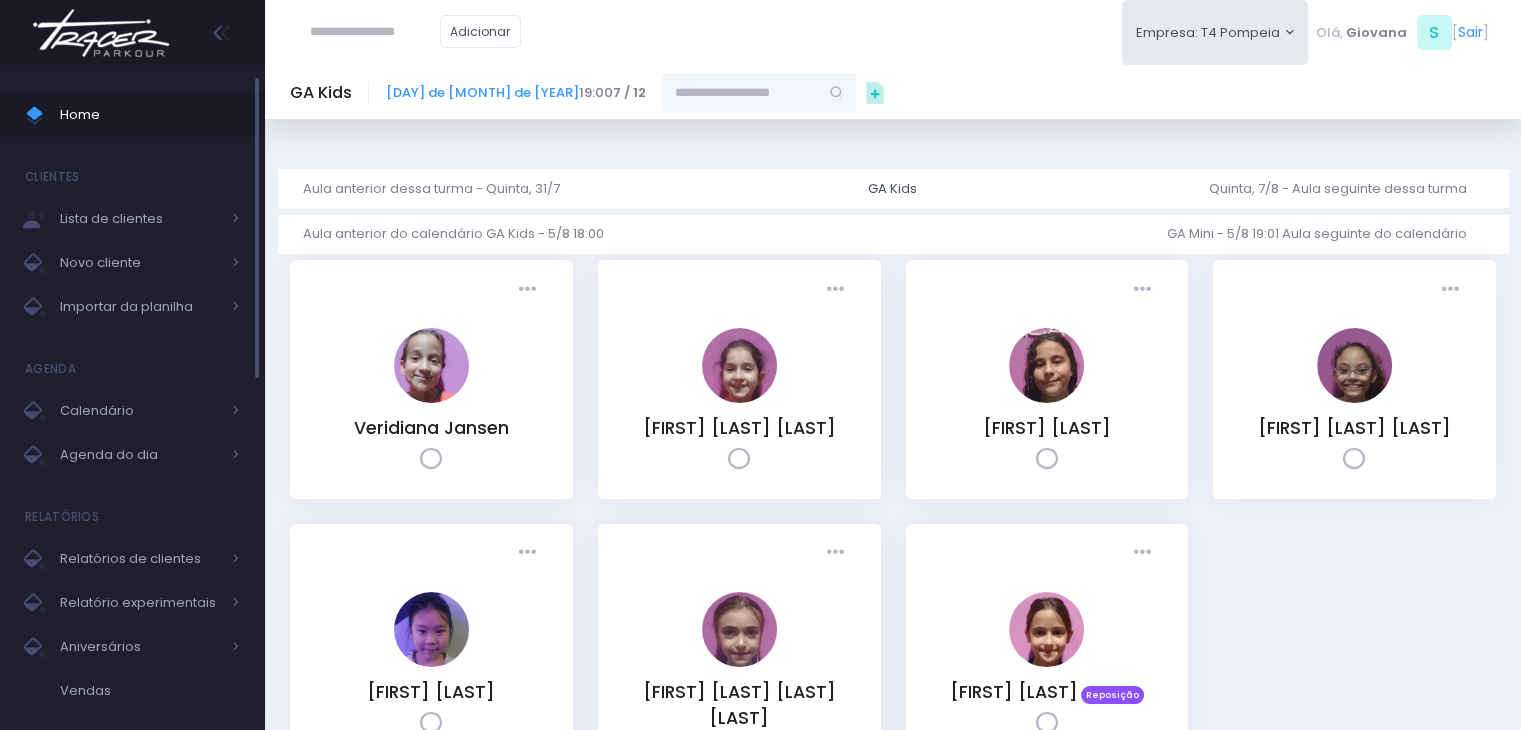 click on "Home" at bounding box center (150, 115) 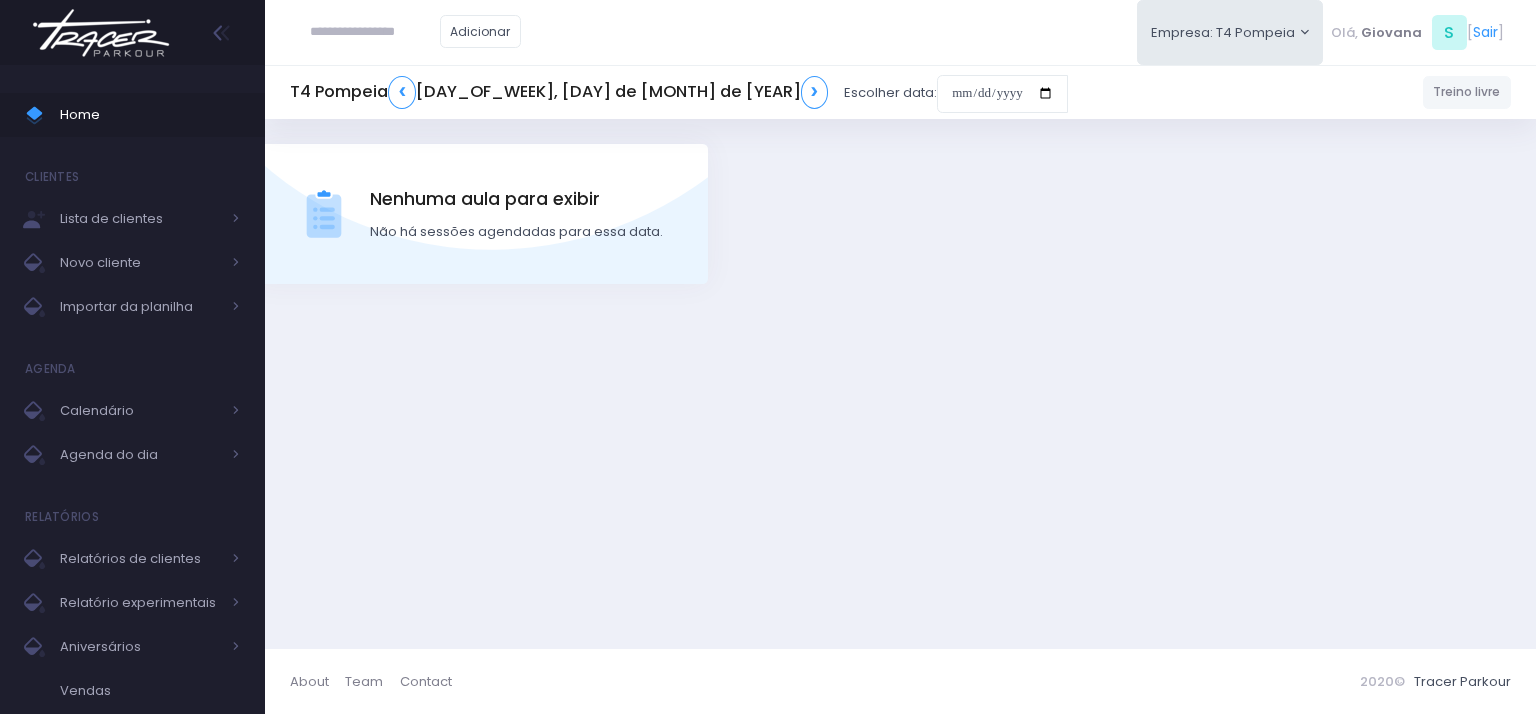 scroll, scrollTop: 0, scrollLeft: 0, axis: both 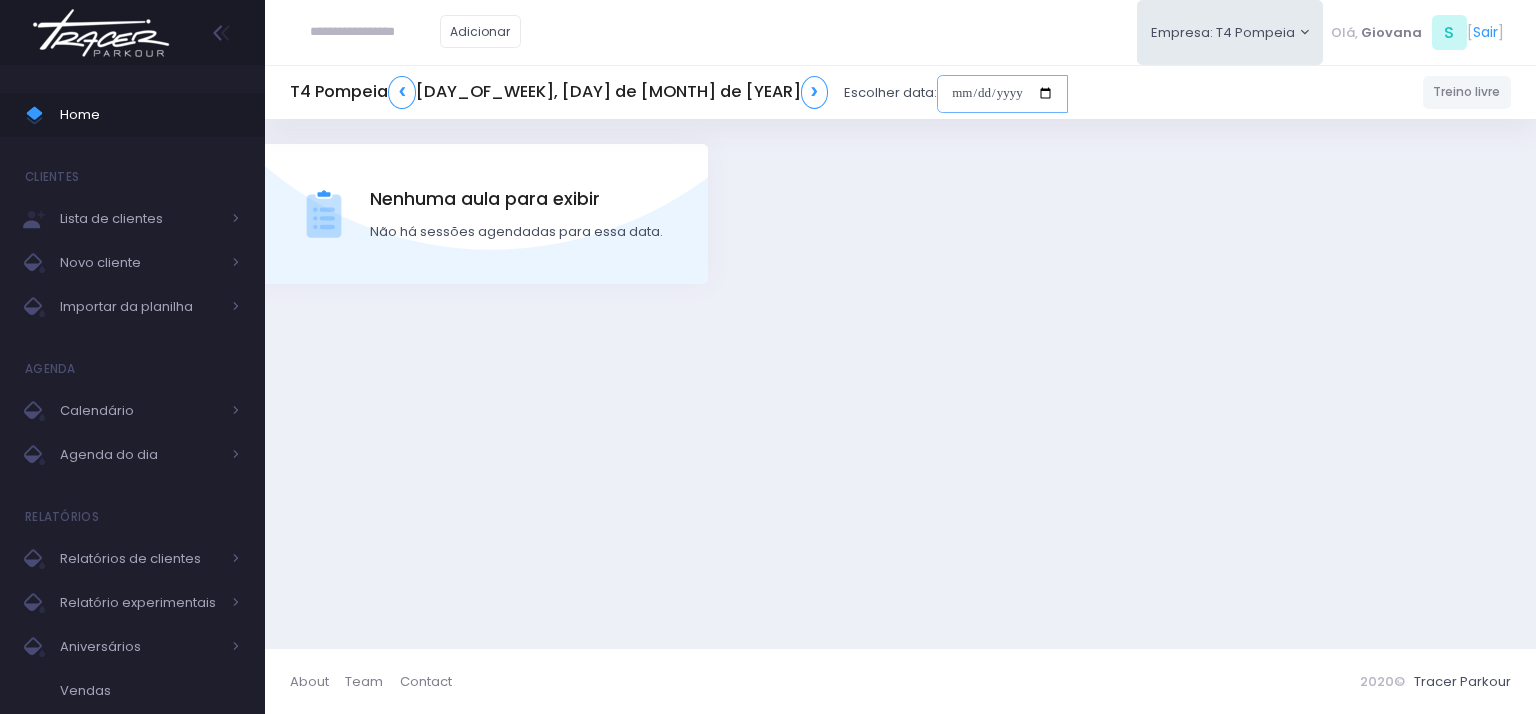 click at bounding box center (1002, 94) 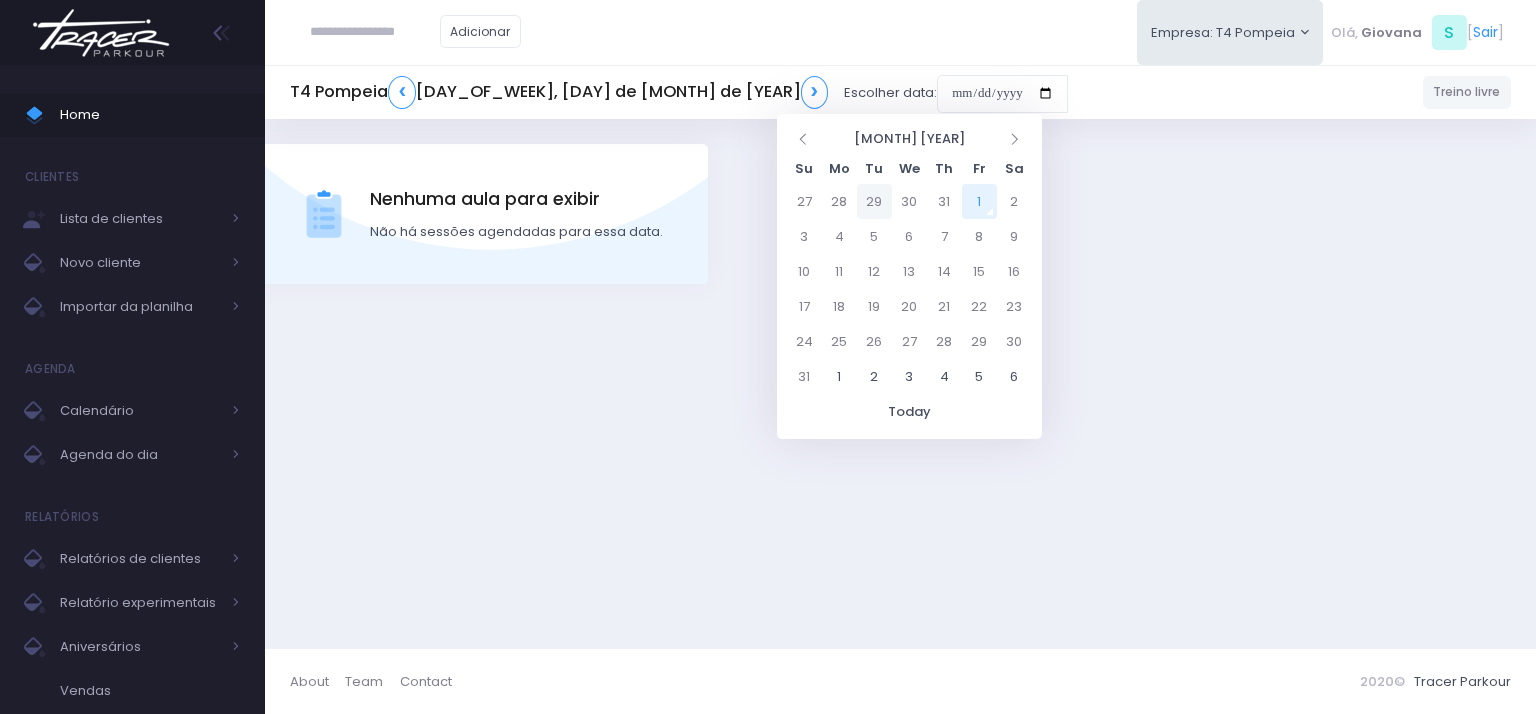 click on "29" at bounding box center (874, 201) 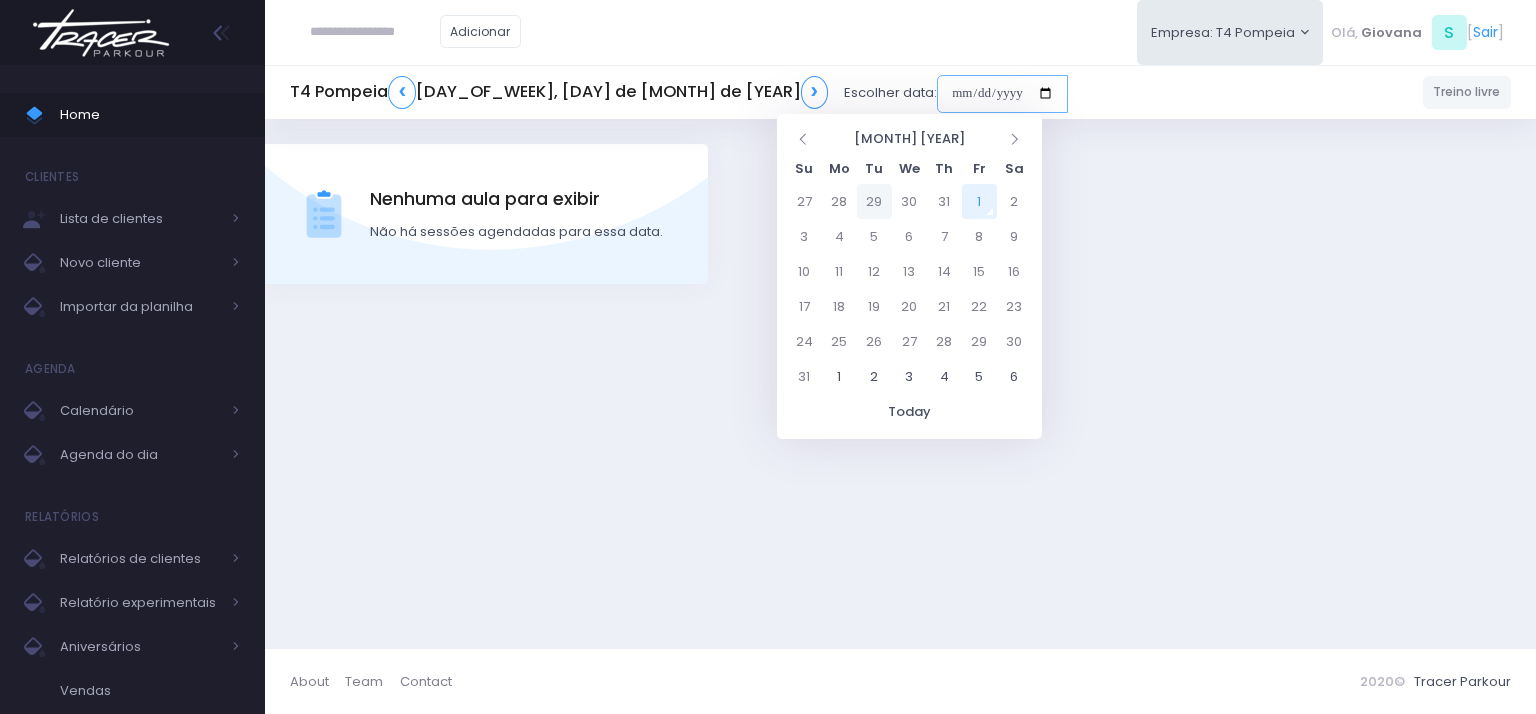type on "**********" 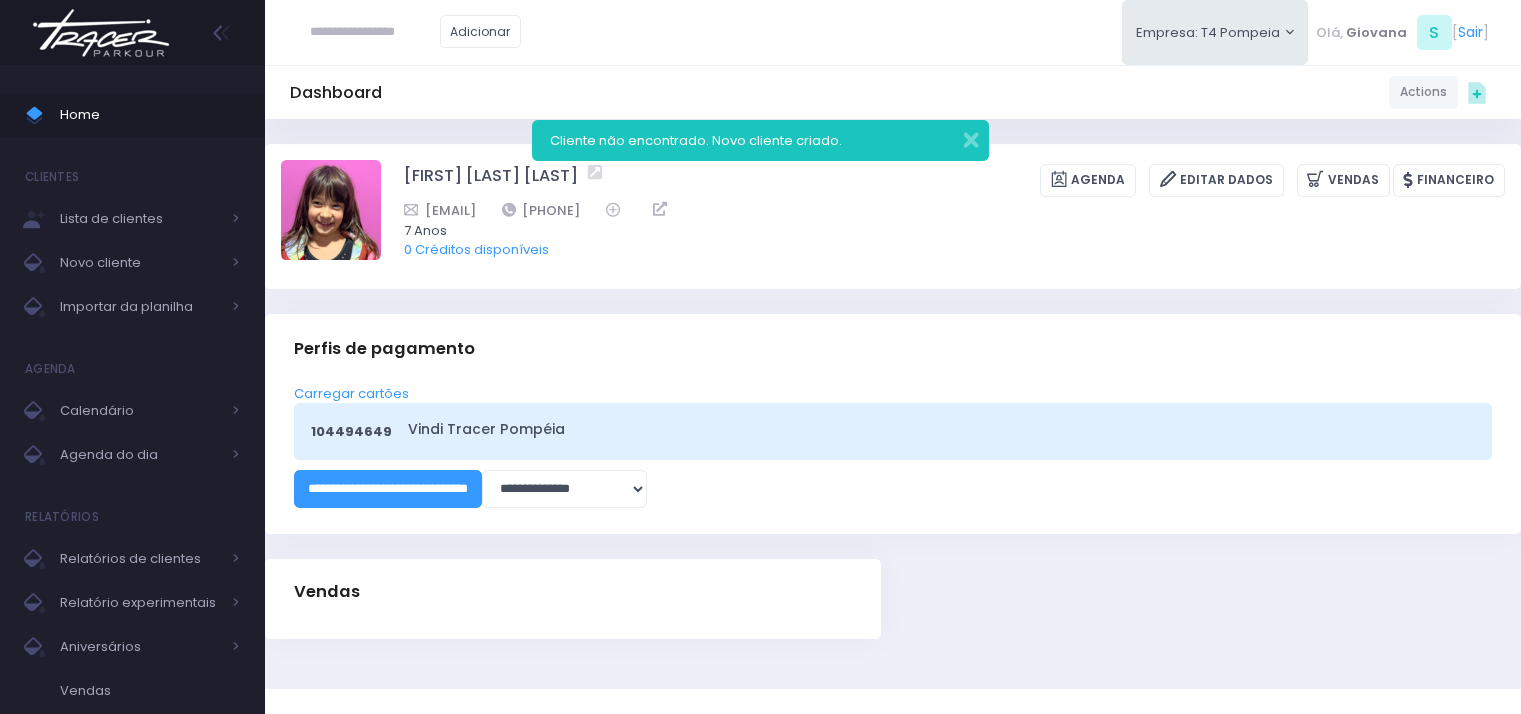 scroll, scrollTop: 0, scrollLeft: 0, axis: both 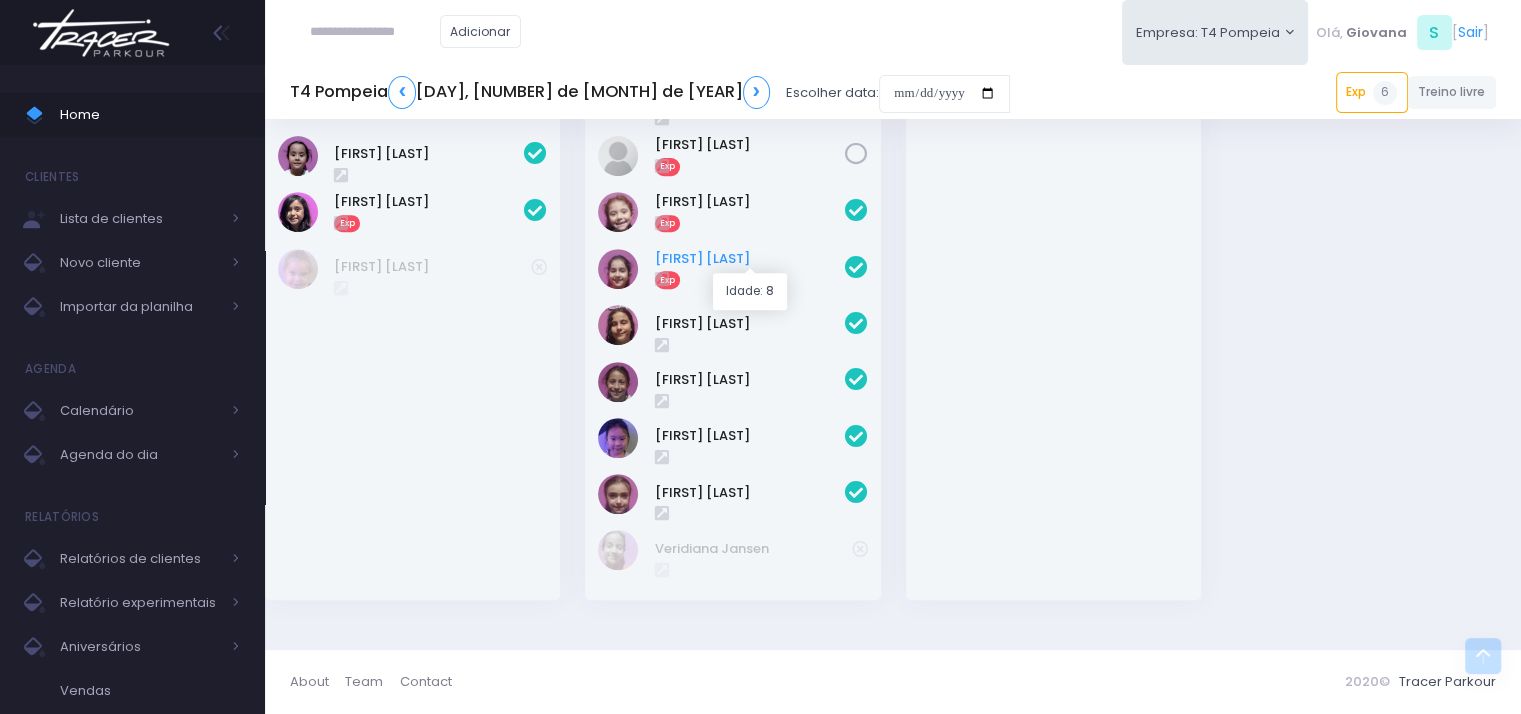click on "[FIRST] [LAST]" at bounding box center (750, 259) 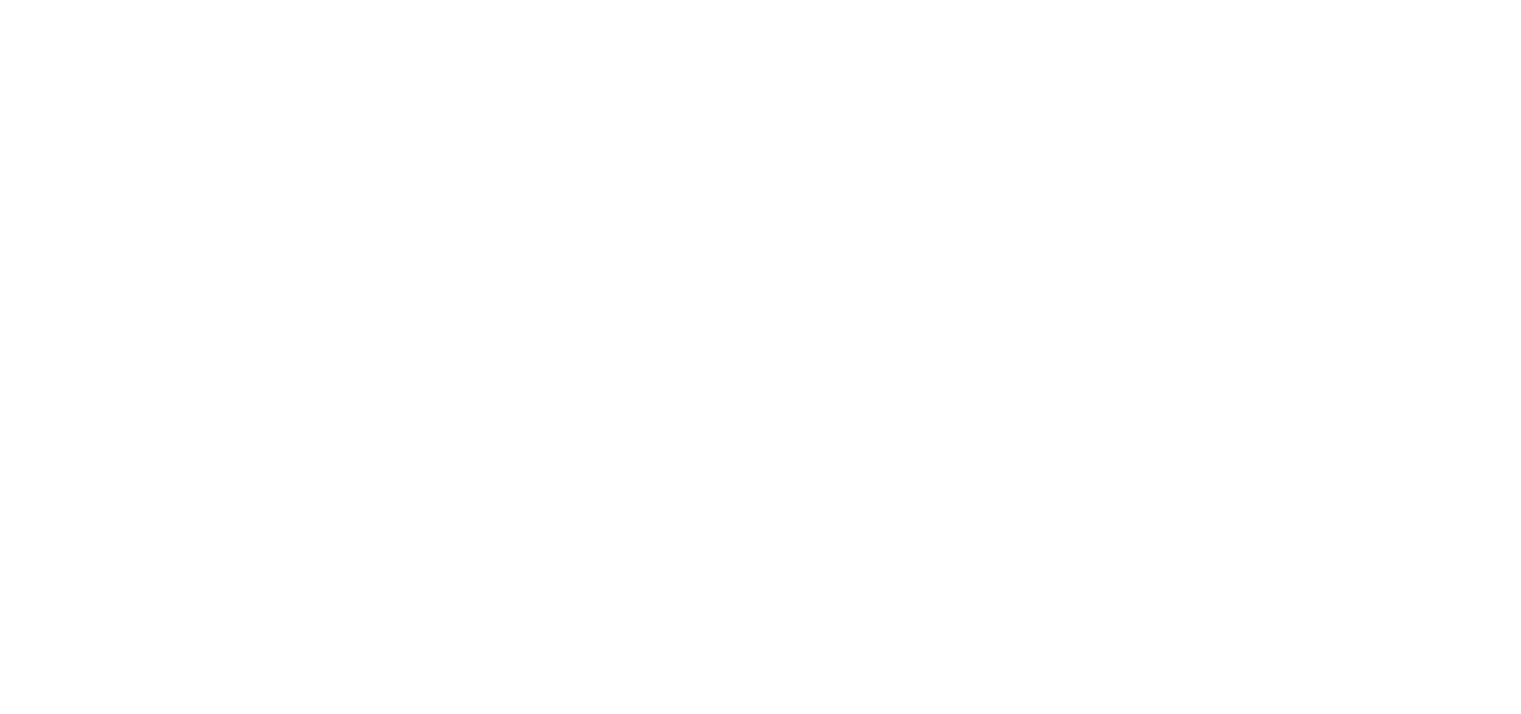 scroll, scrollTop: 0, scrollLeft: 0, axis: both 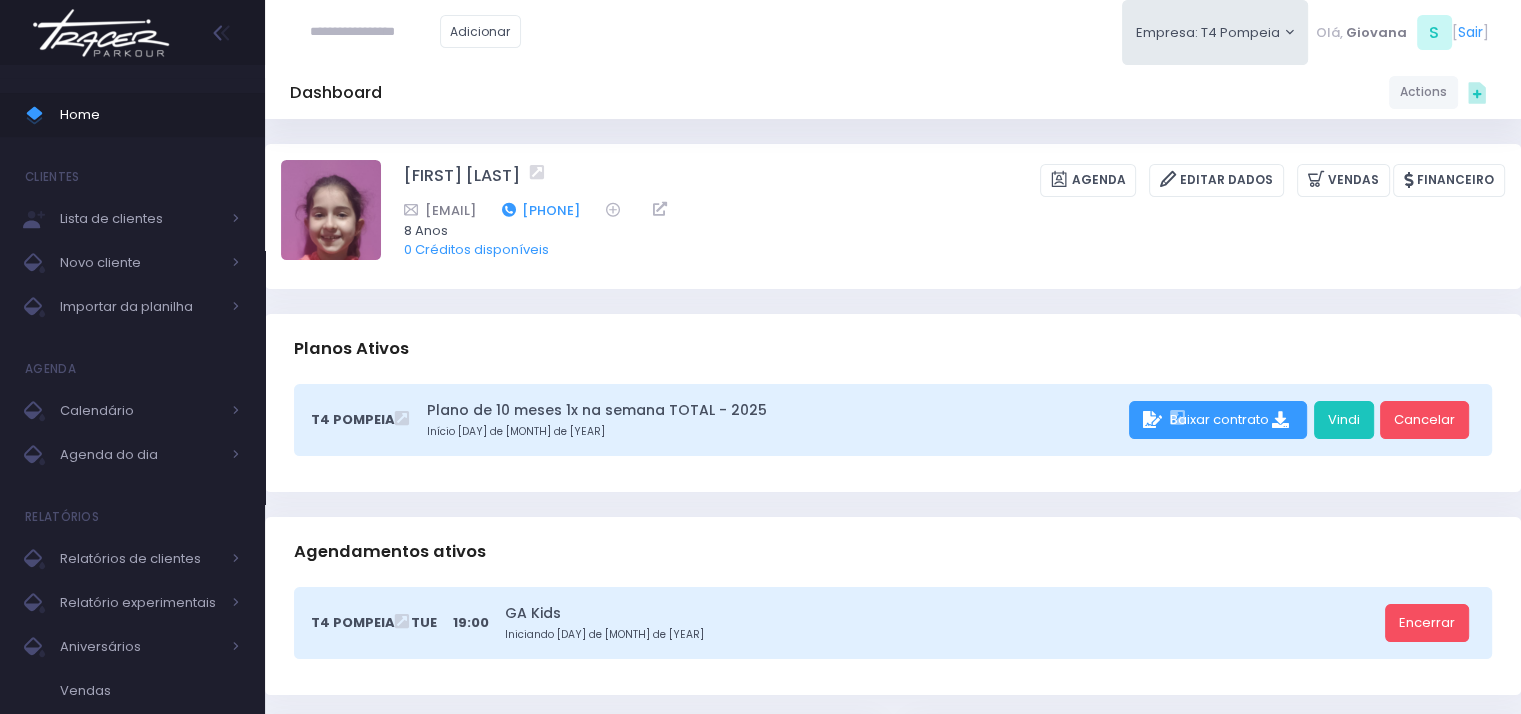 drag, startPoint x: 766, startPoint y: 209, endPoint x: 668, endPoint y: 217, distance: 98.32599 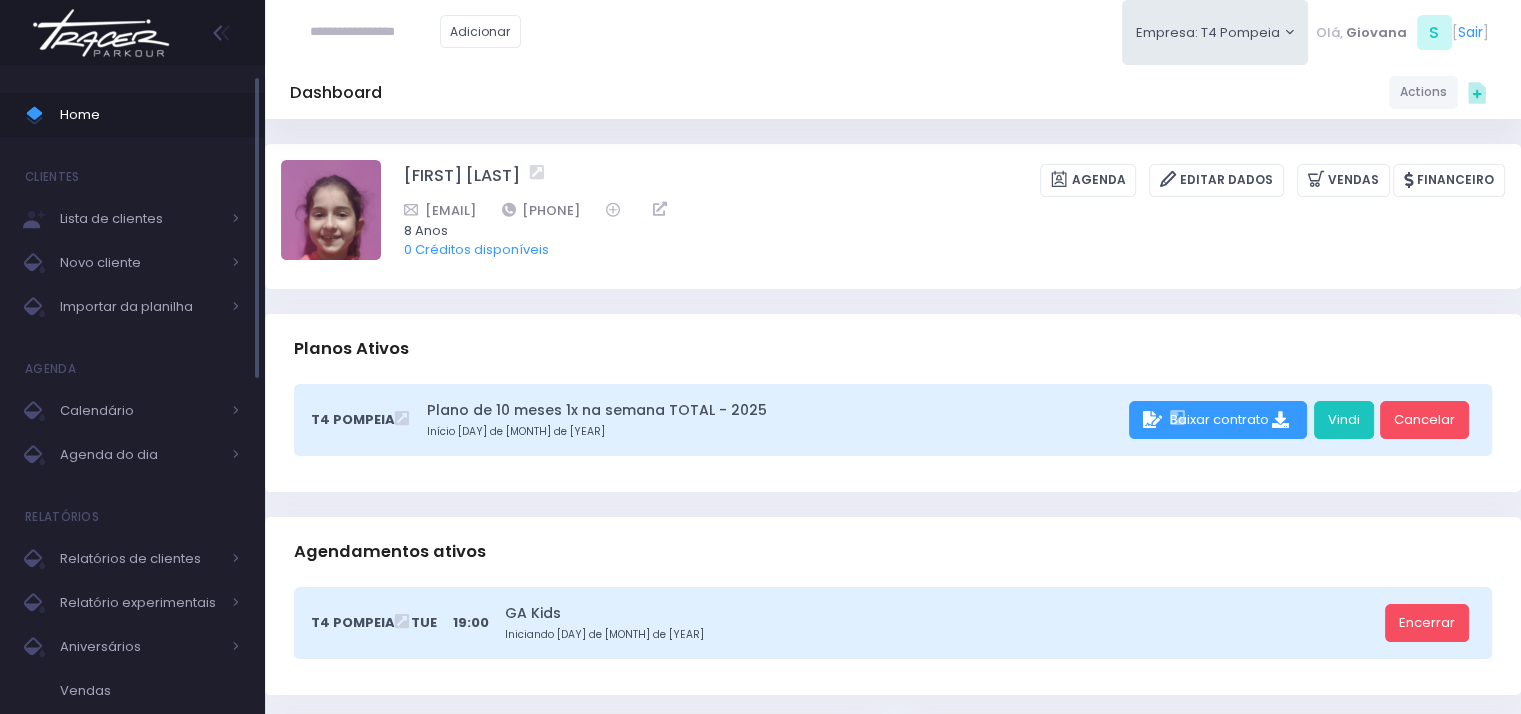 click on "Home" at bounding box center [150, 115] 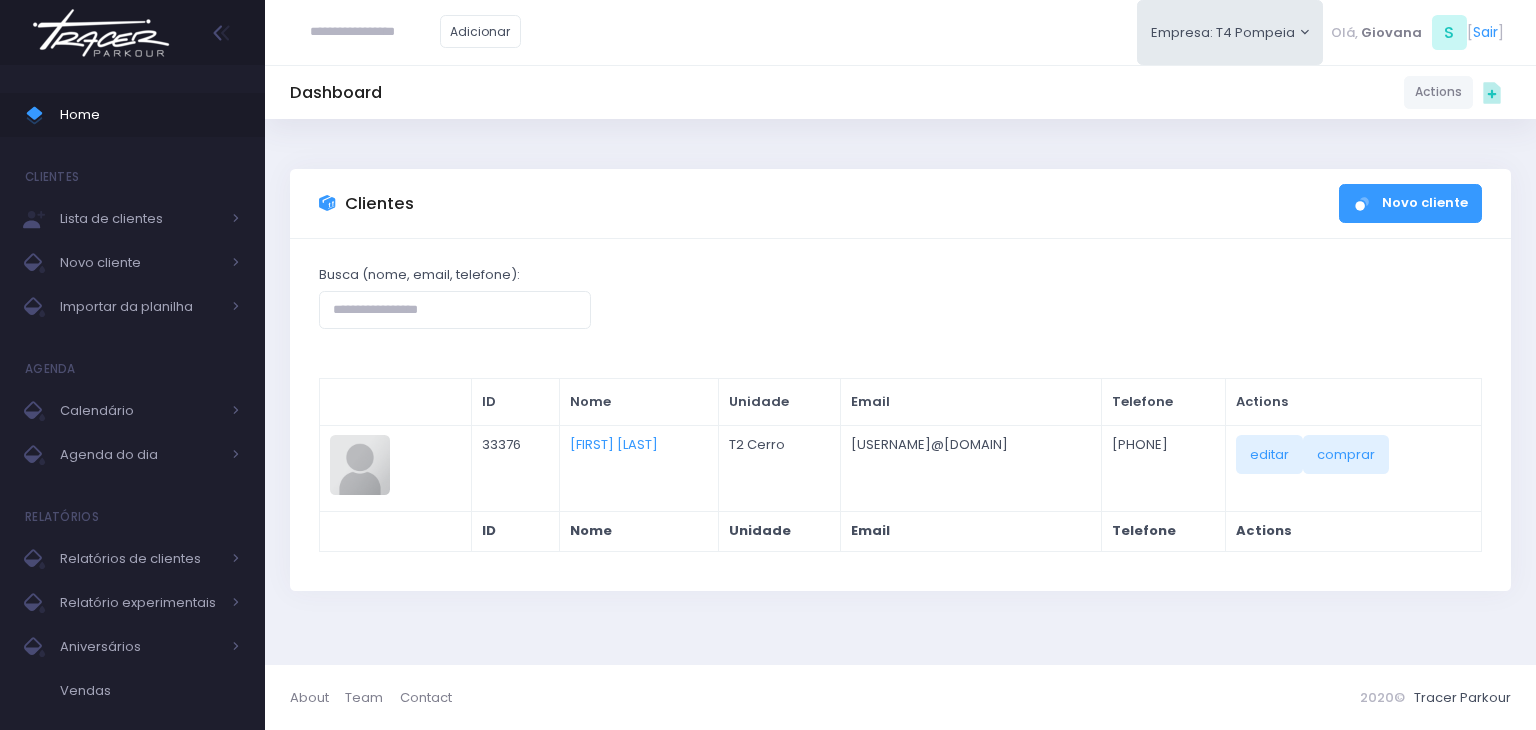 scroll, scrollTop: 0, scrollLeft: 0, axis: both 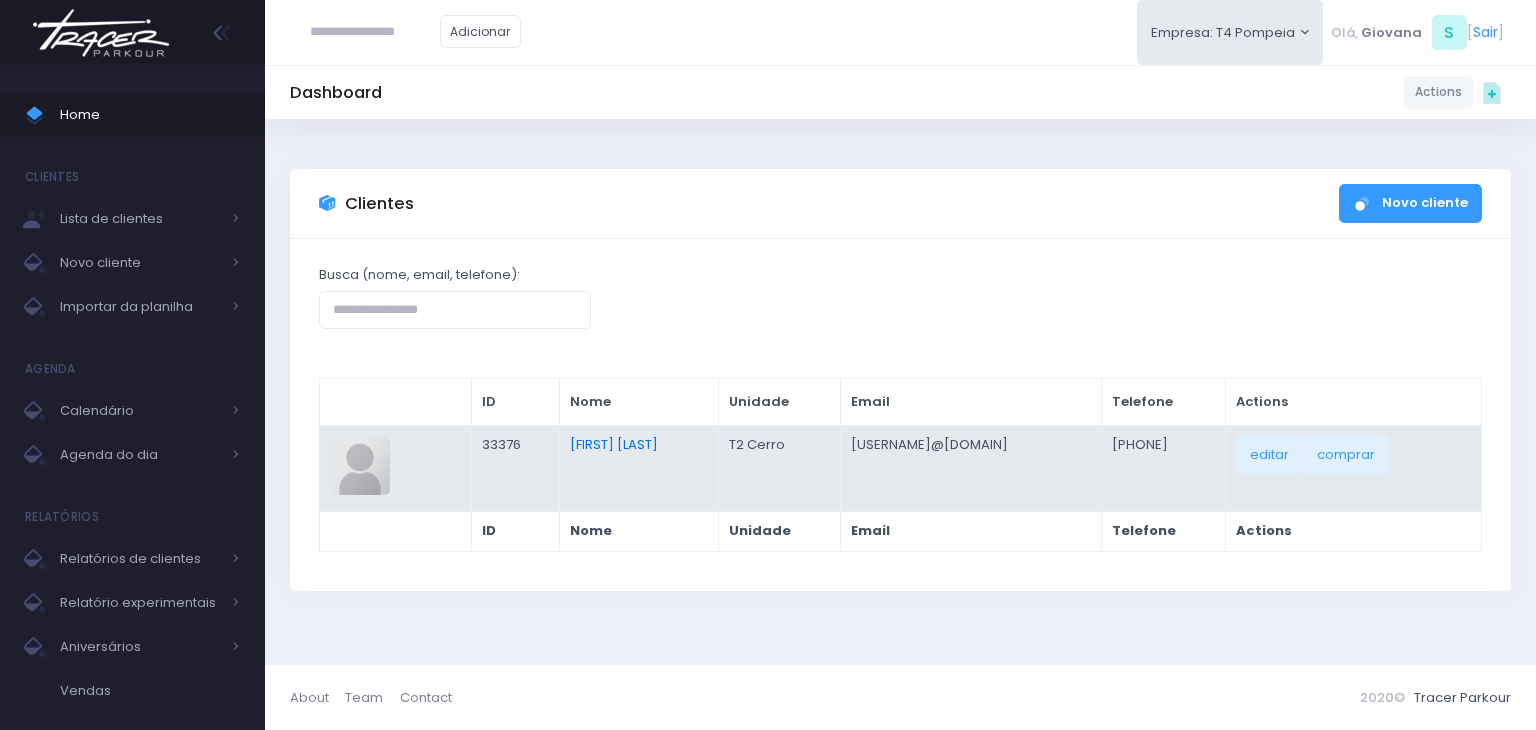 click on "[FIRST] [LAST]" at bounding box center (614, 444) 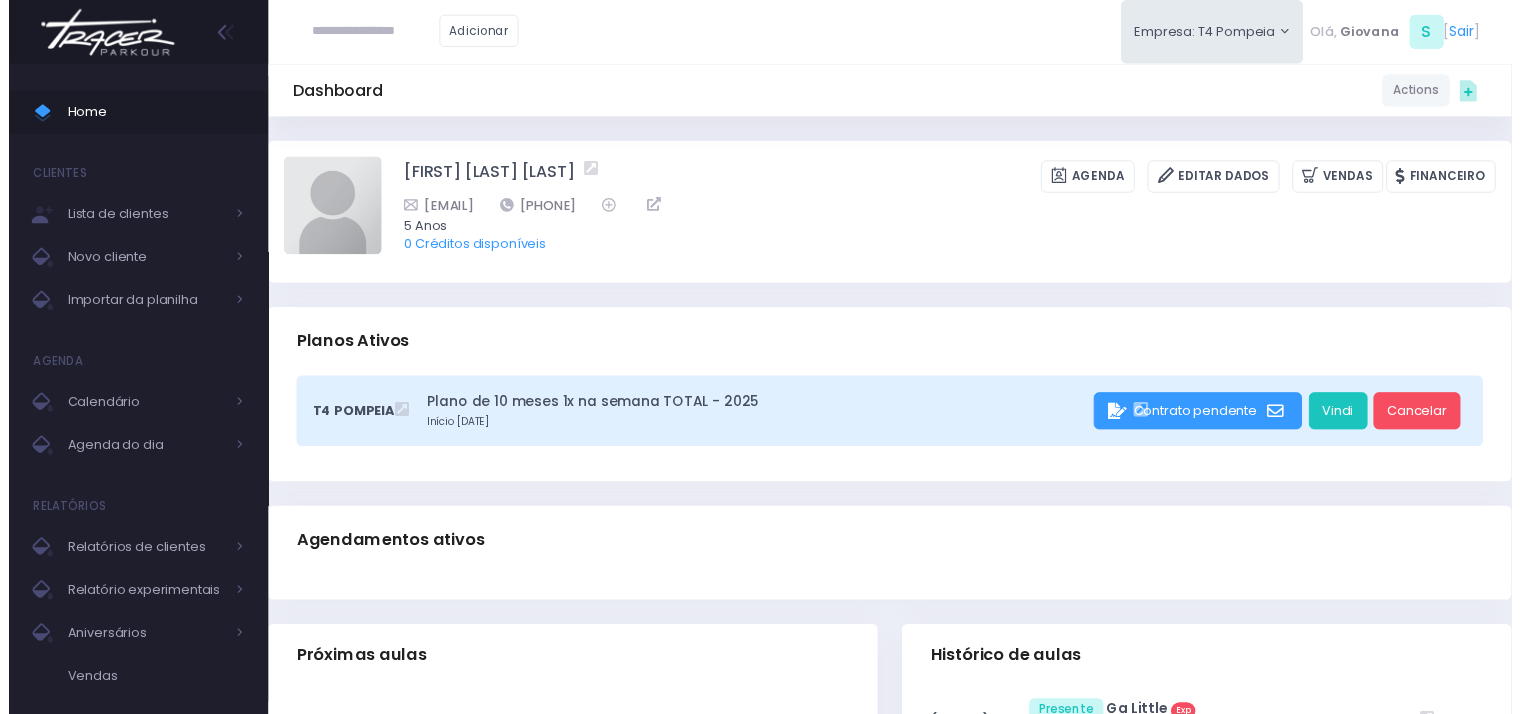 scroll, scrollTop: 0, scrollLeft: 0, axis: both 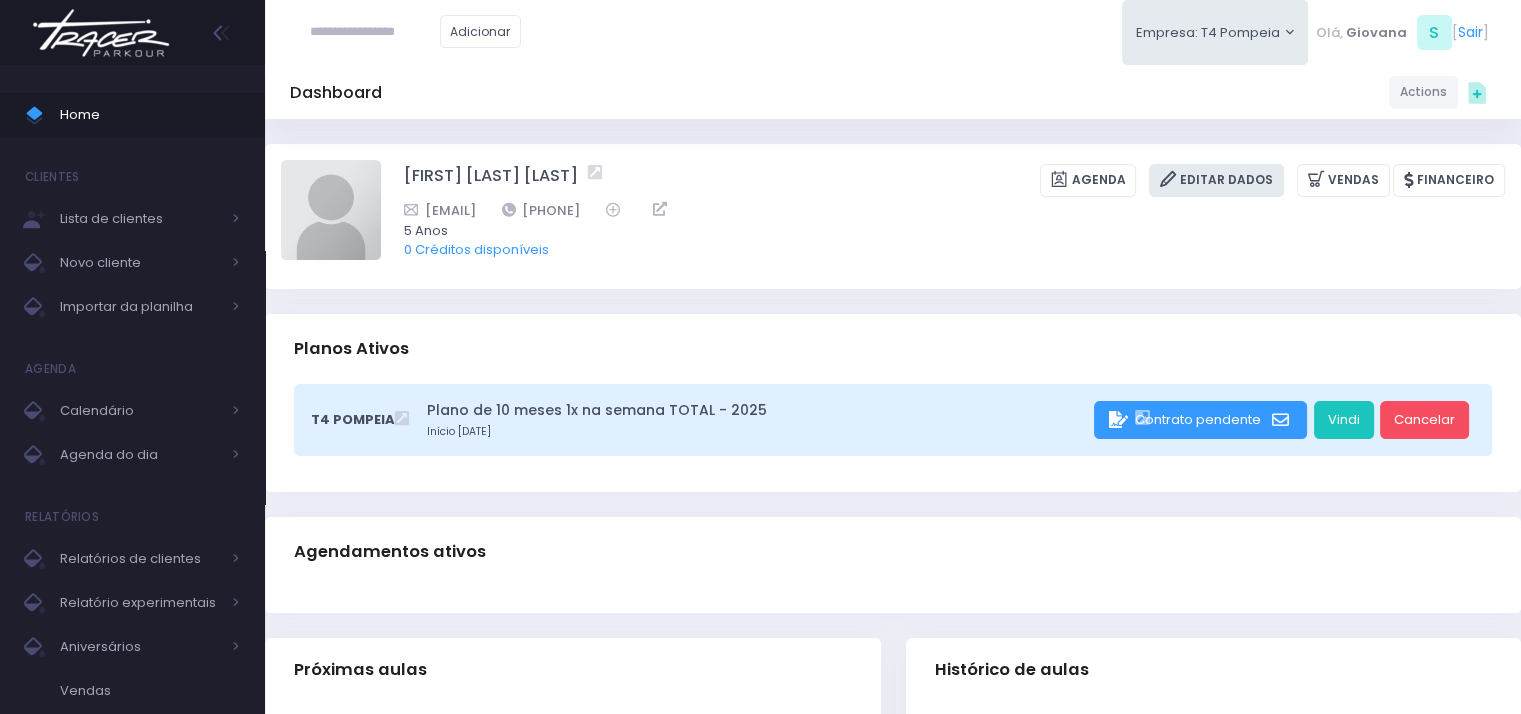 click on "Editar Dados" at bounding box center (1216, 180) 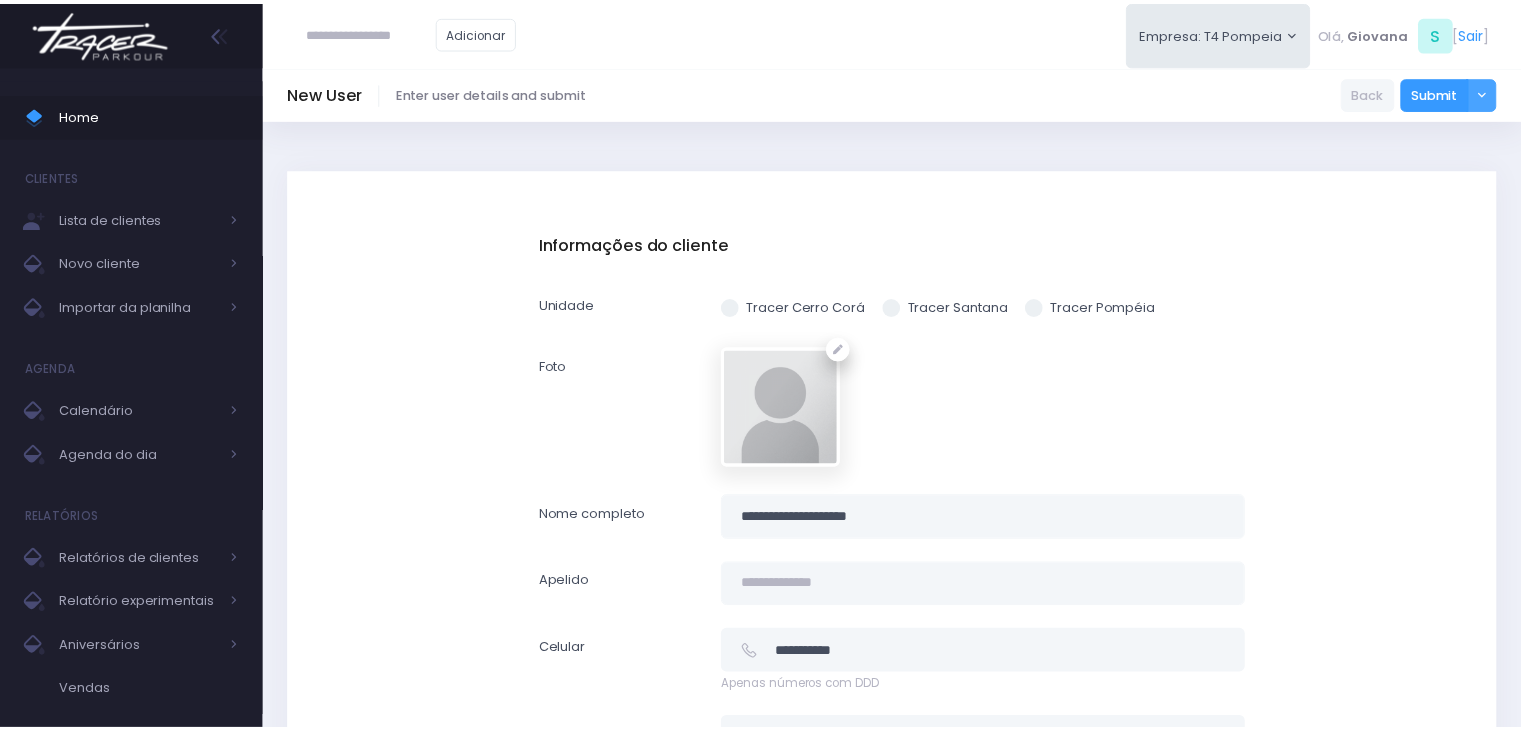scroll, scrollTop: 0, scrollLeft: 0, axis: both 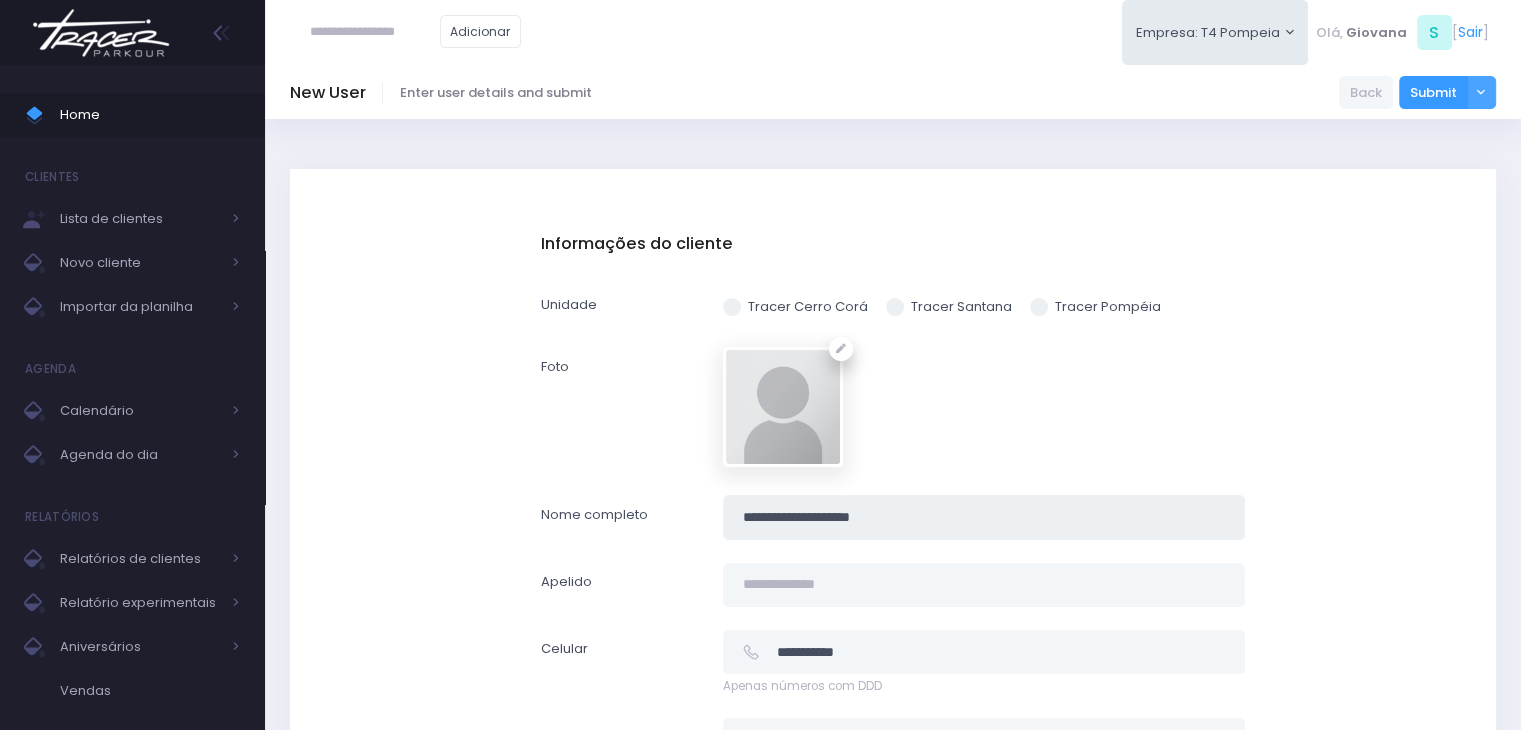 click on "**********" at bounding box center (984, 517) 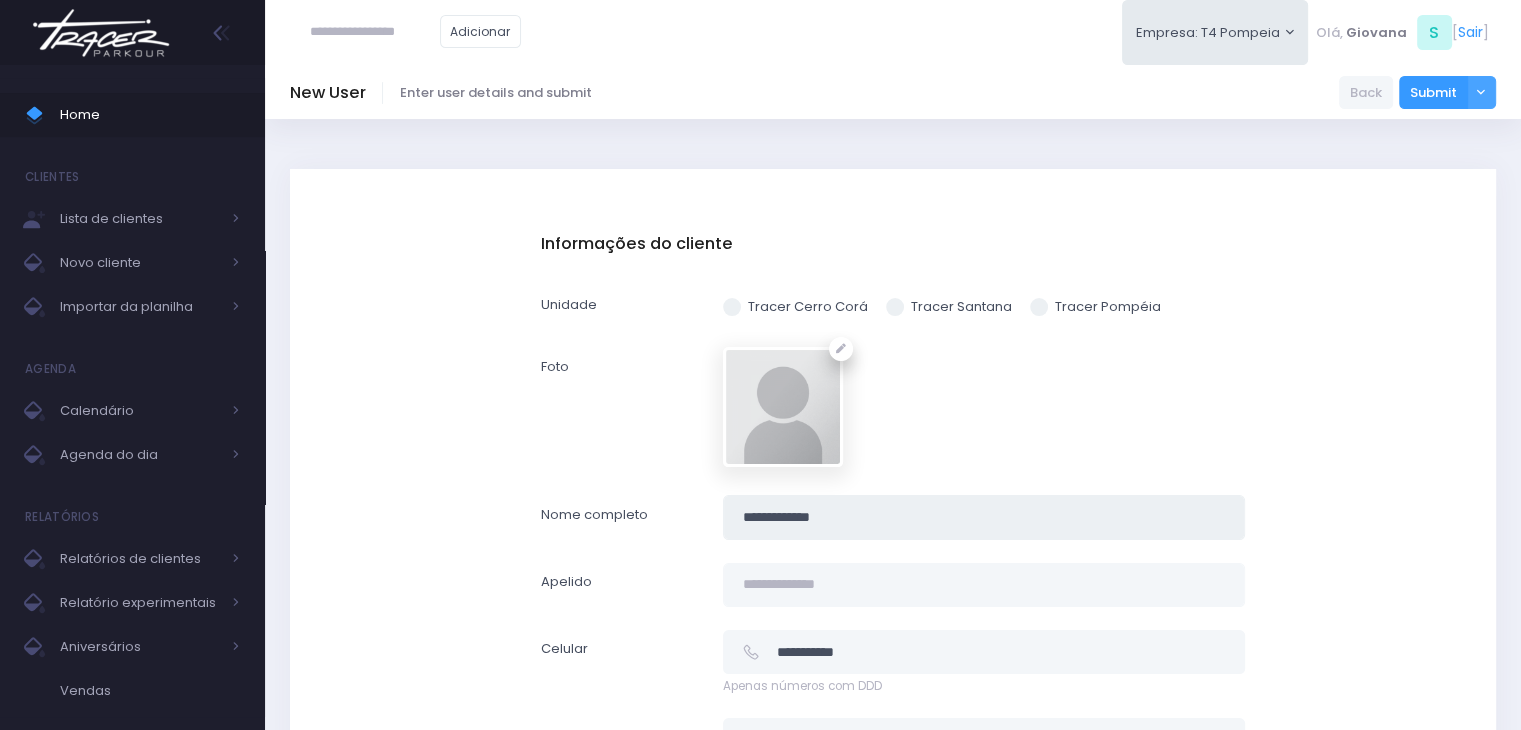 type on "**********" 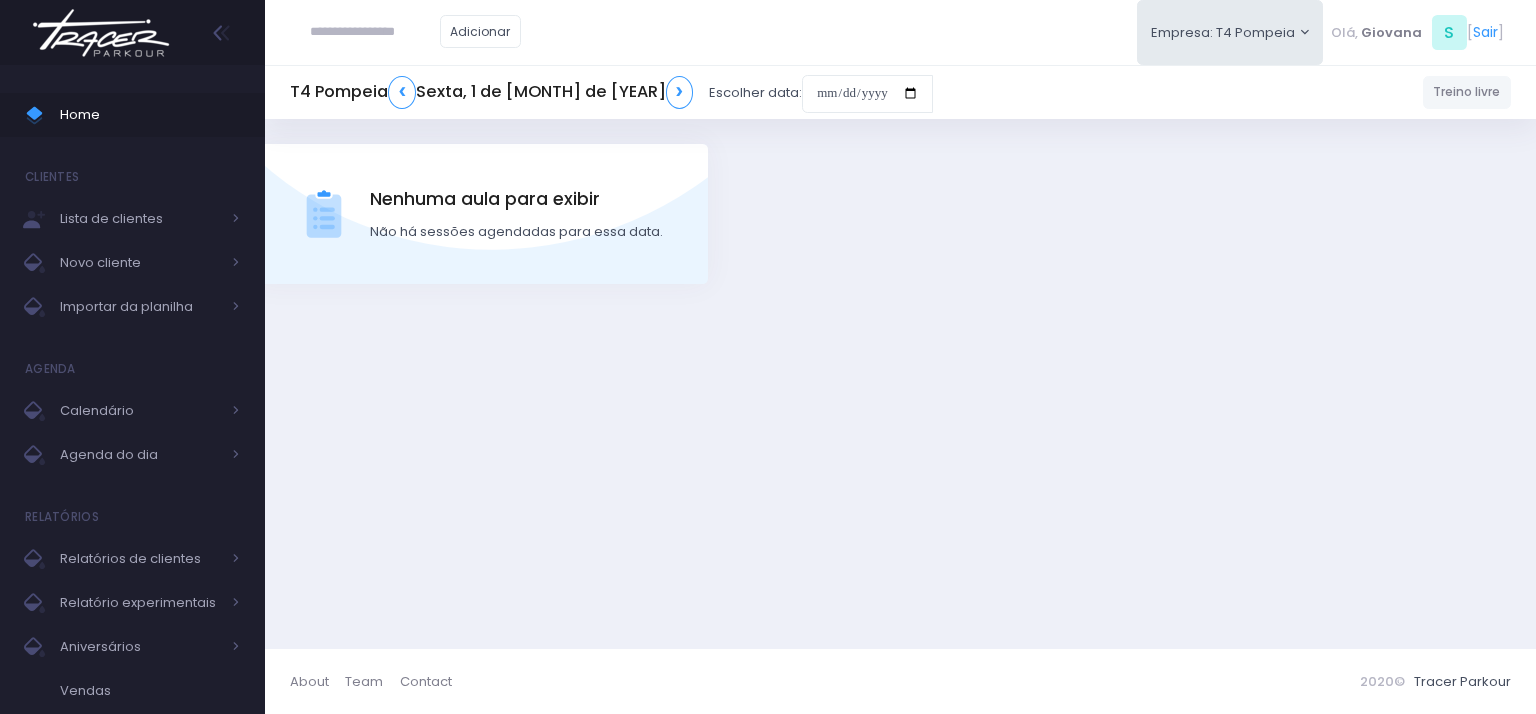 scroll, scrollTop: 0, scrollLeft: 0, axis: both 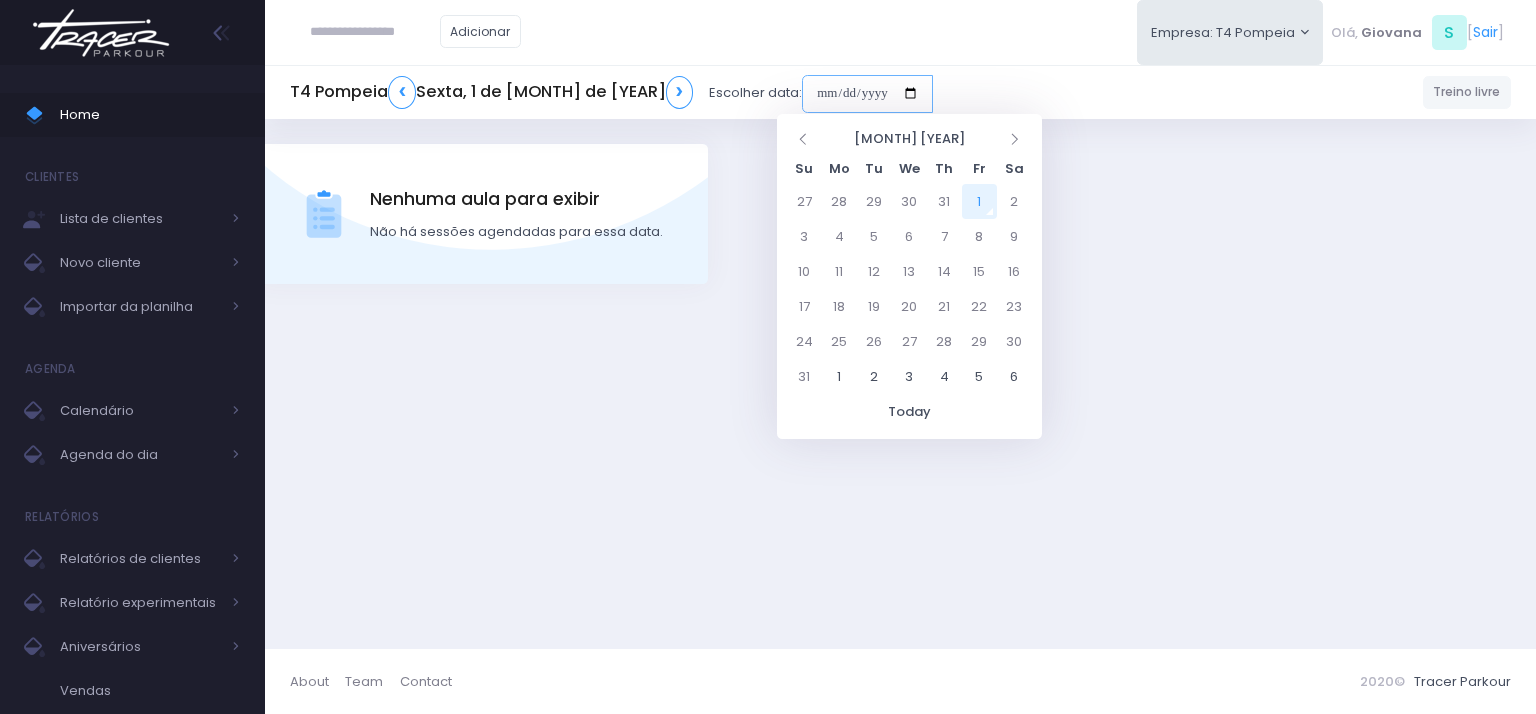click at bounding box center [867, 94] 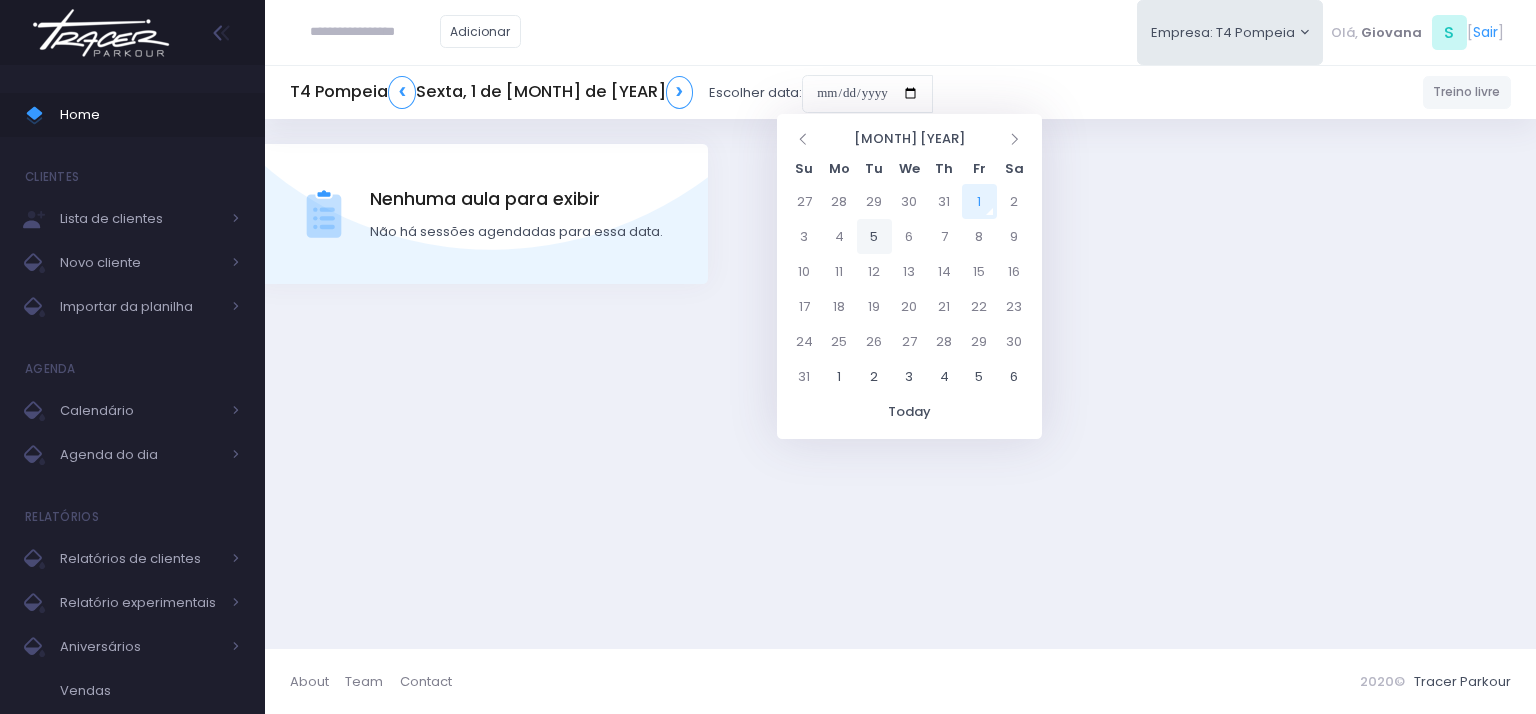 click on "5" at bounding box center (874, 236) 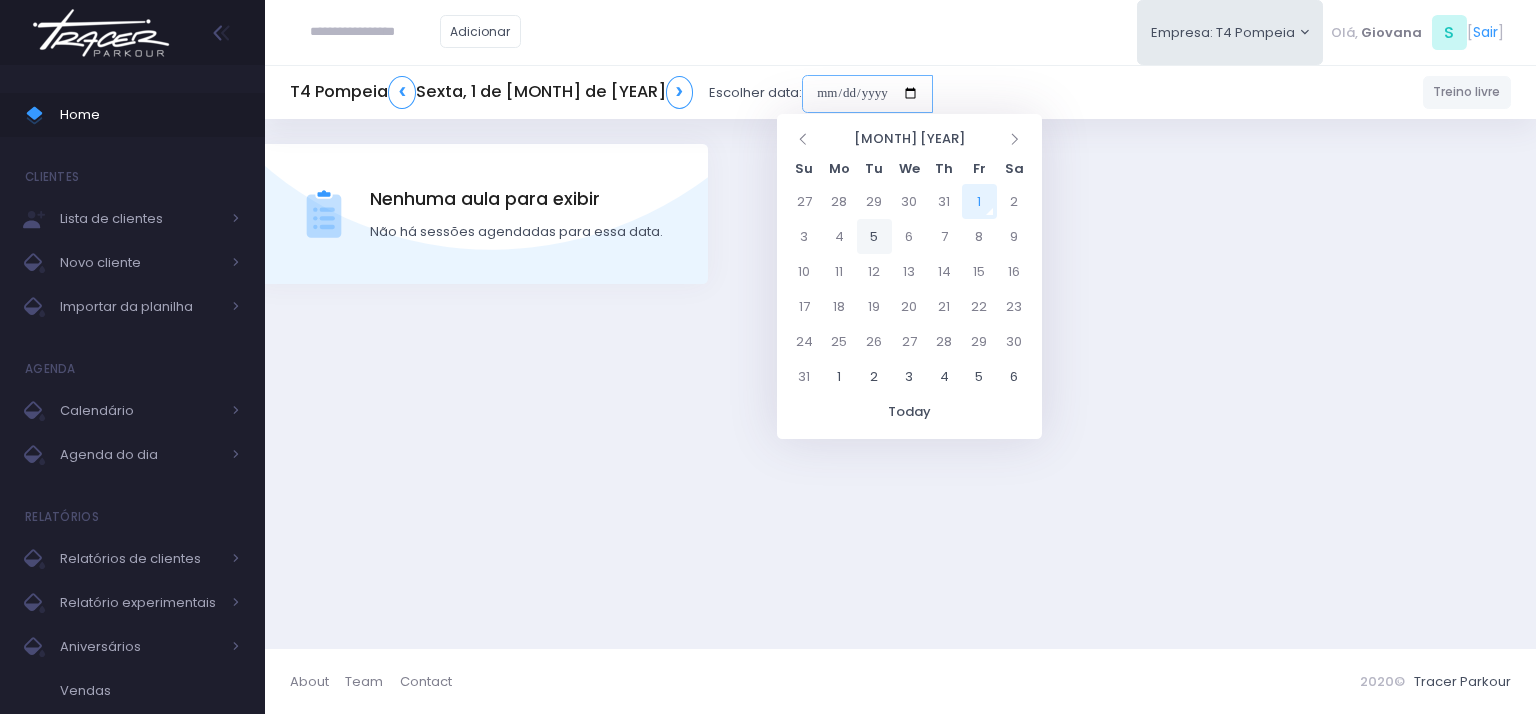 type on "**********" 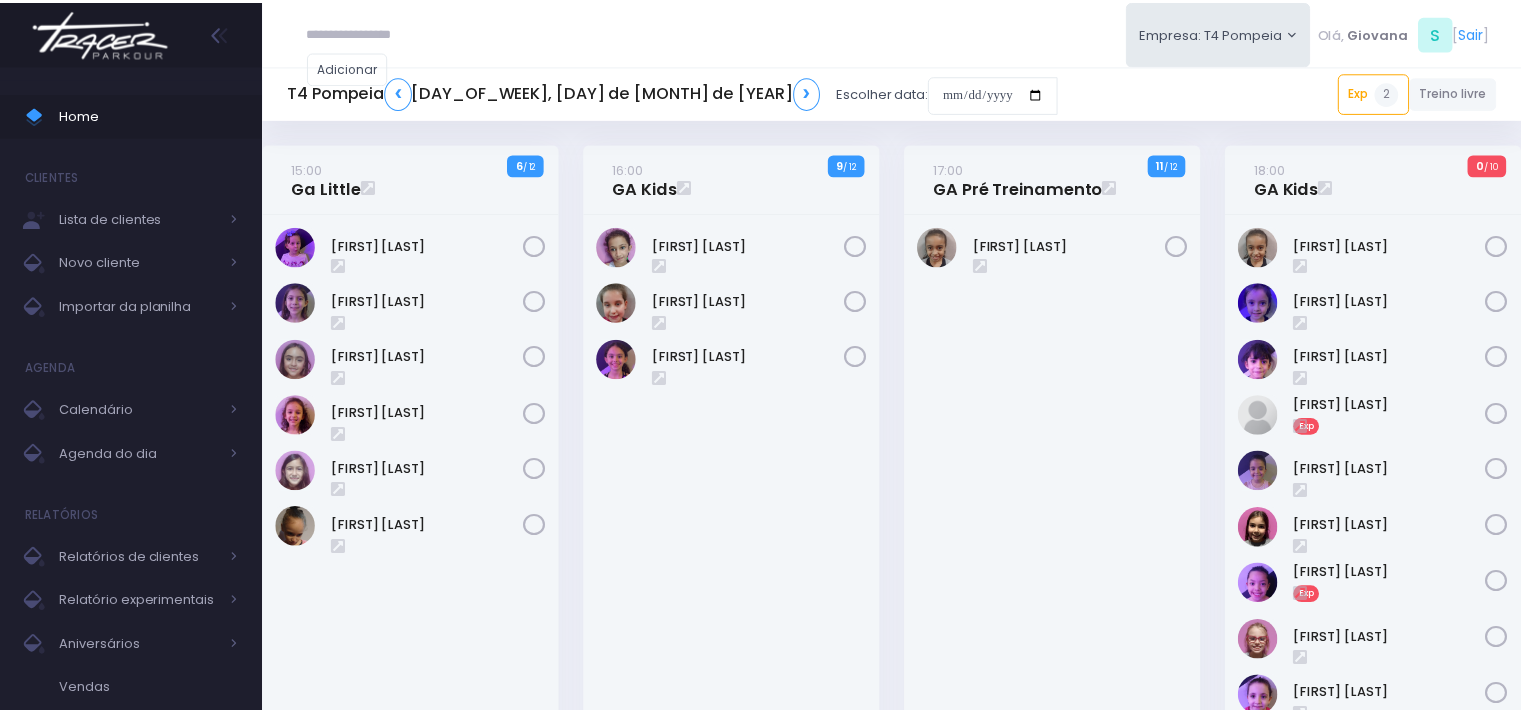 scroll, scrollTop: 0, scrollLeft: 0, axis: both 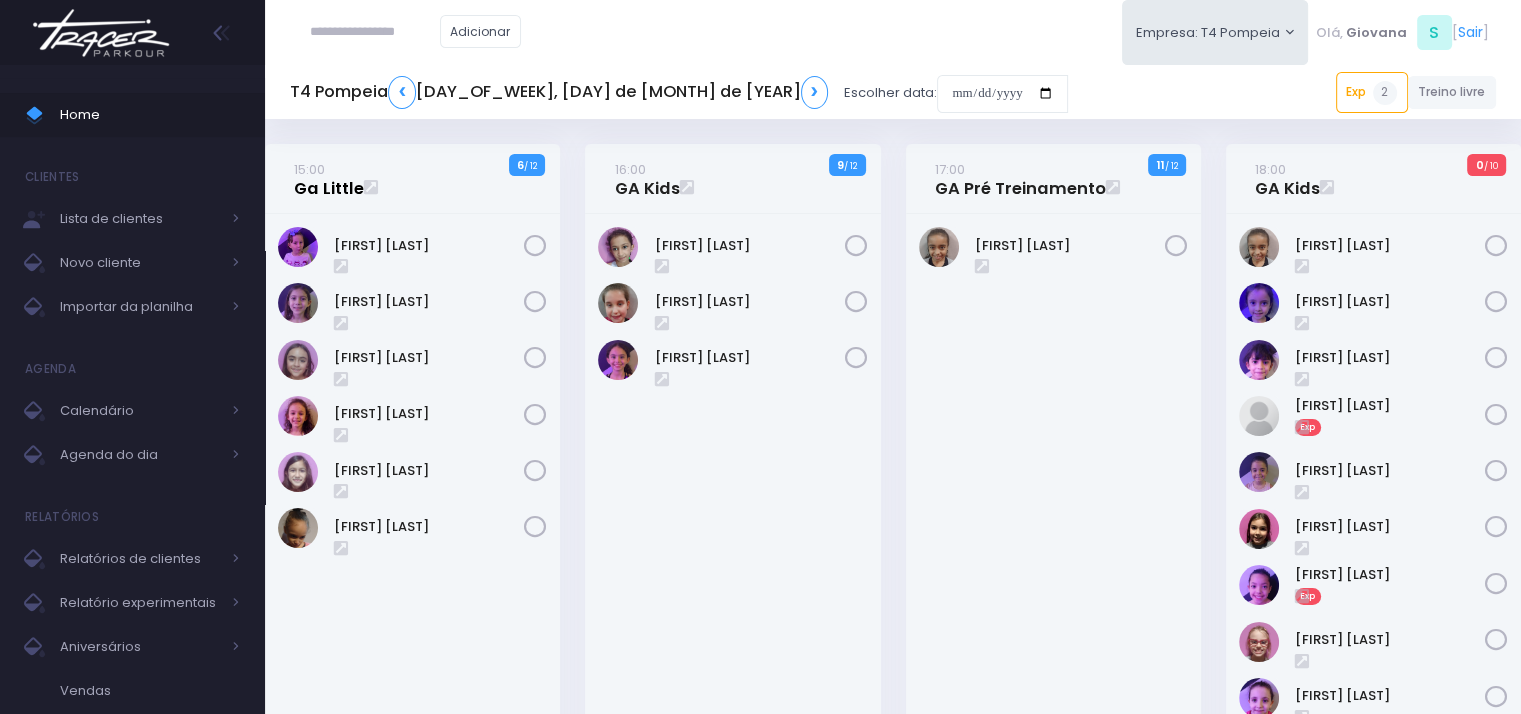 click on "15:00" at bounding box center [309, 169] 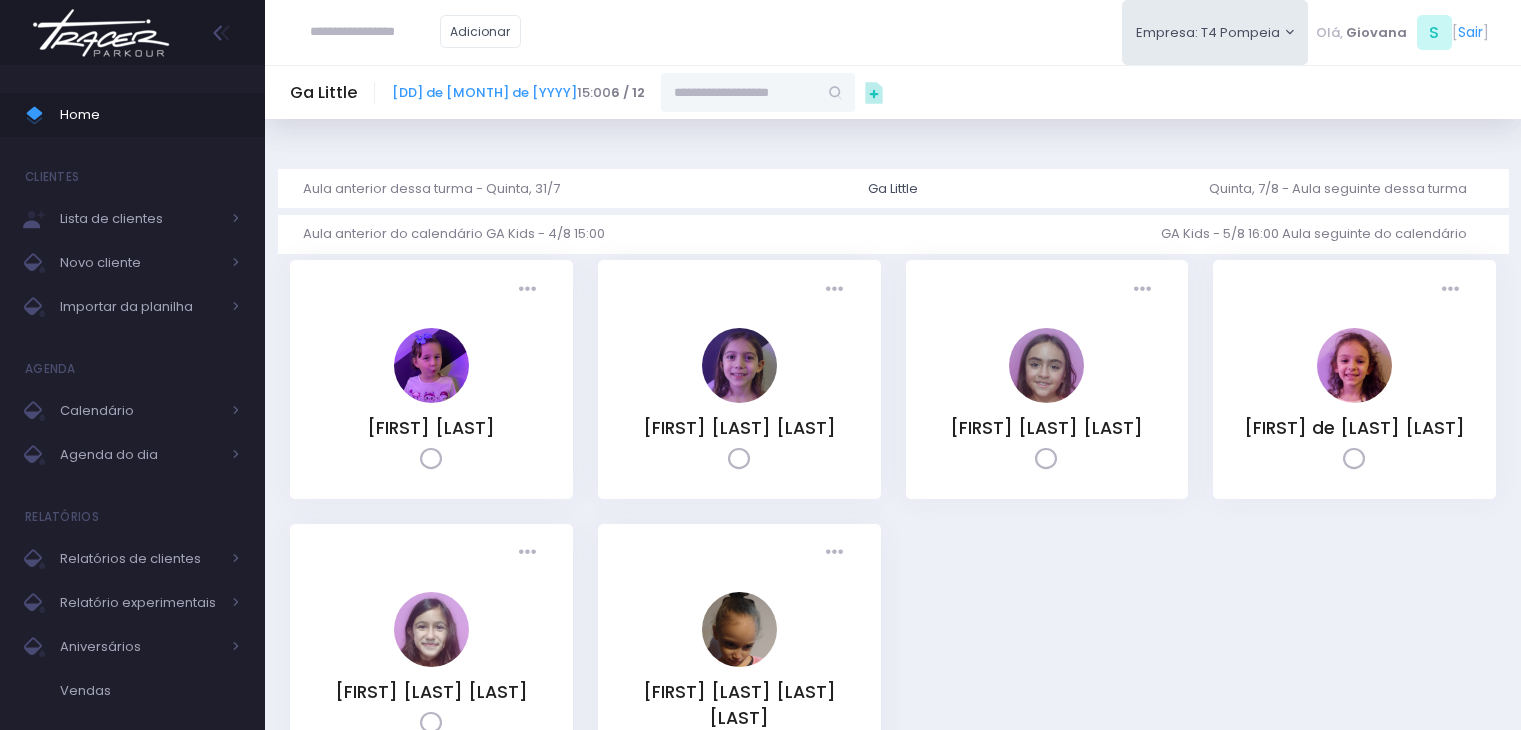 scroll, scrollTop: 0, scrollLeft: 0, axis: both 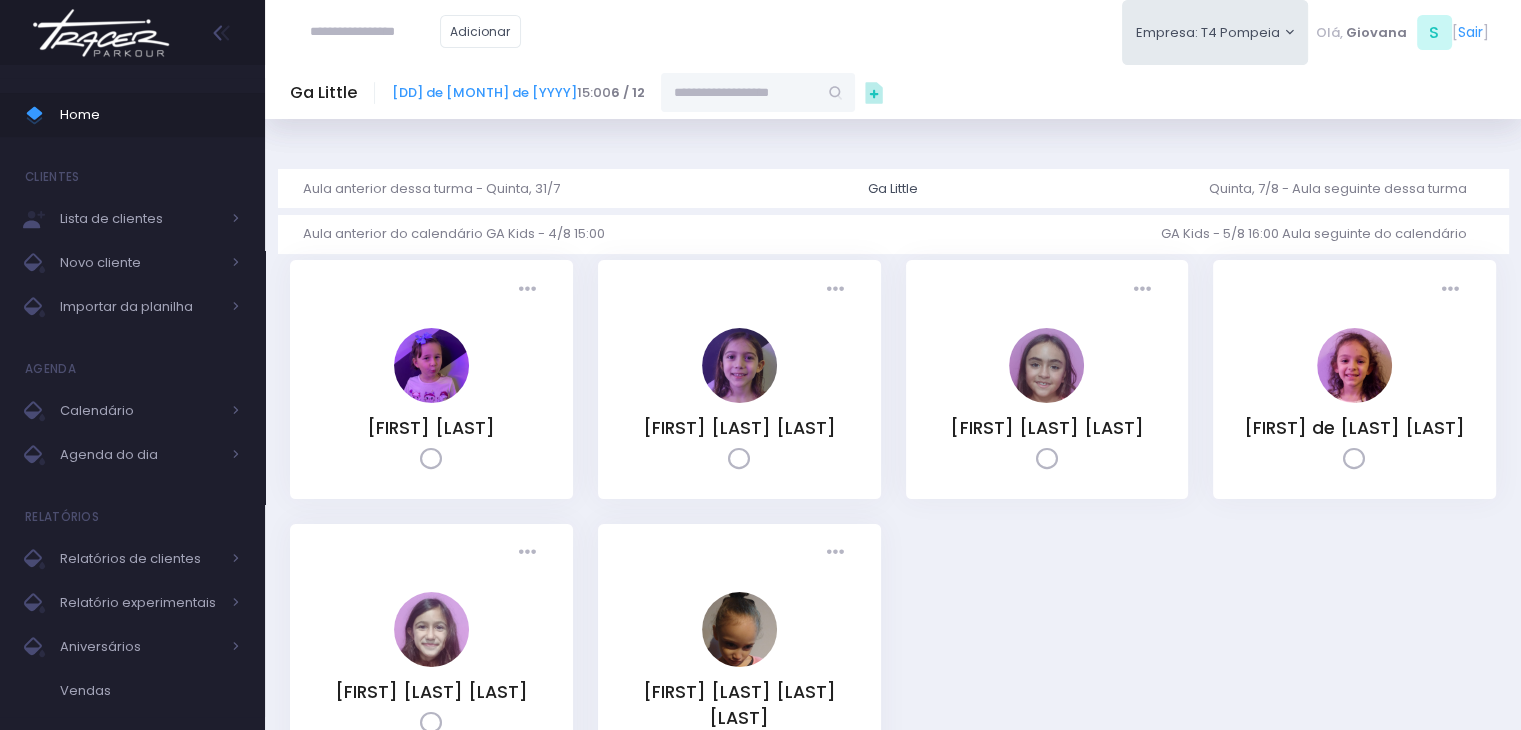 paste on "**********" 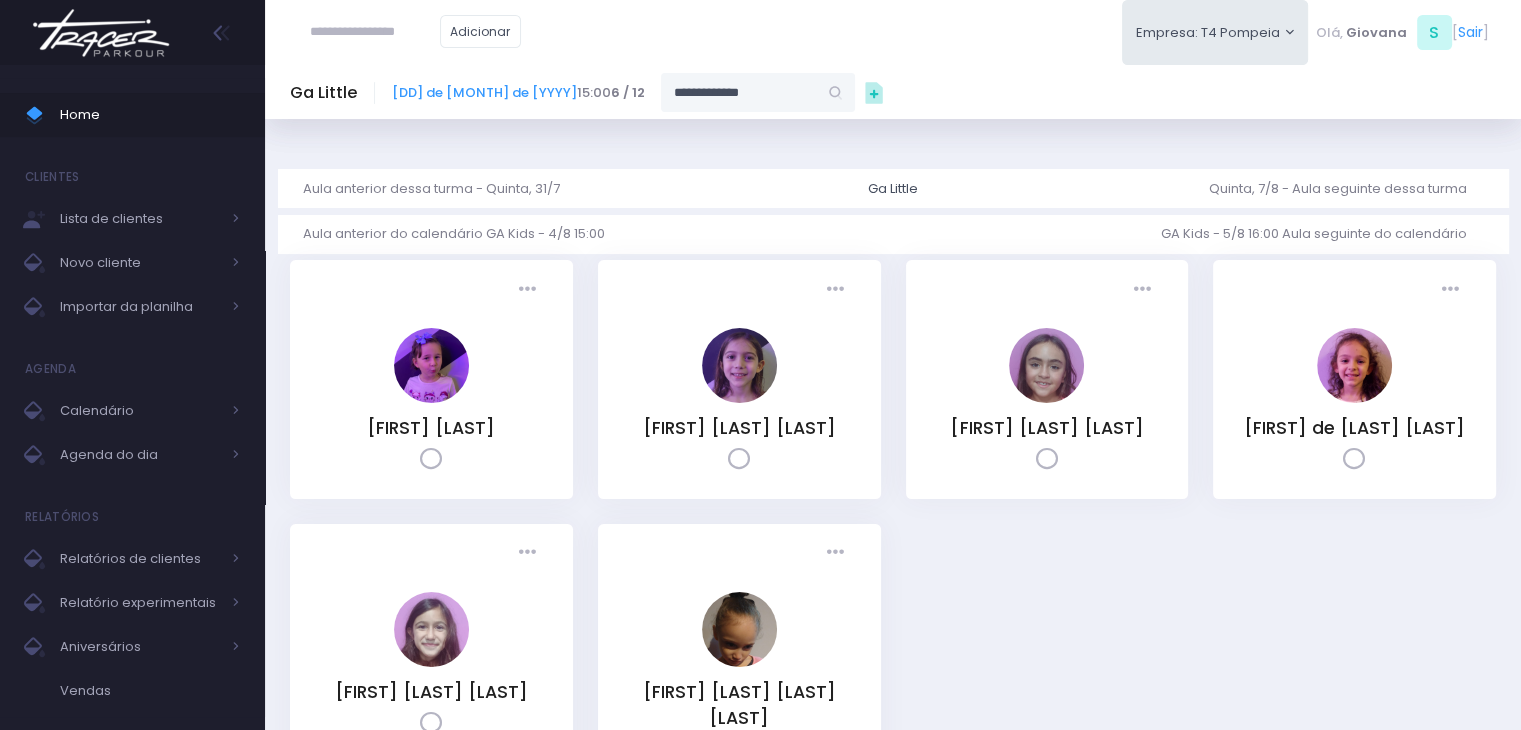 click on "**********" at bounding box center [739, 92] 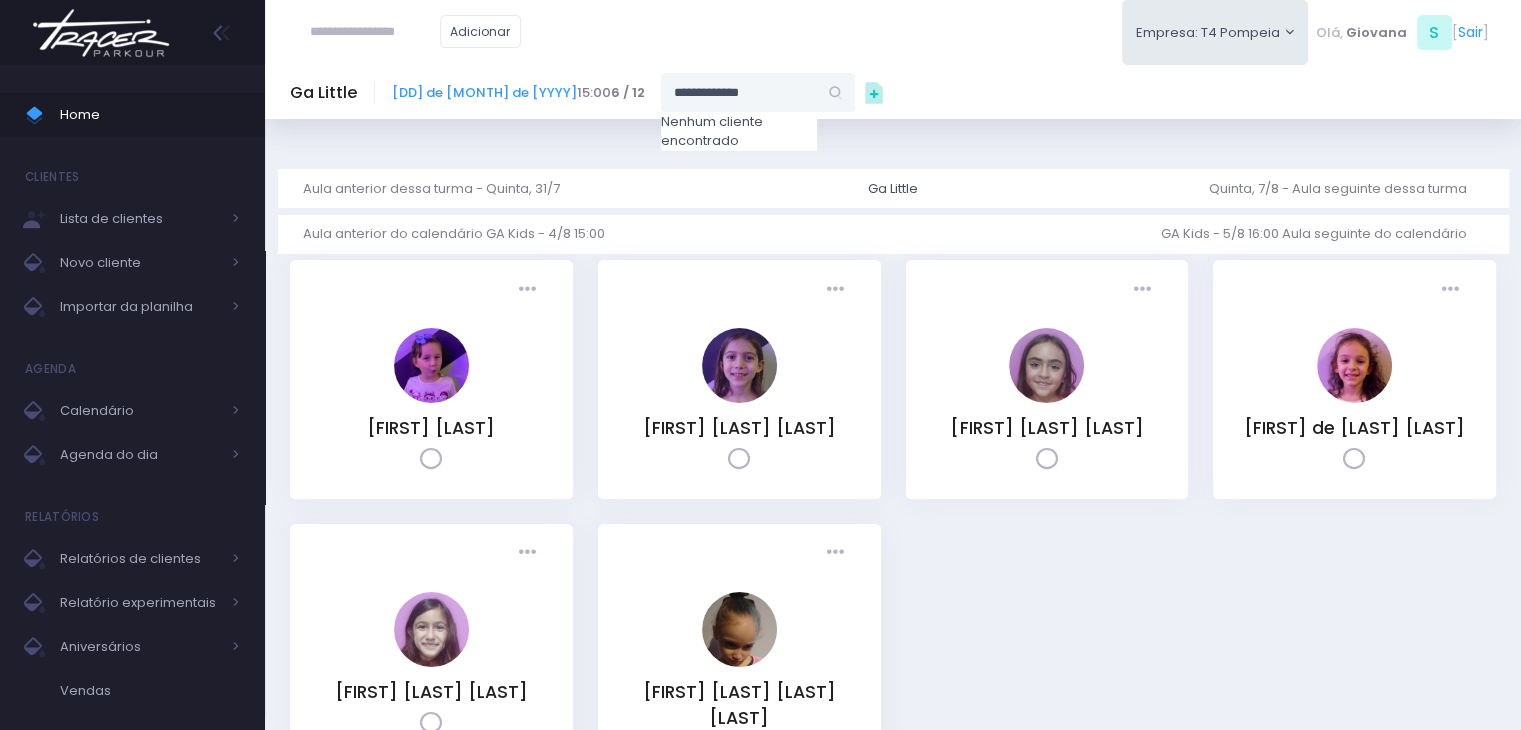 click on "**********" at bounding box center (739, 92) 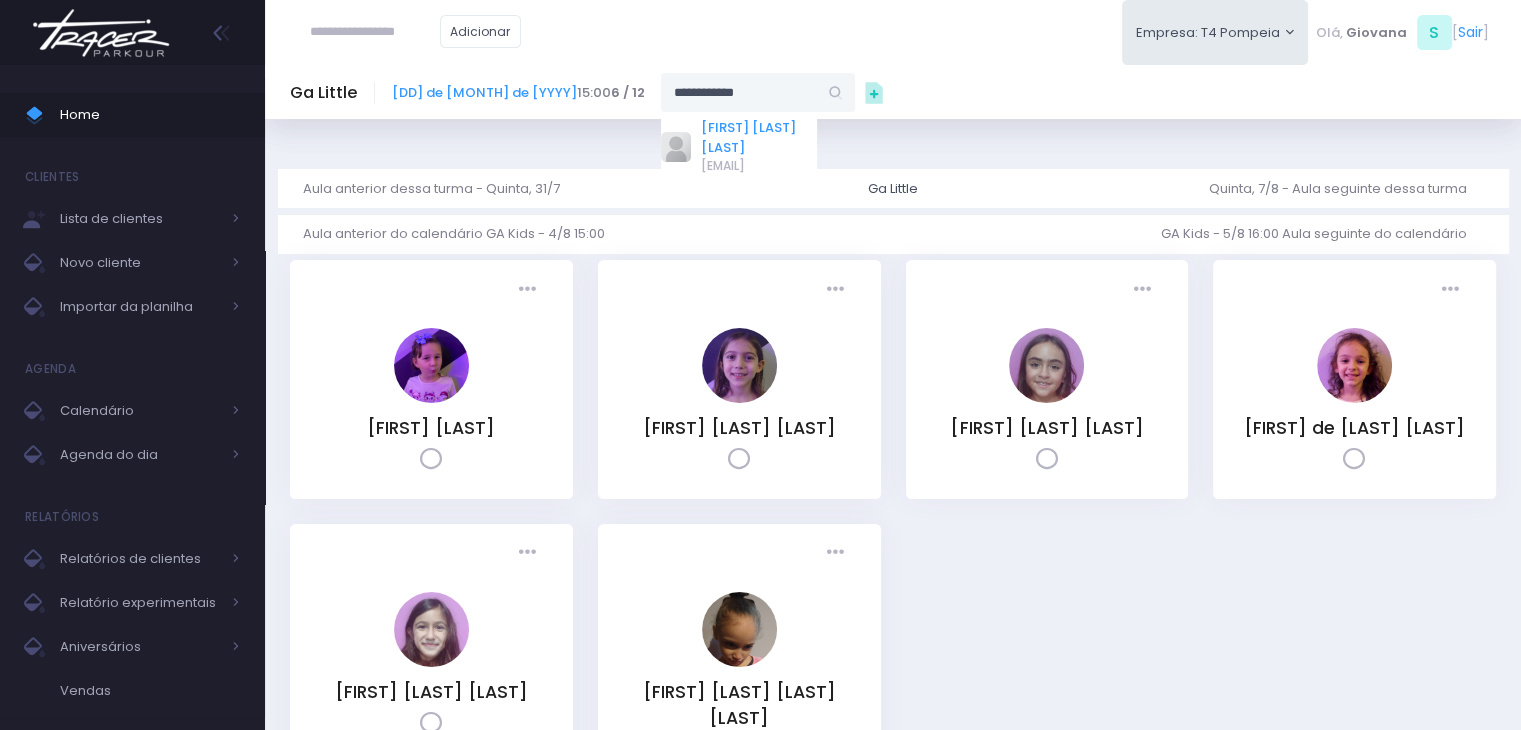 click on "Nicole Esteves Fabri" at bounding box center [759, 137] 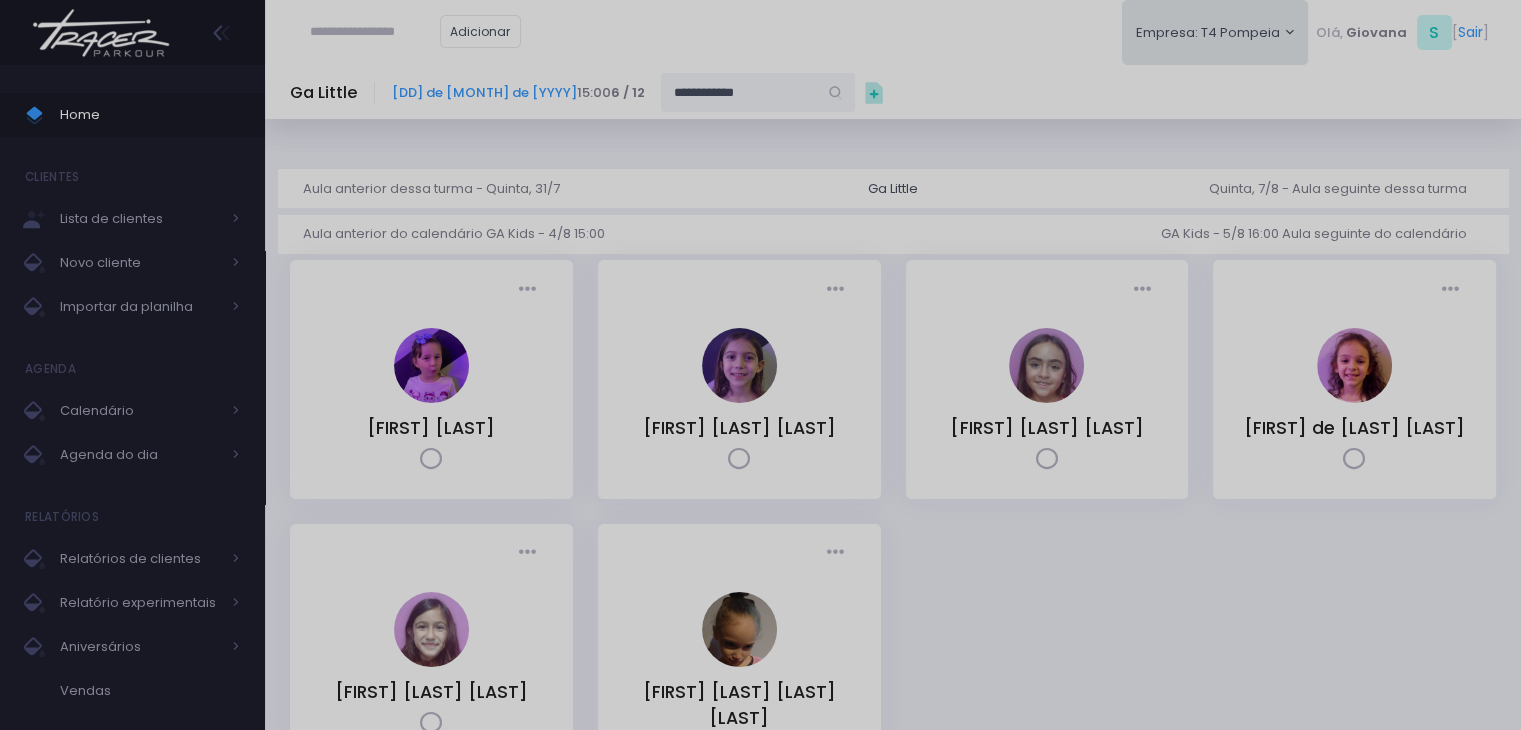 type on "**********" 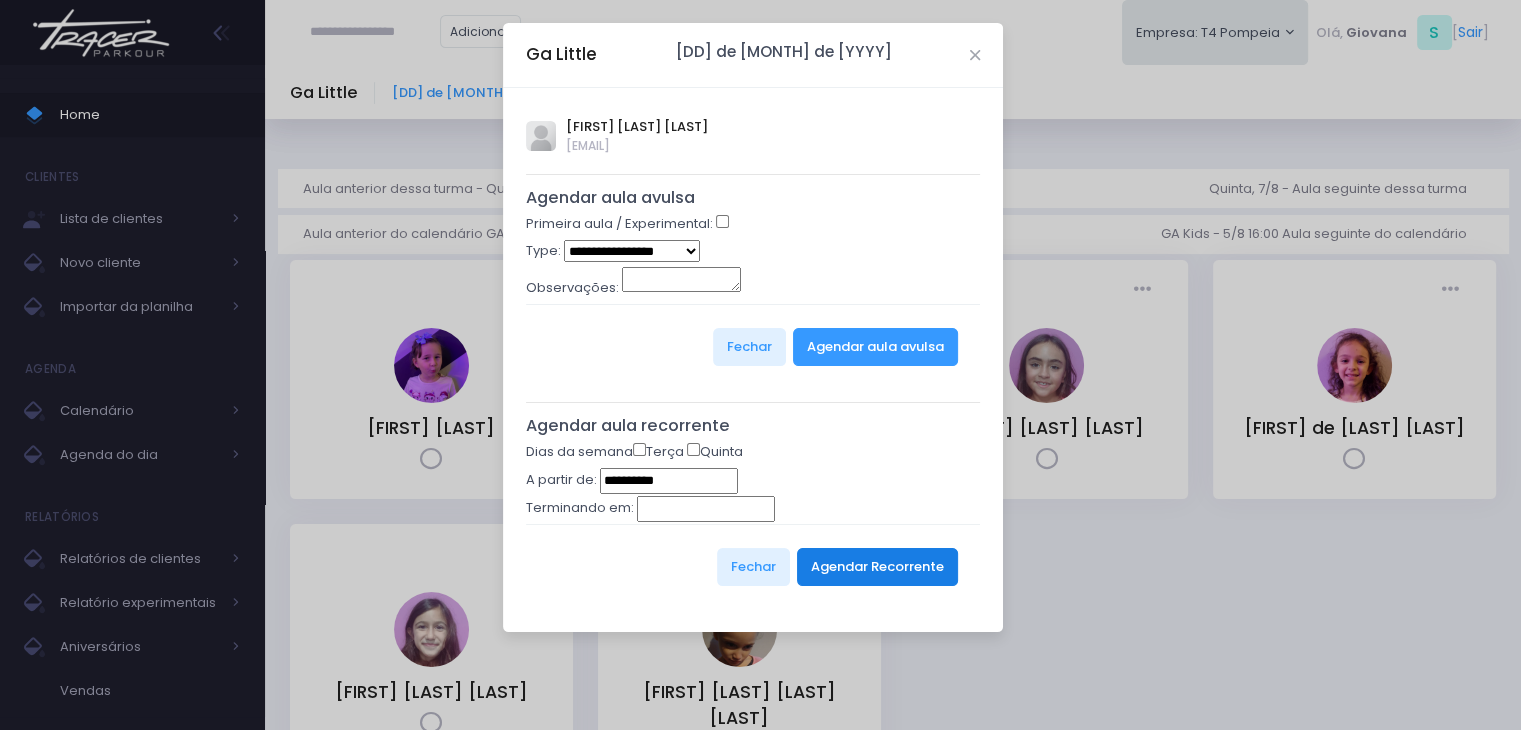 click on "Agendar Recorrente" at bounding box center [877, 567] 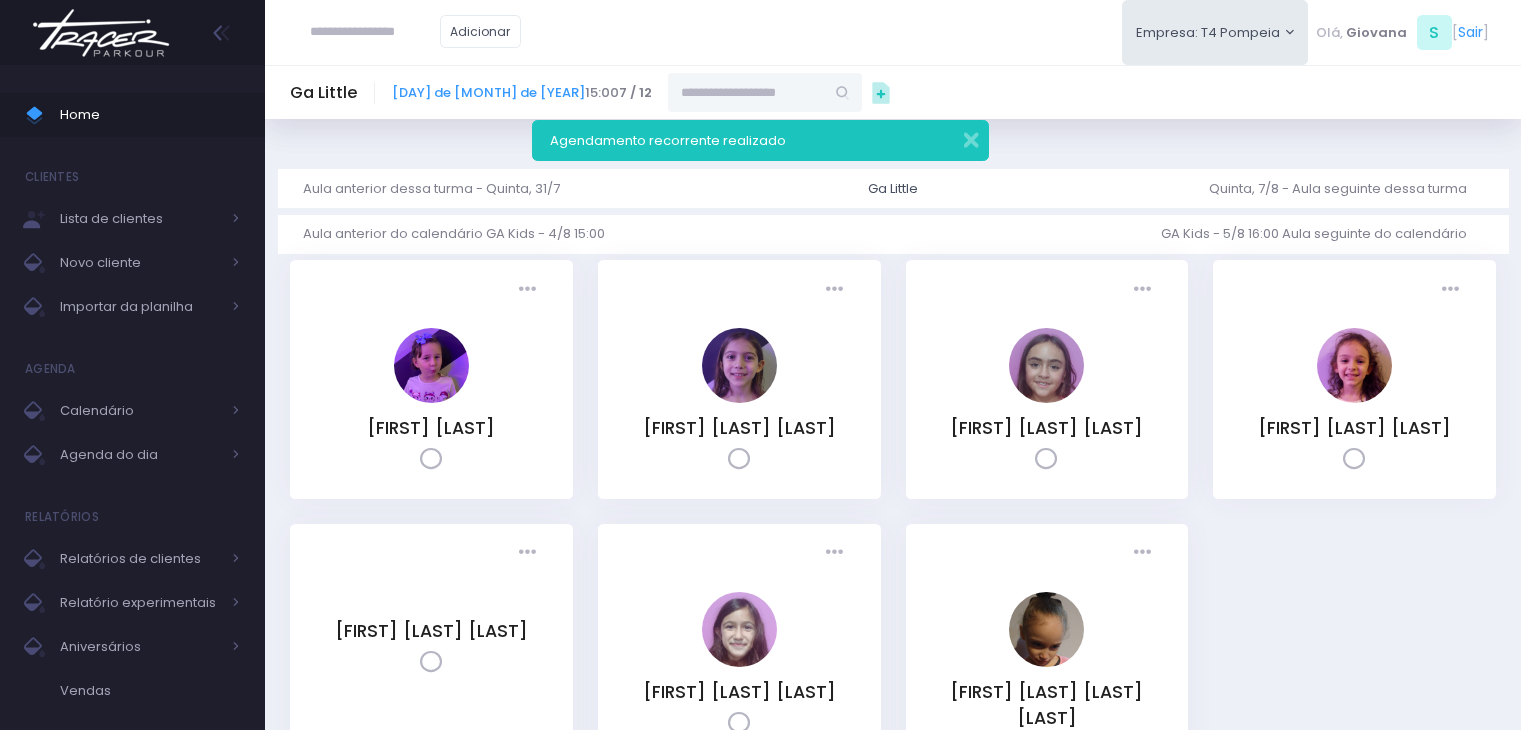 scroll, scrollTop: 0, scrollLeft: 0, axis: both 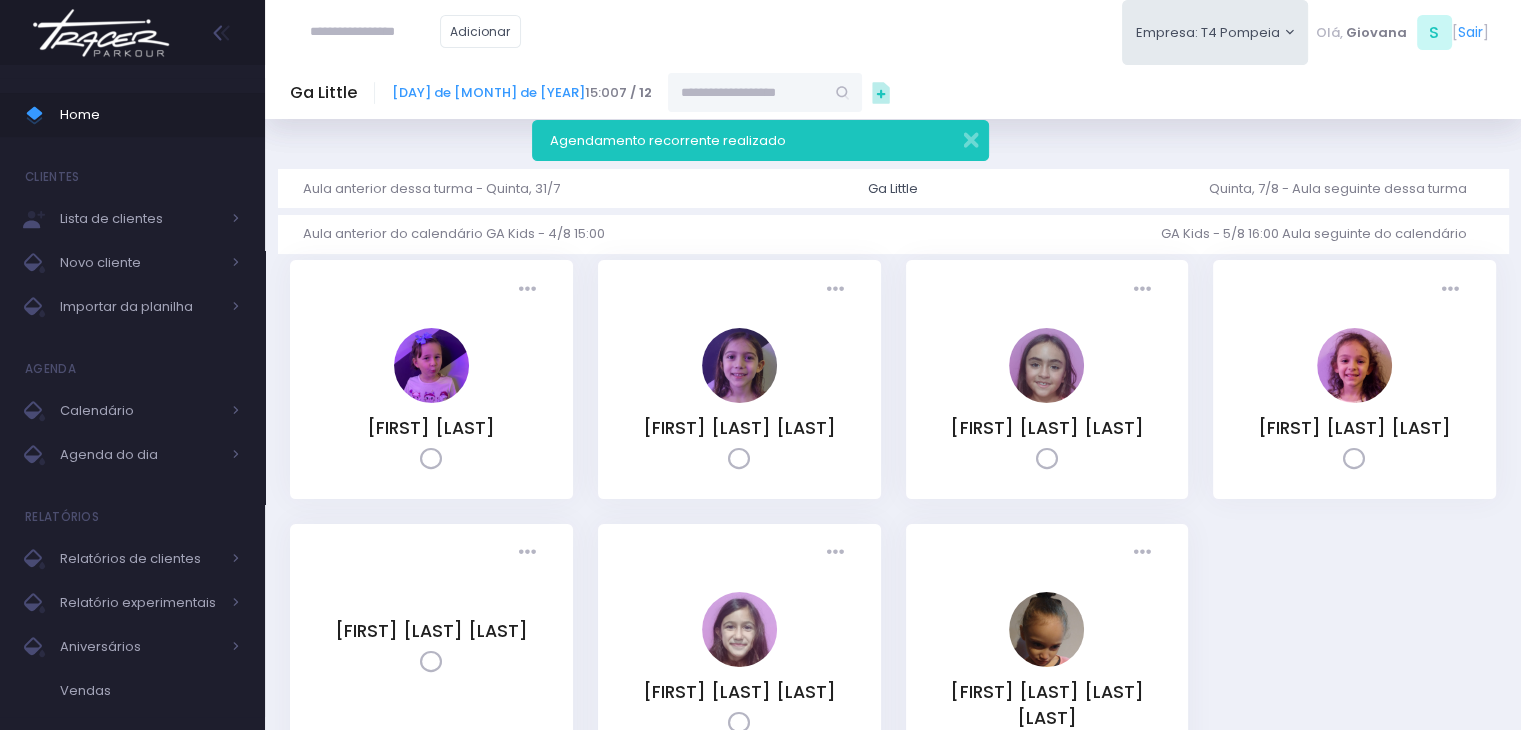 click at bounding box center (375, 32) 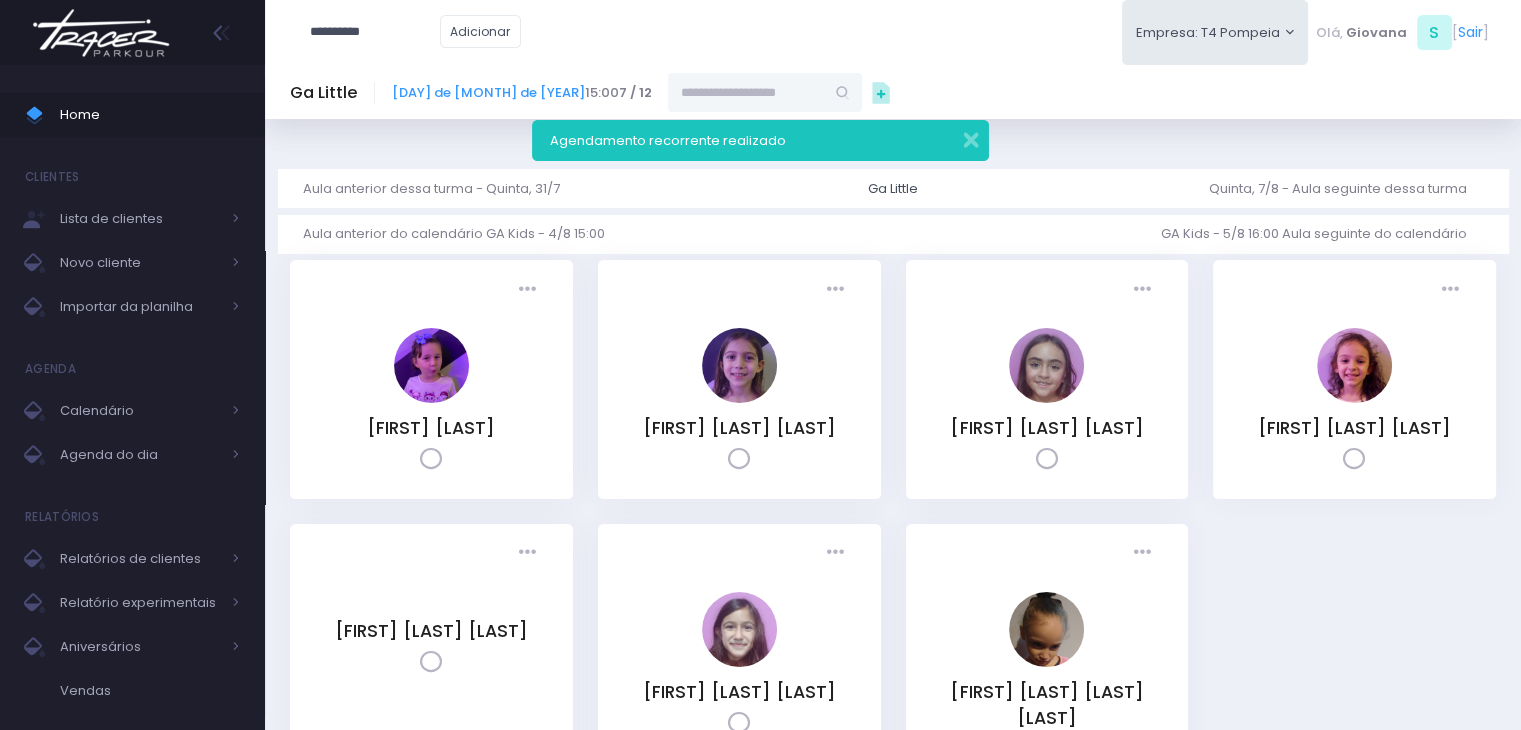 type on "**********" 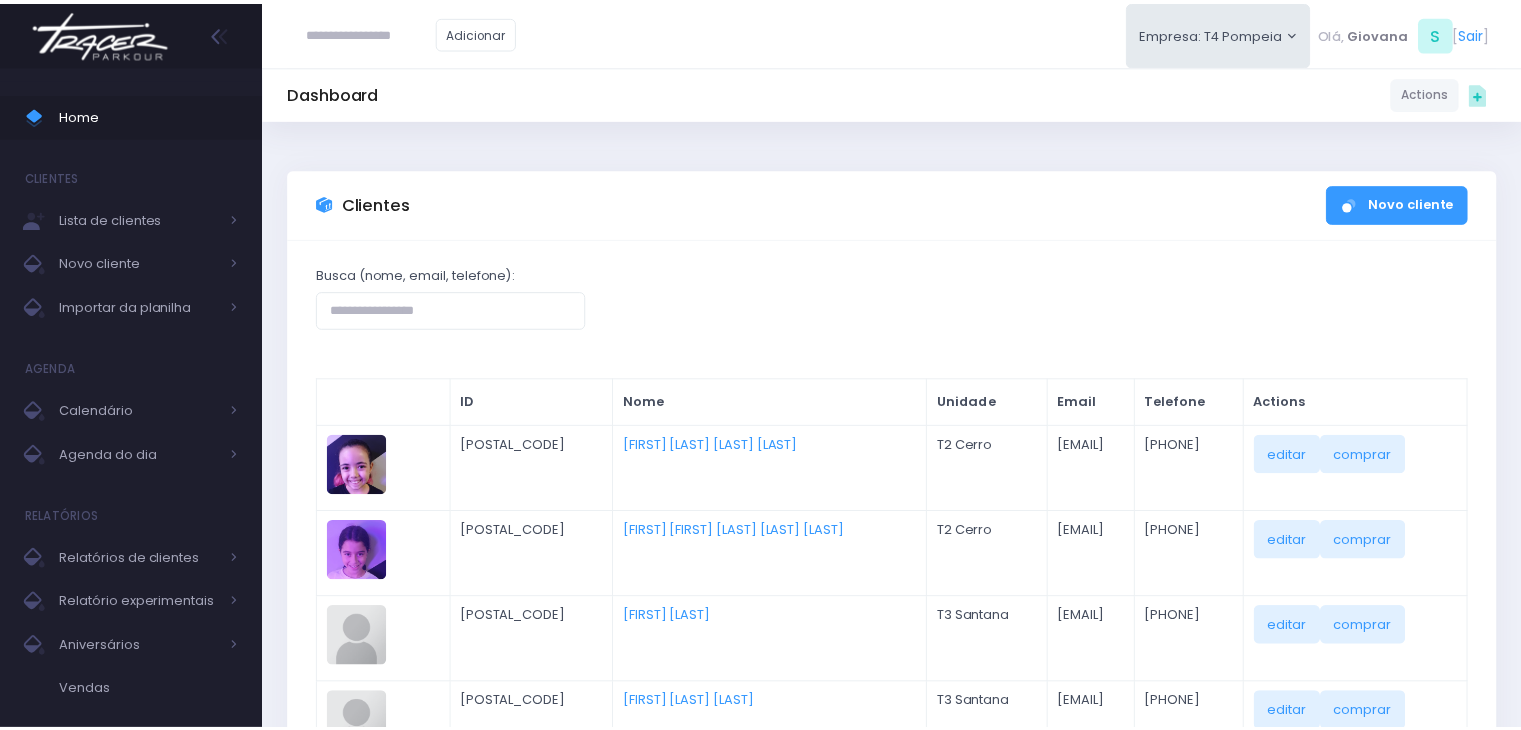 scroll, scrollTop: 0, scrollLeft: 0, axis: both 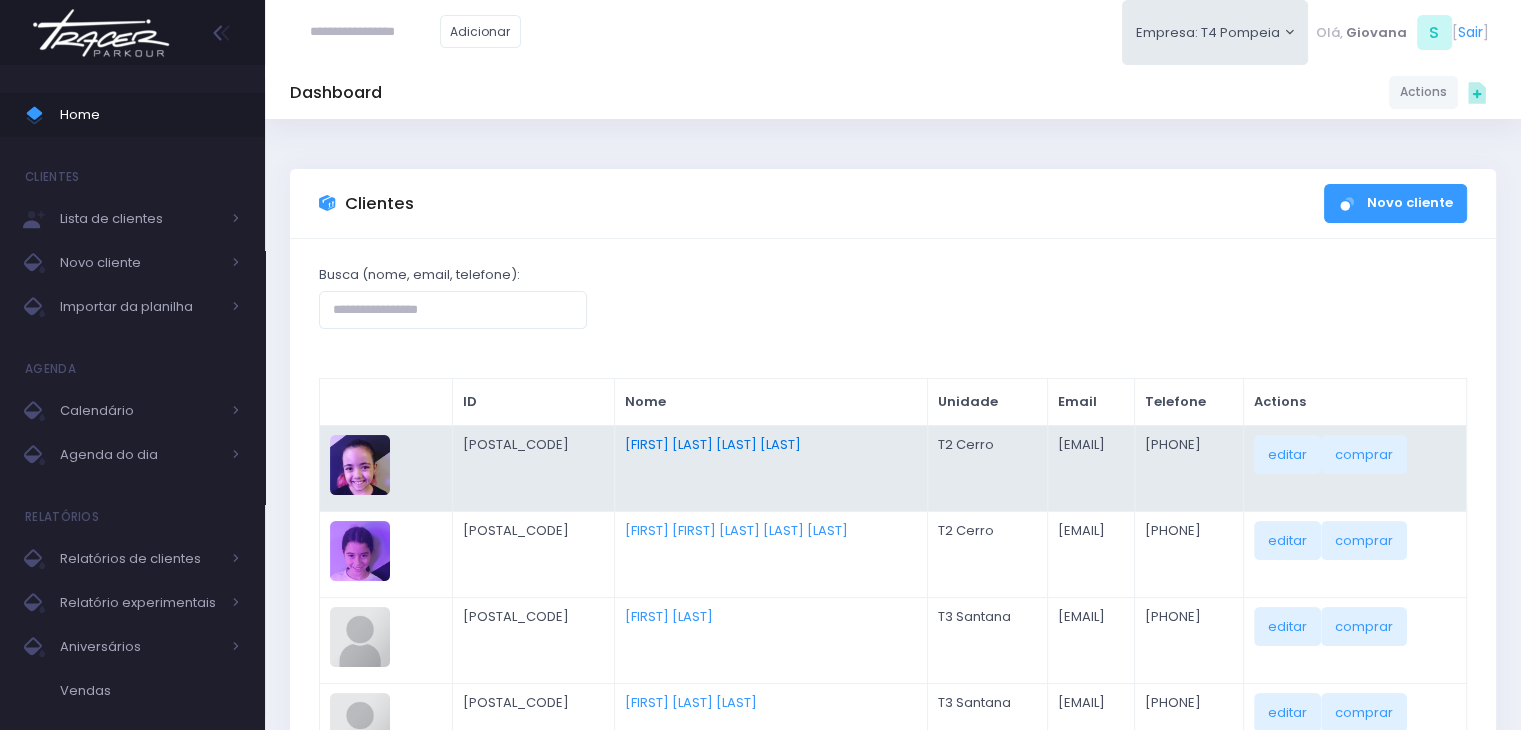click on "[FIRST] [LAST] [LAST] [LAST]" at bounding box center [713, 444] 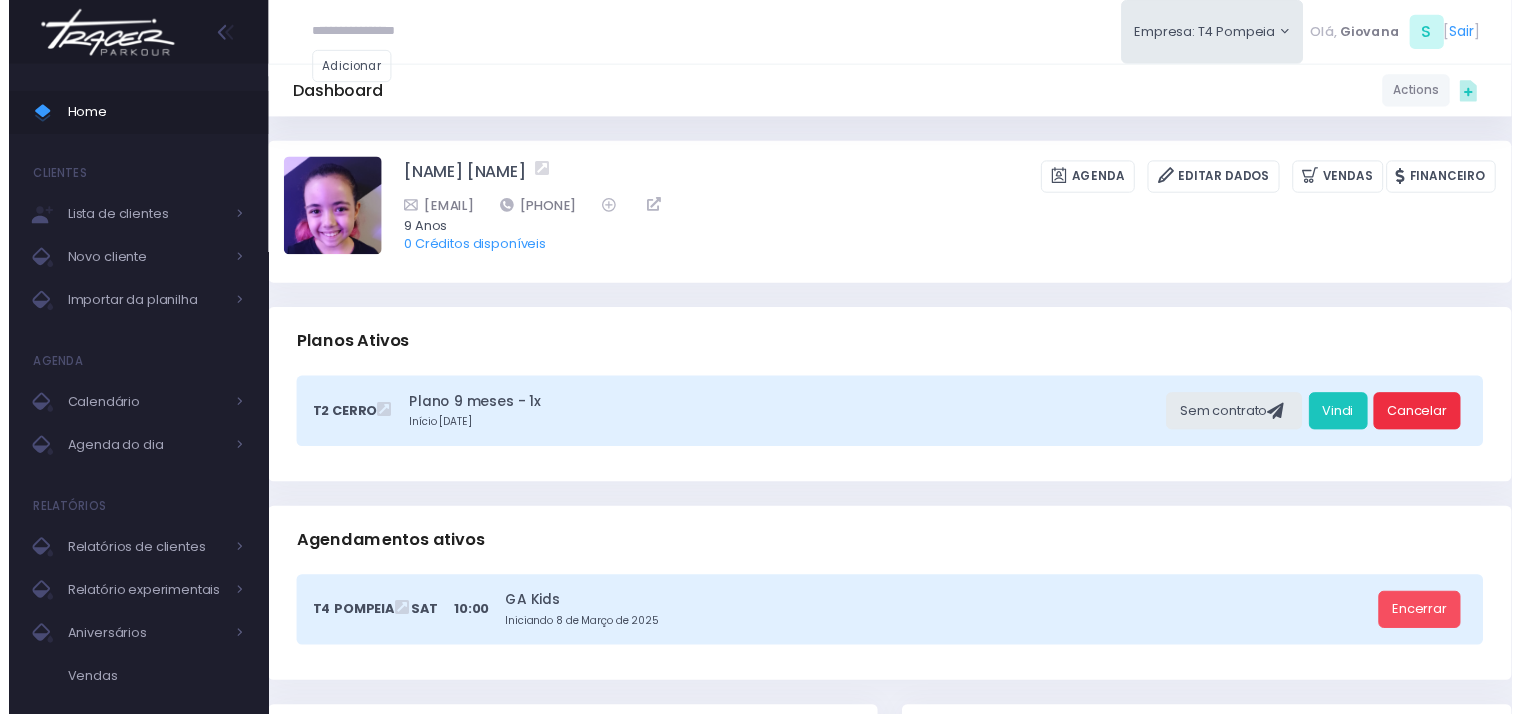 scroll, scrollTop: 0, scrollLeft: 0, axis: both 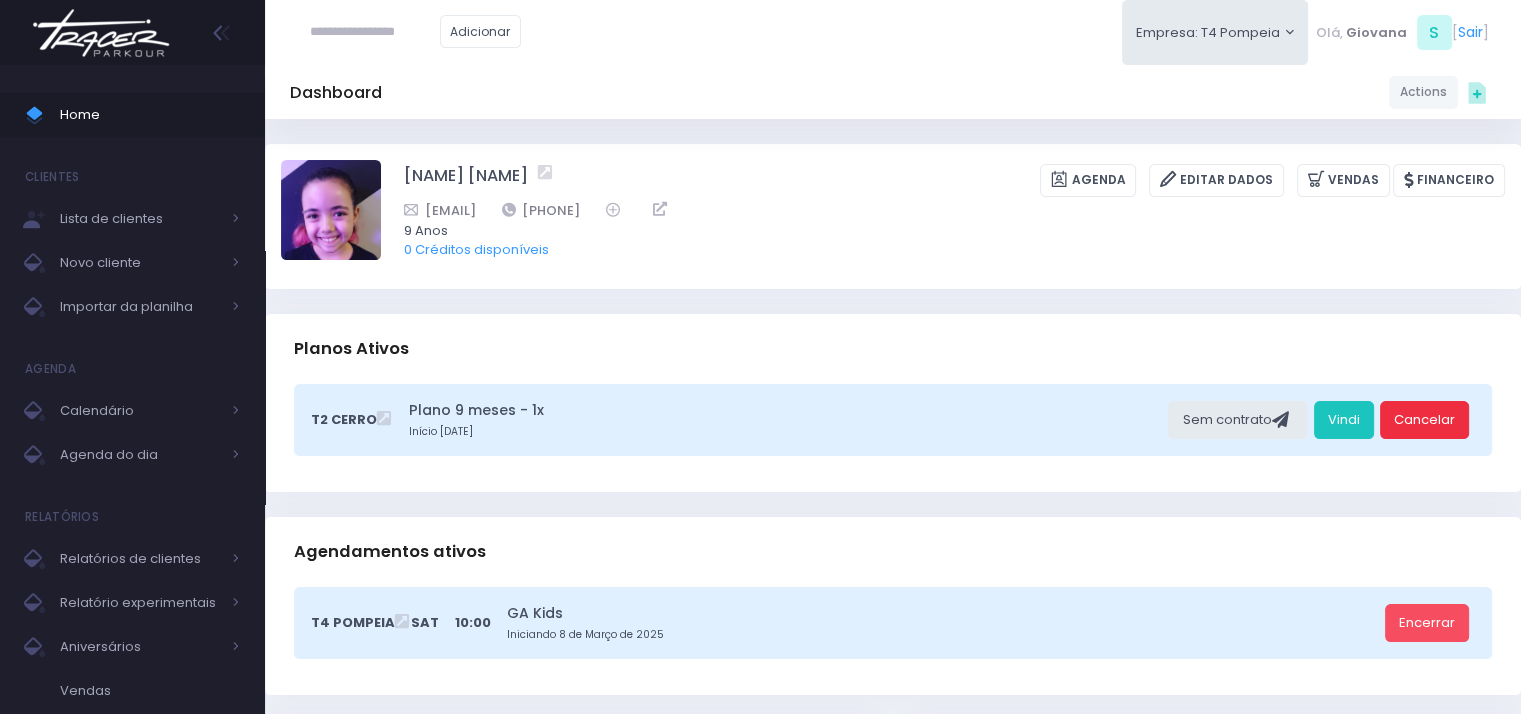 click on "Cancelar" at bounding box center [1424, 420] 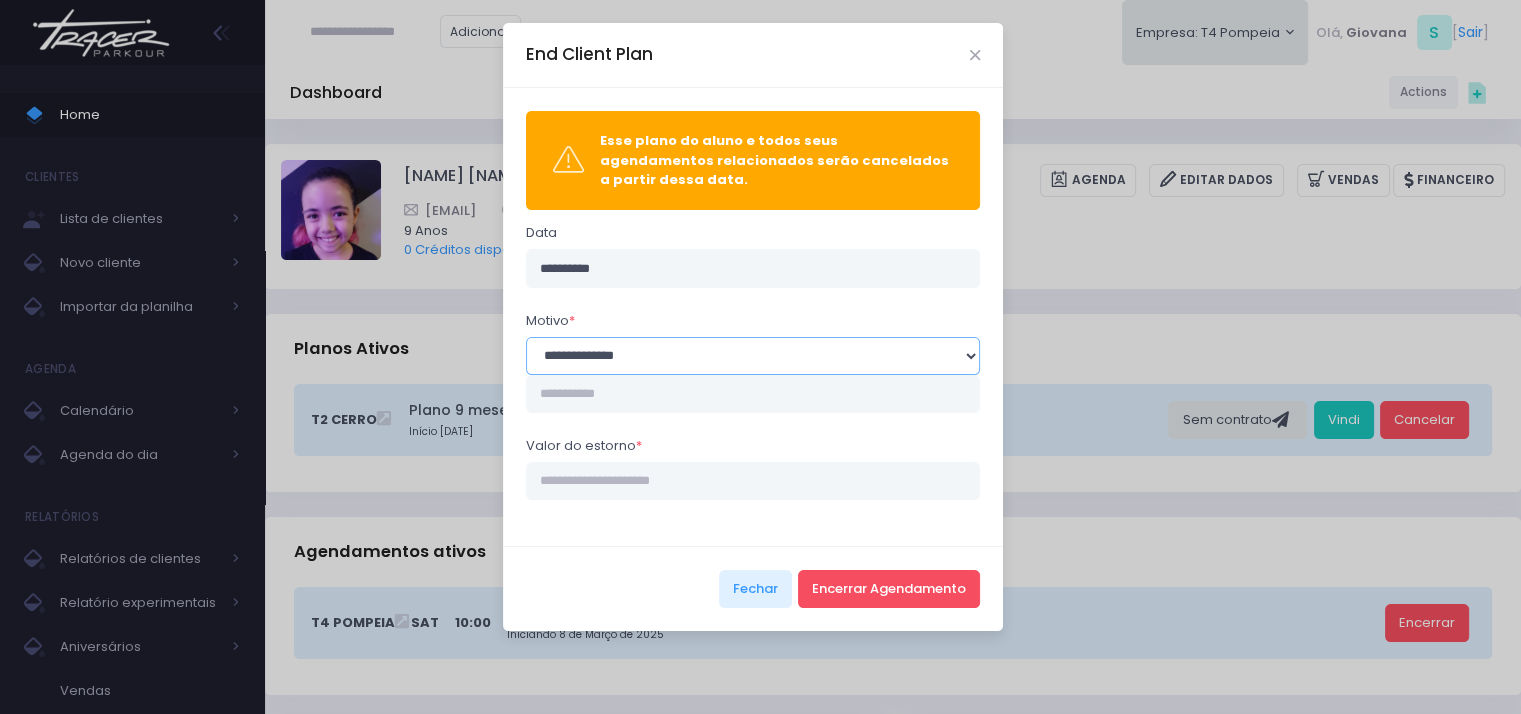 click on "**********" at bounding box center (753, 356) 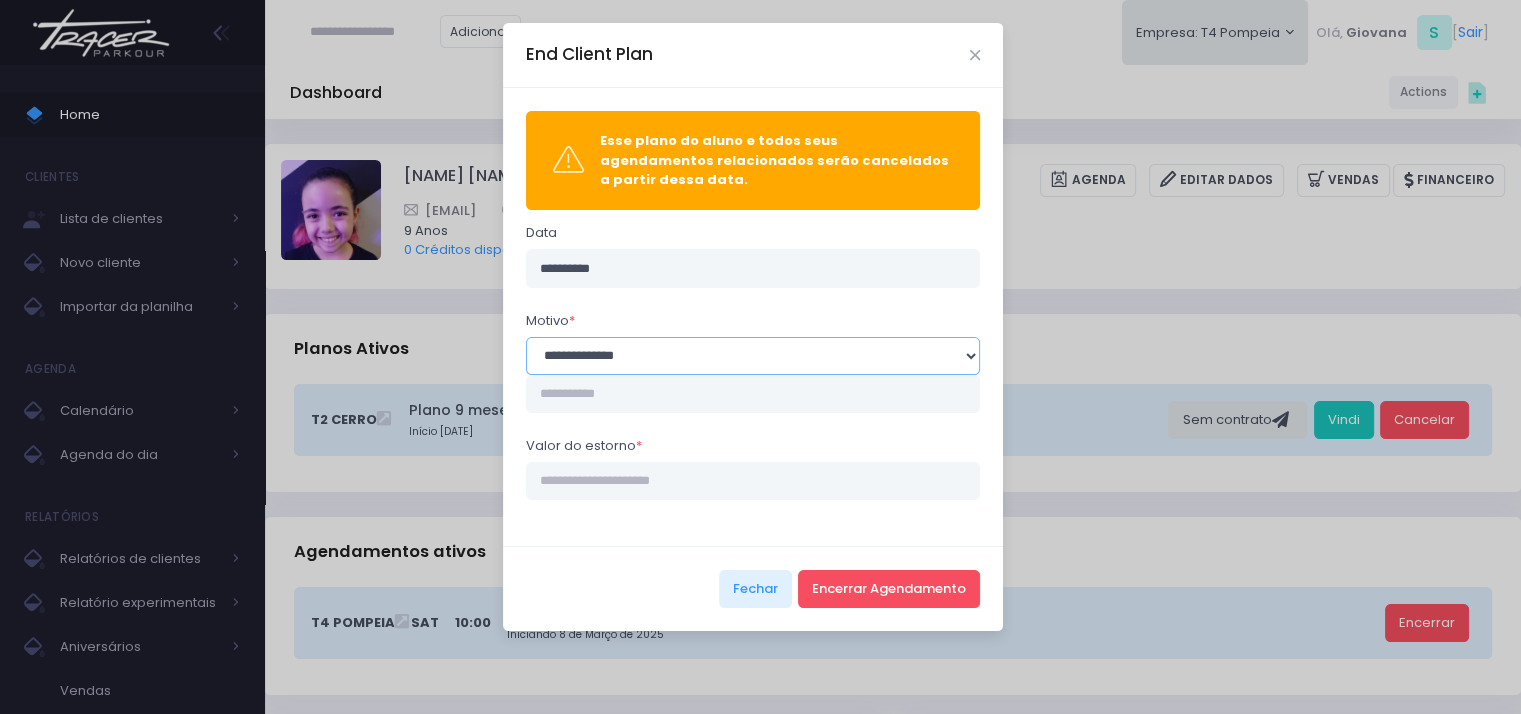 select on "**" 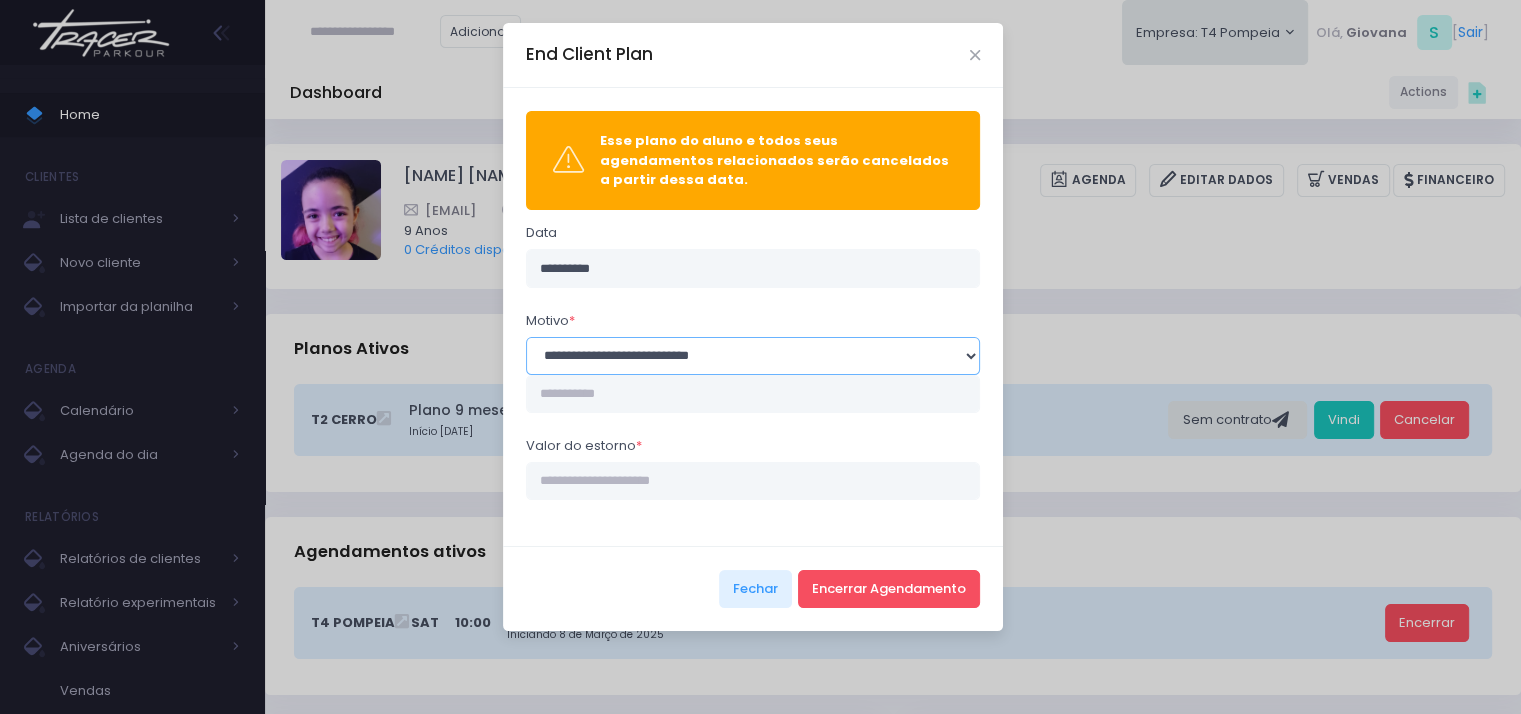 click on "**********" at bounding box center (753, 356) 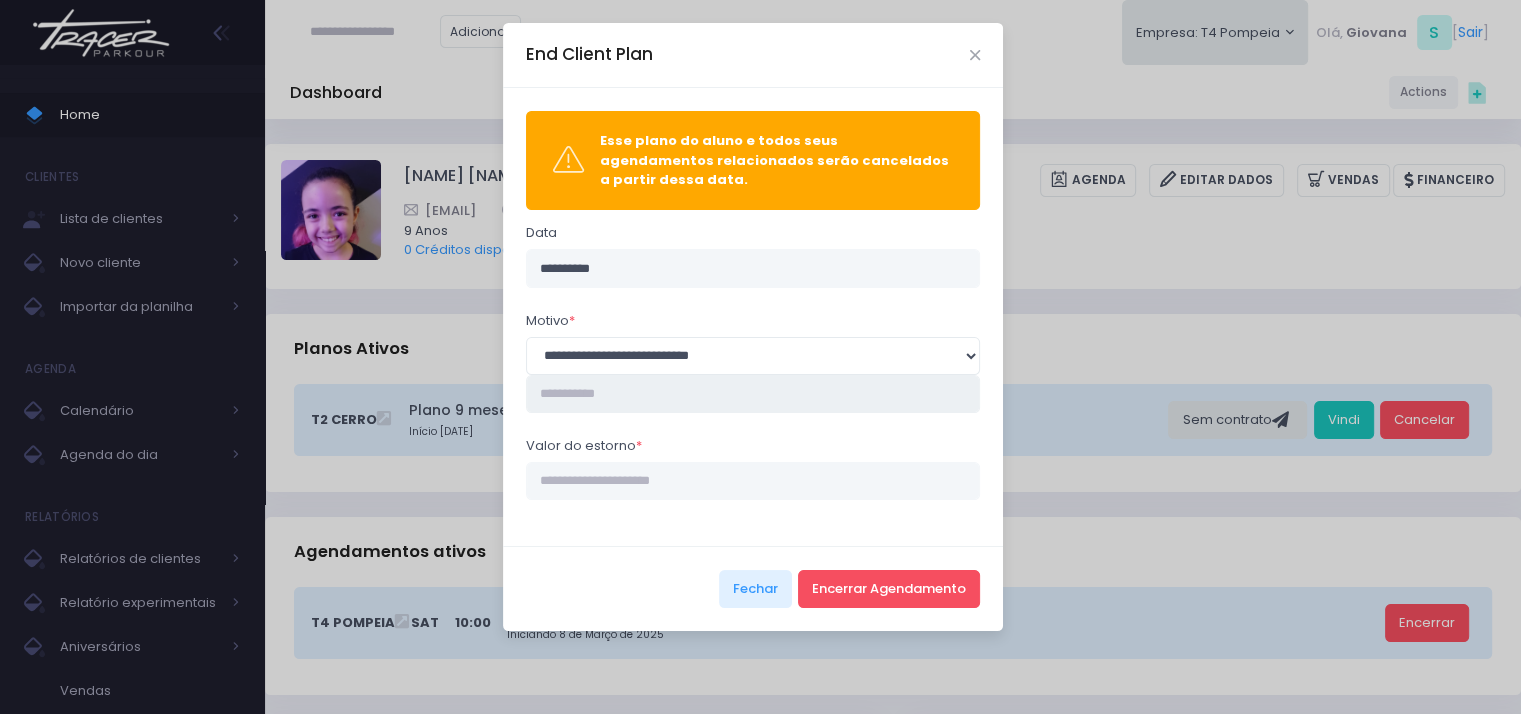 click at bounding box center [753, 394] 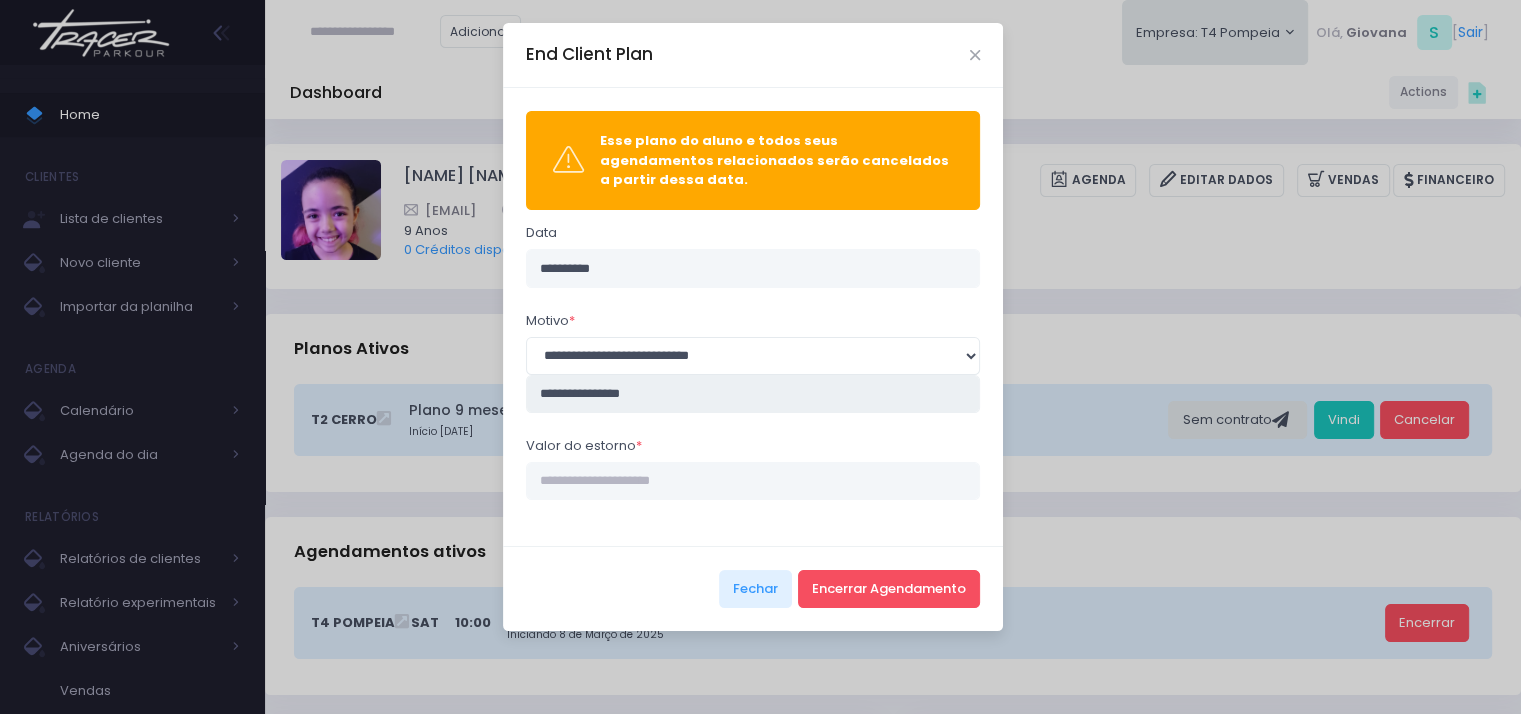 type on "**********" 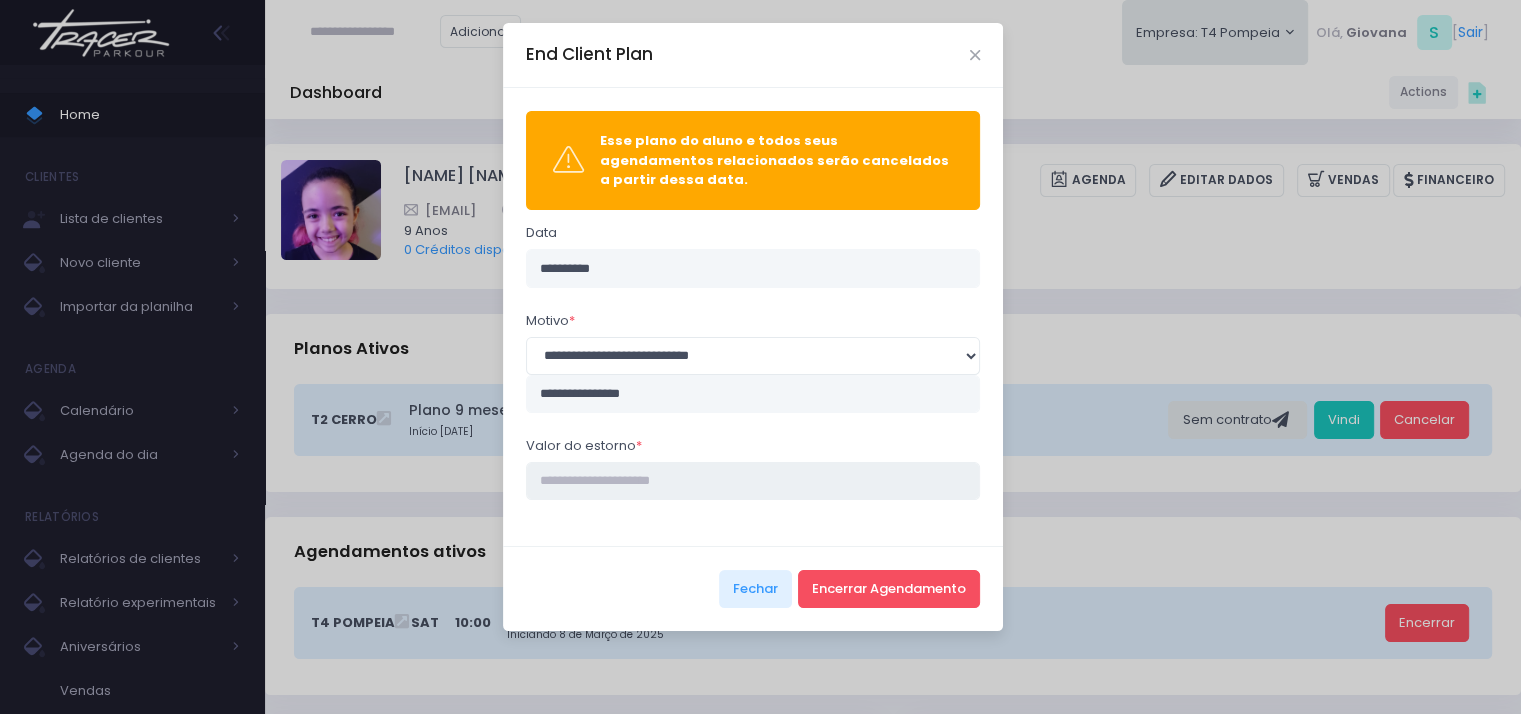 type on "****" 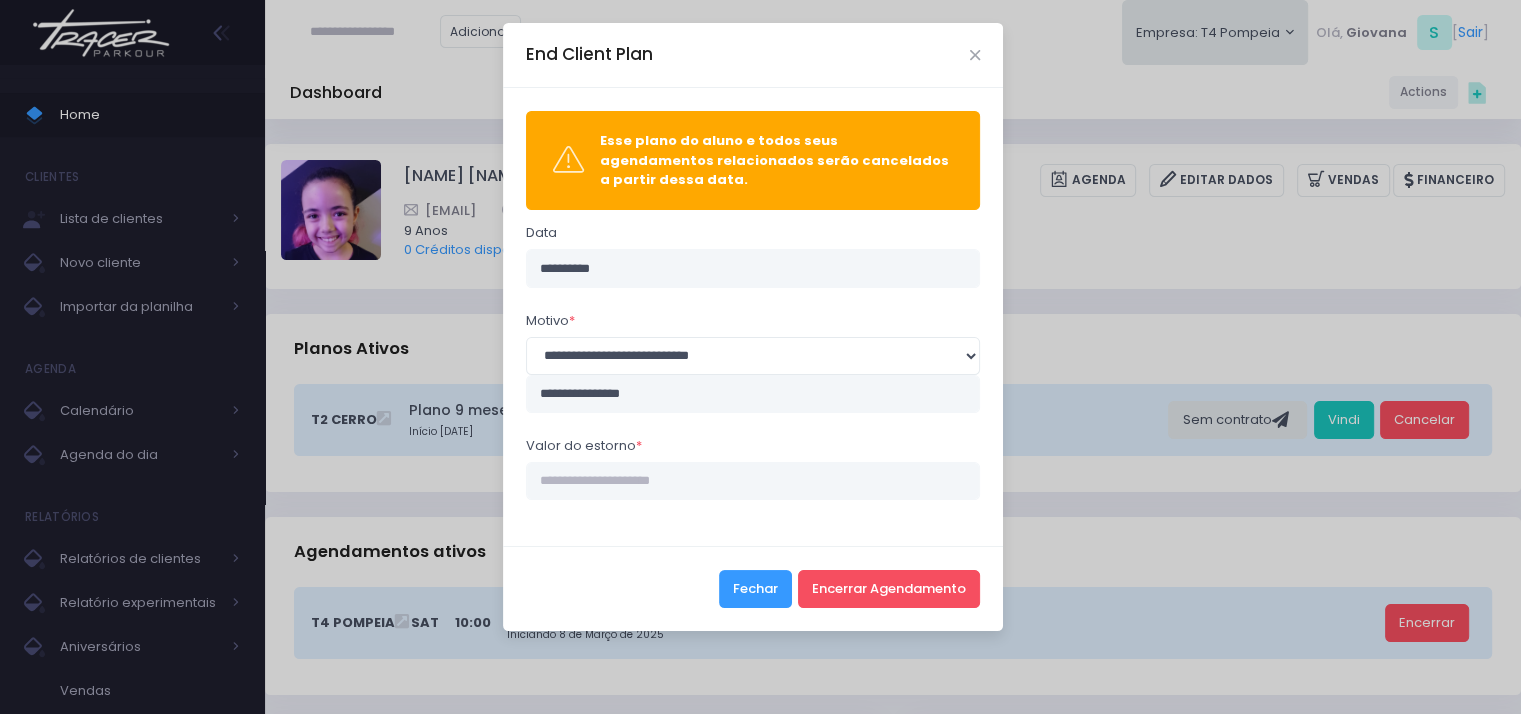 type 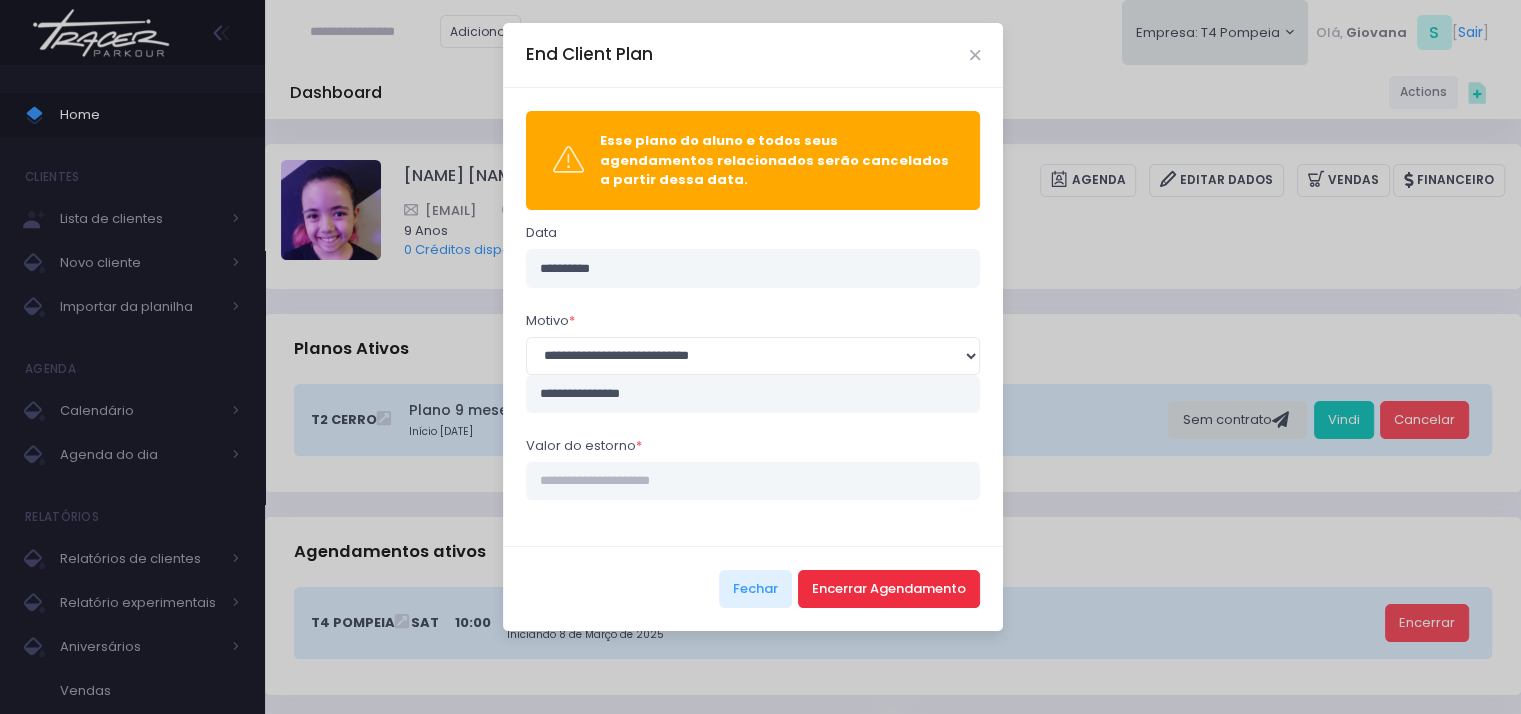type 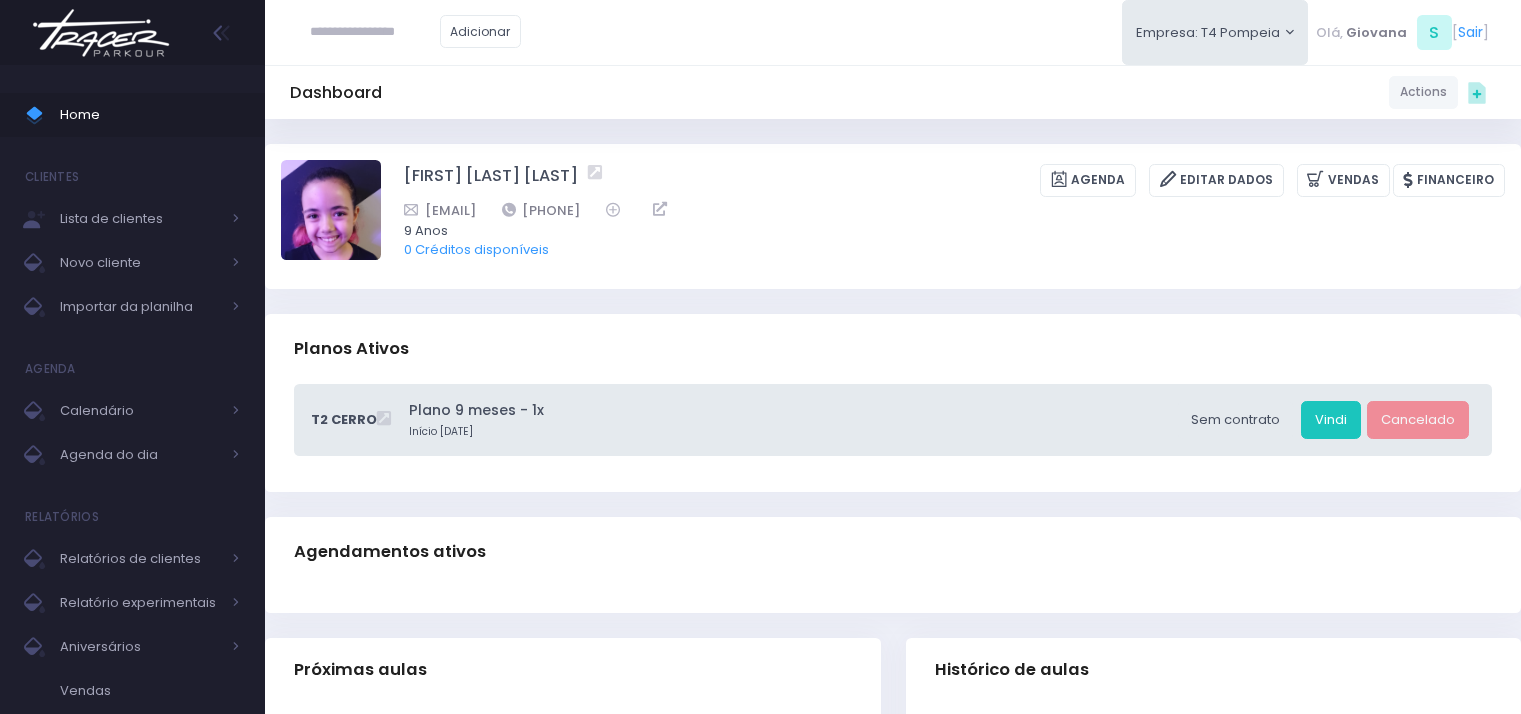 scroll, scrollTop: 0, scrollLeft: 0, axis: both 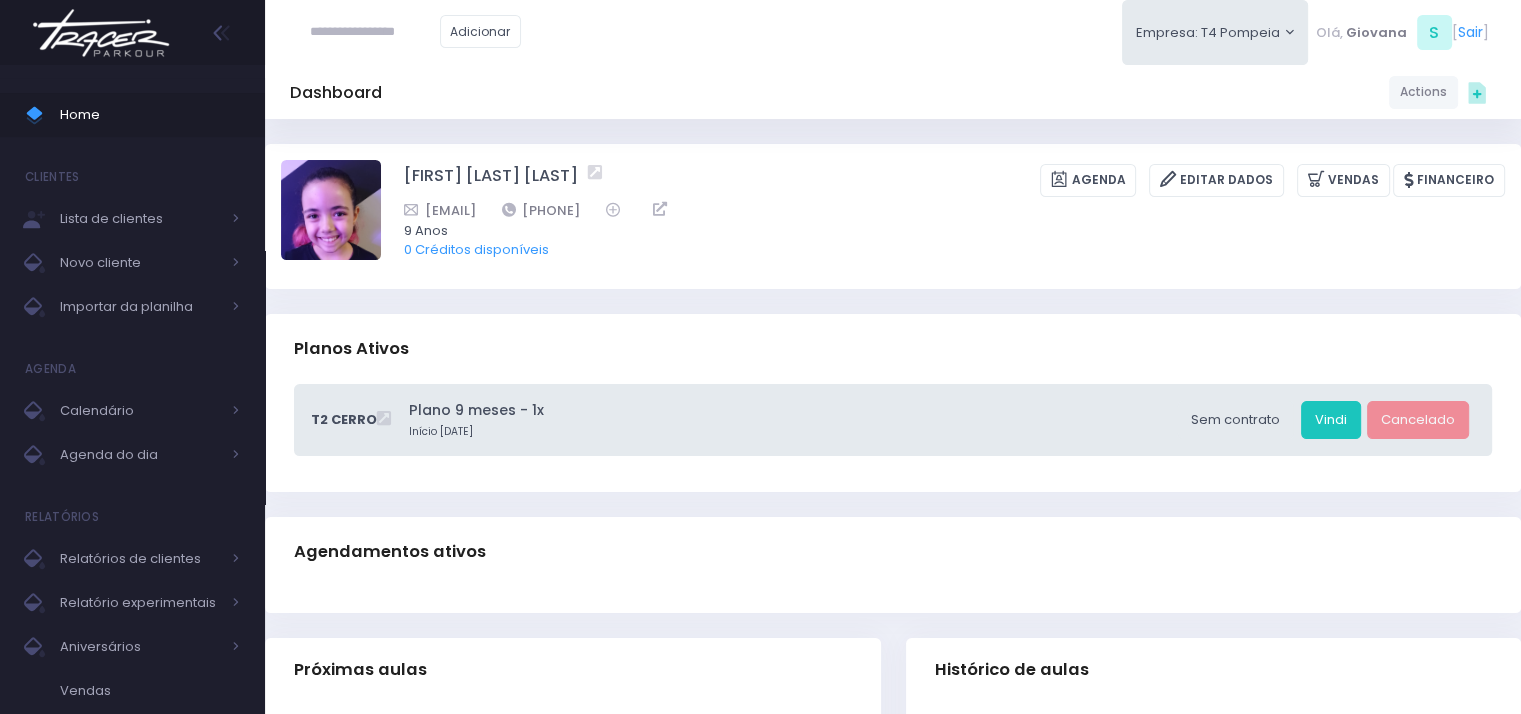 paste on "**********" 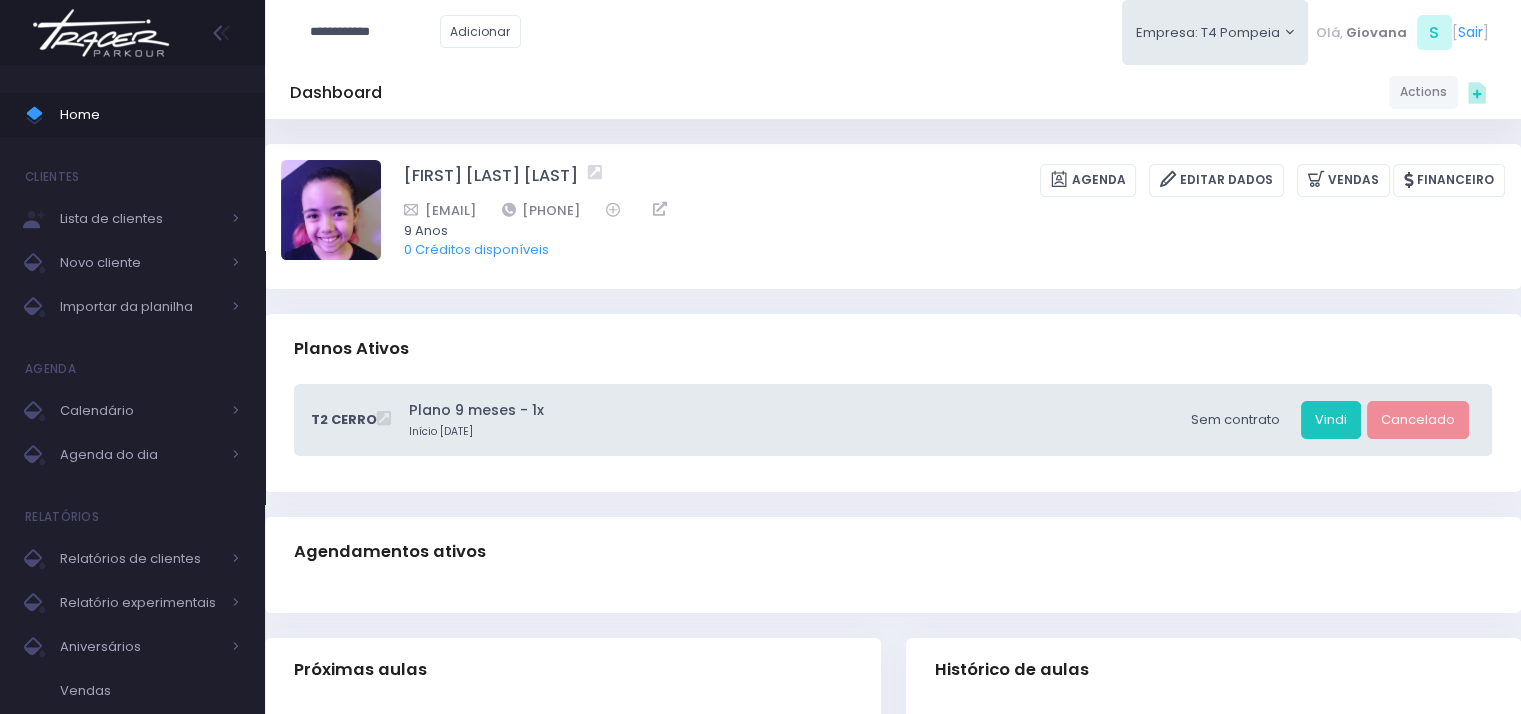type on "**********" 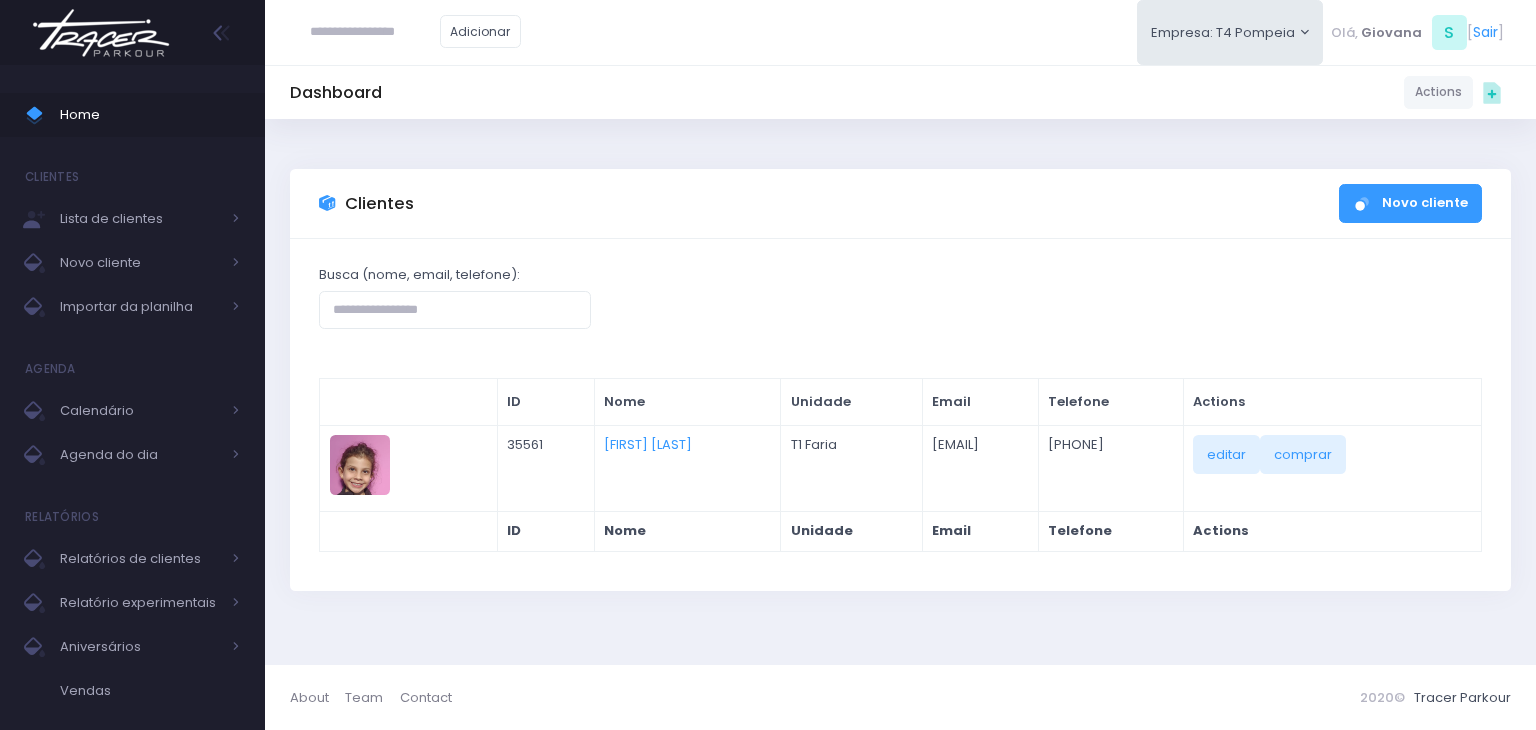 scroll, scrollTop: 0, scrollLeft: 0, axis: both 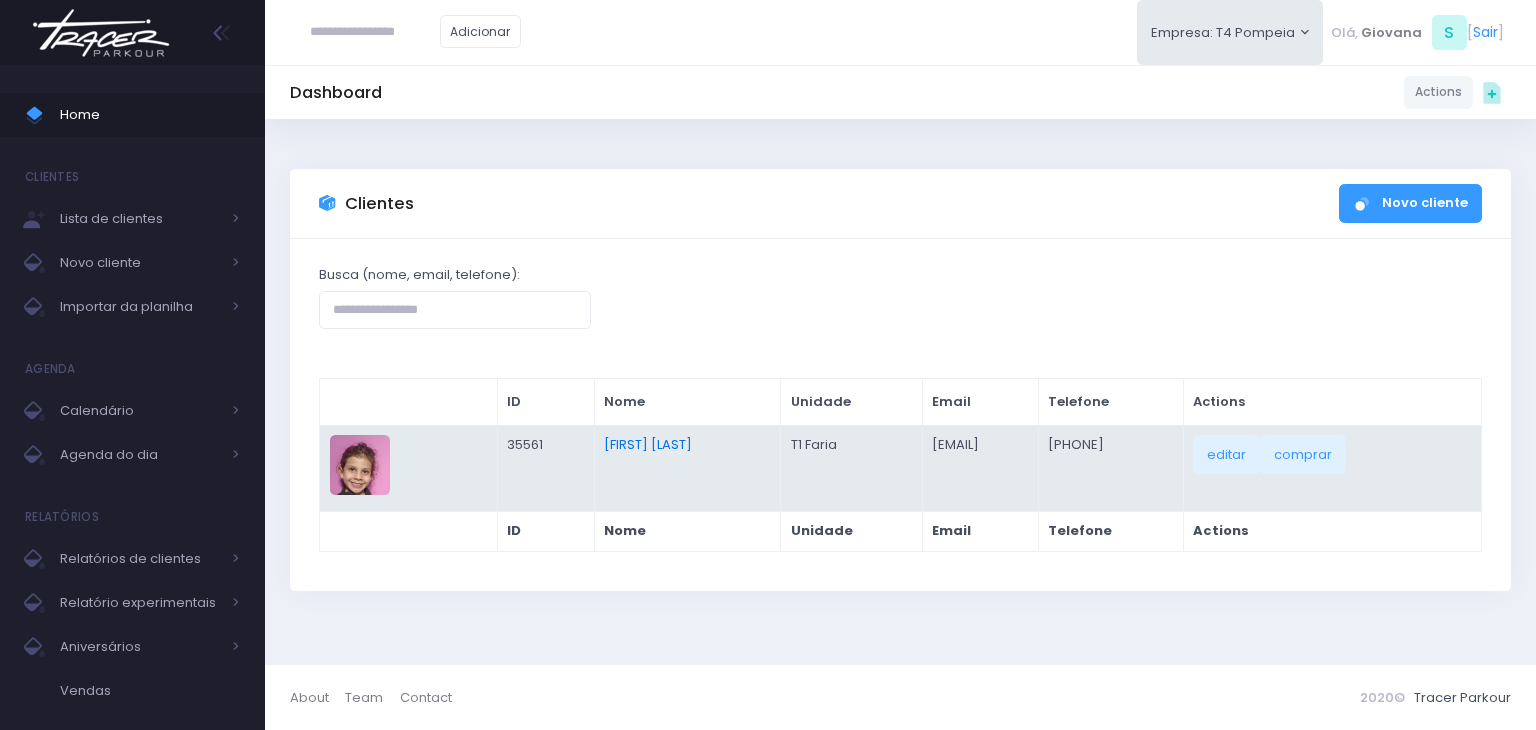 click on "[FIRST] [LAST]" at bounding box center (648, 444) 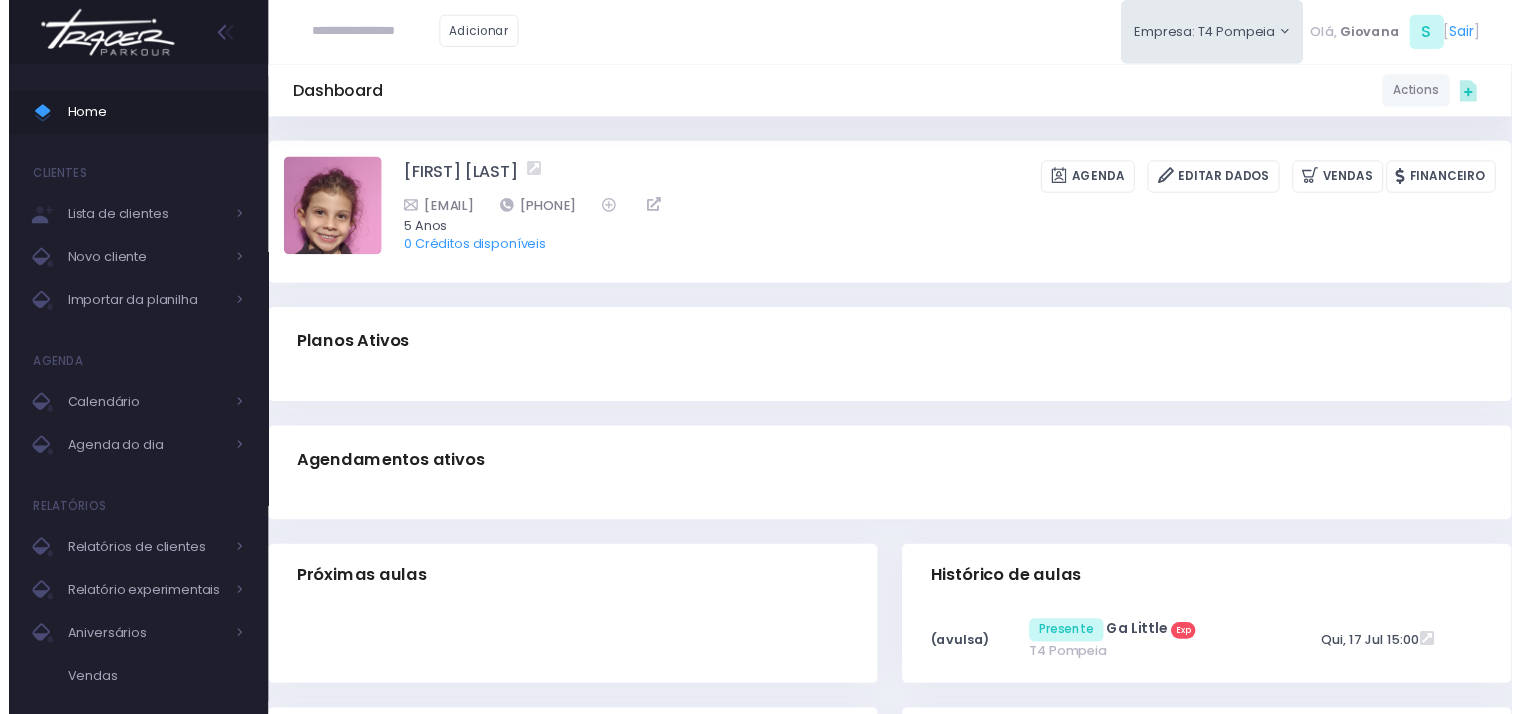 scroll, scrollTop: 0, scrollLeft: 0, axis: both 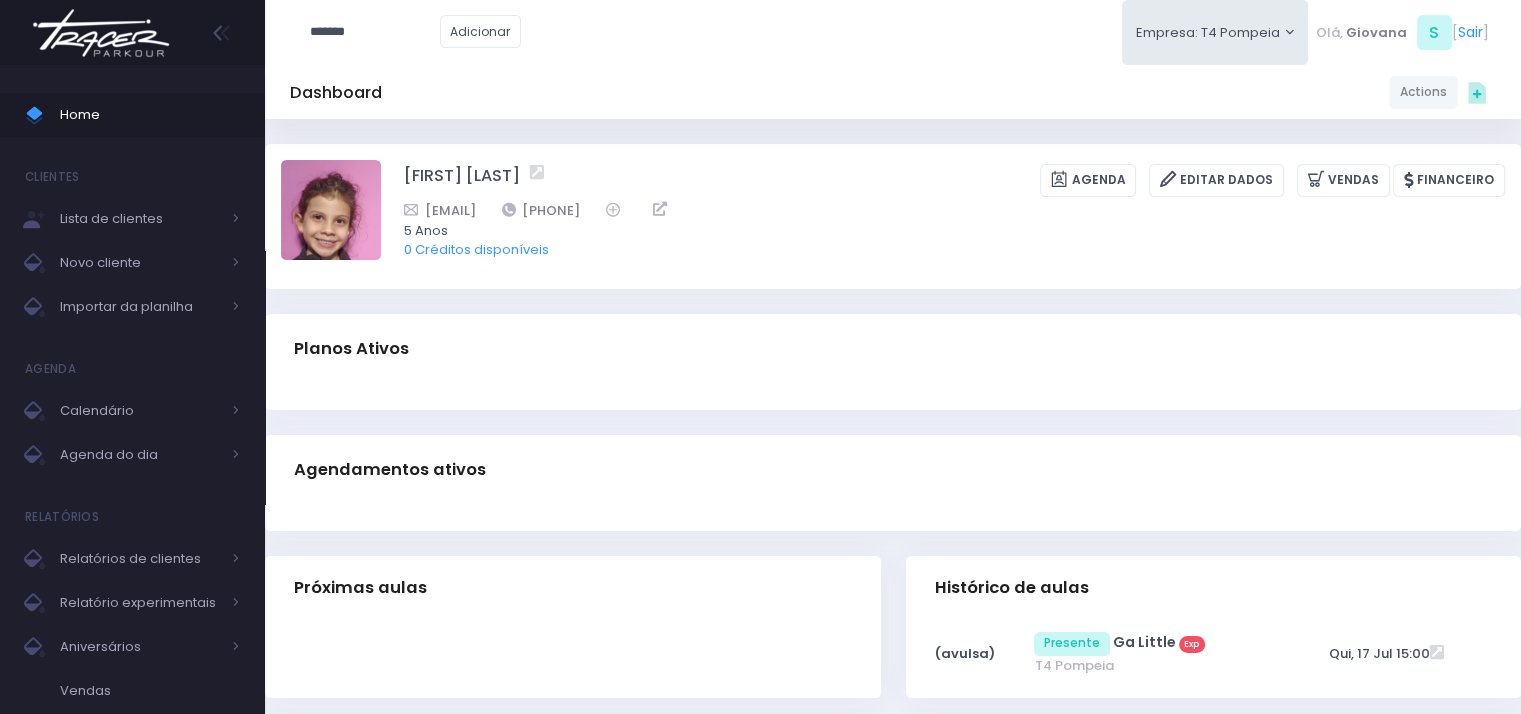 type on "*******" 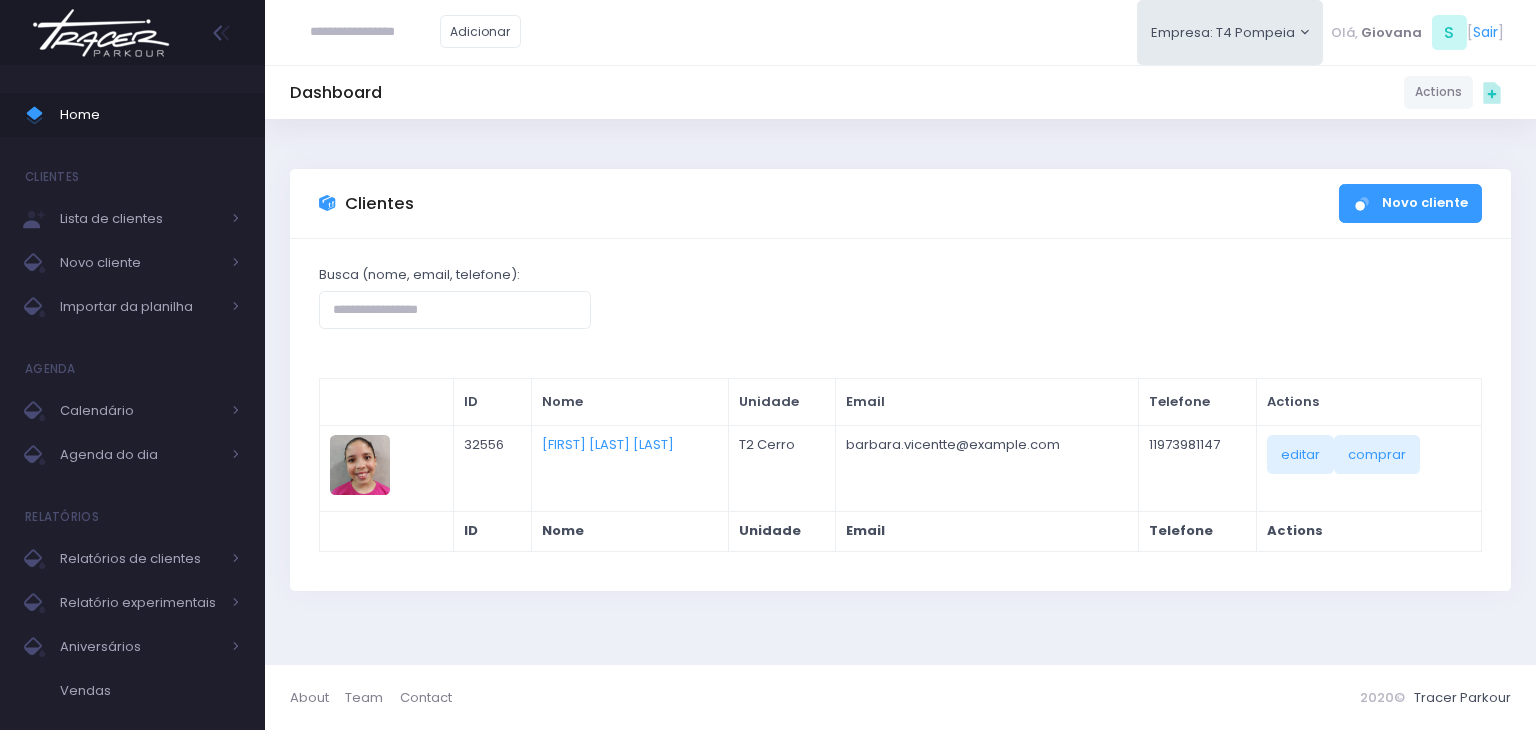 scroll, scrollTop: 0, scrollLeft: 0, axis: both 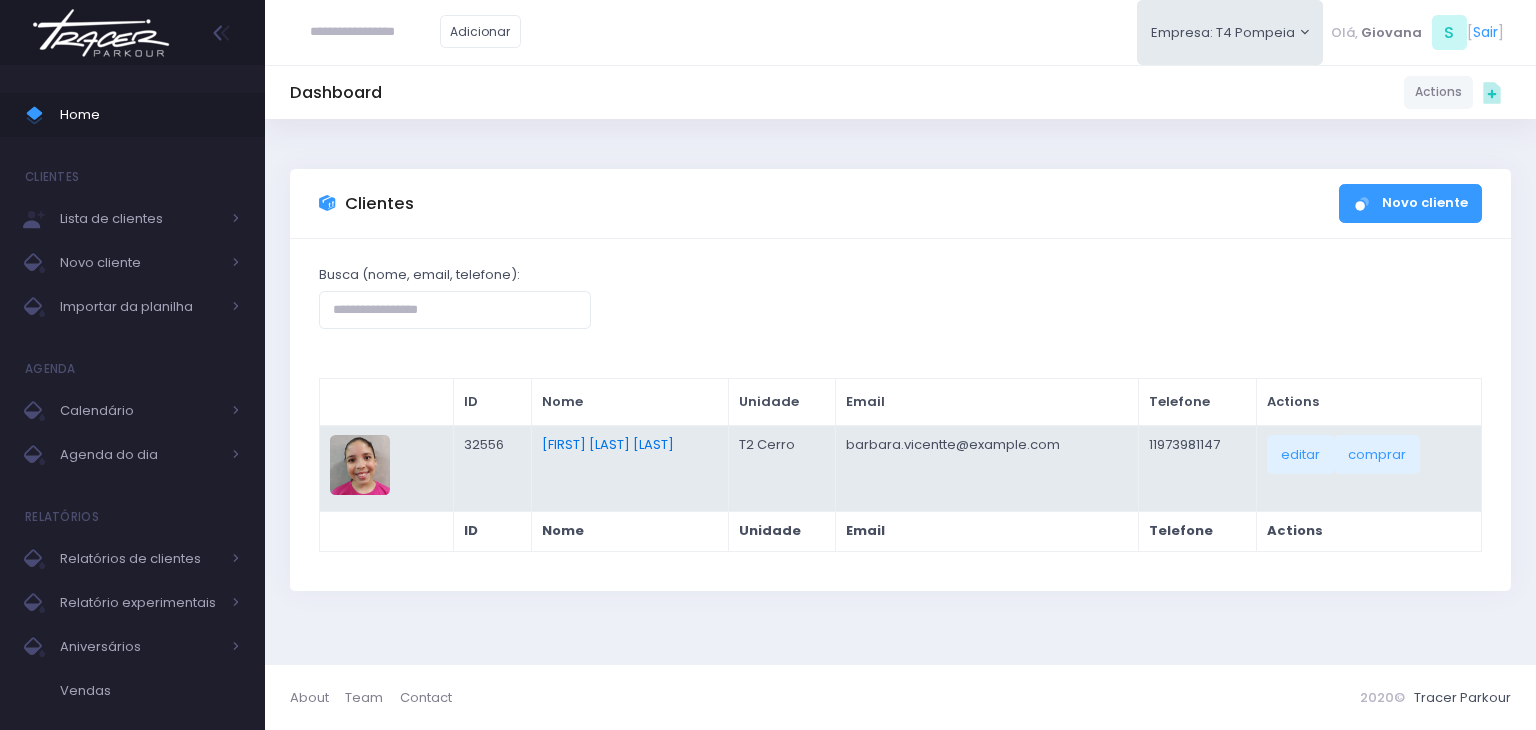 click on "[FIRST] [LAST] [LAST]" at bounding box center (608, 444) 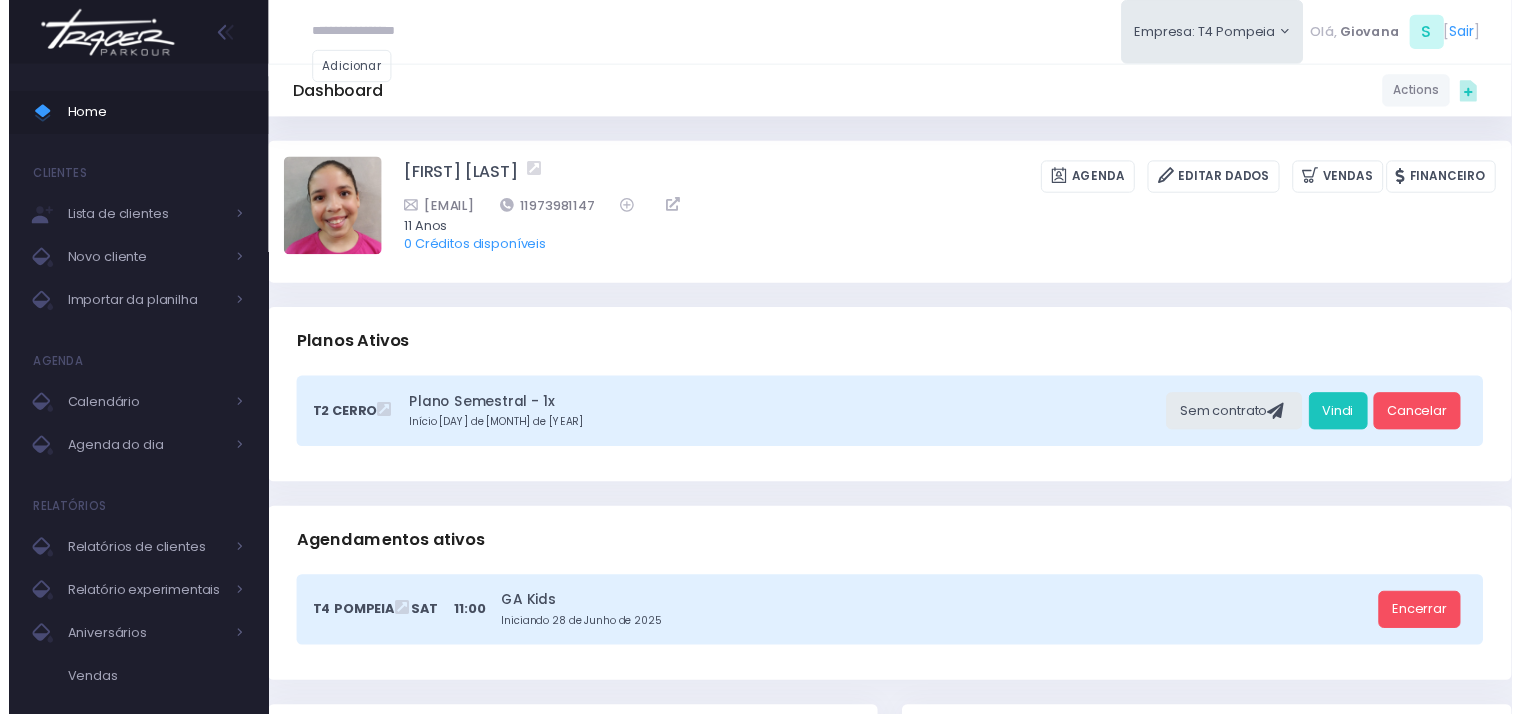 scroll, scrollTop: 0, scrollLeft: 0, axis: both 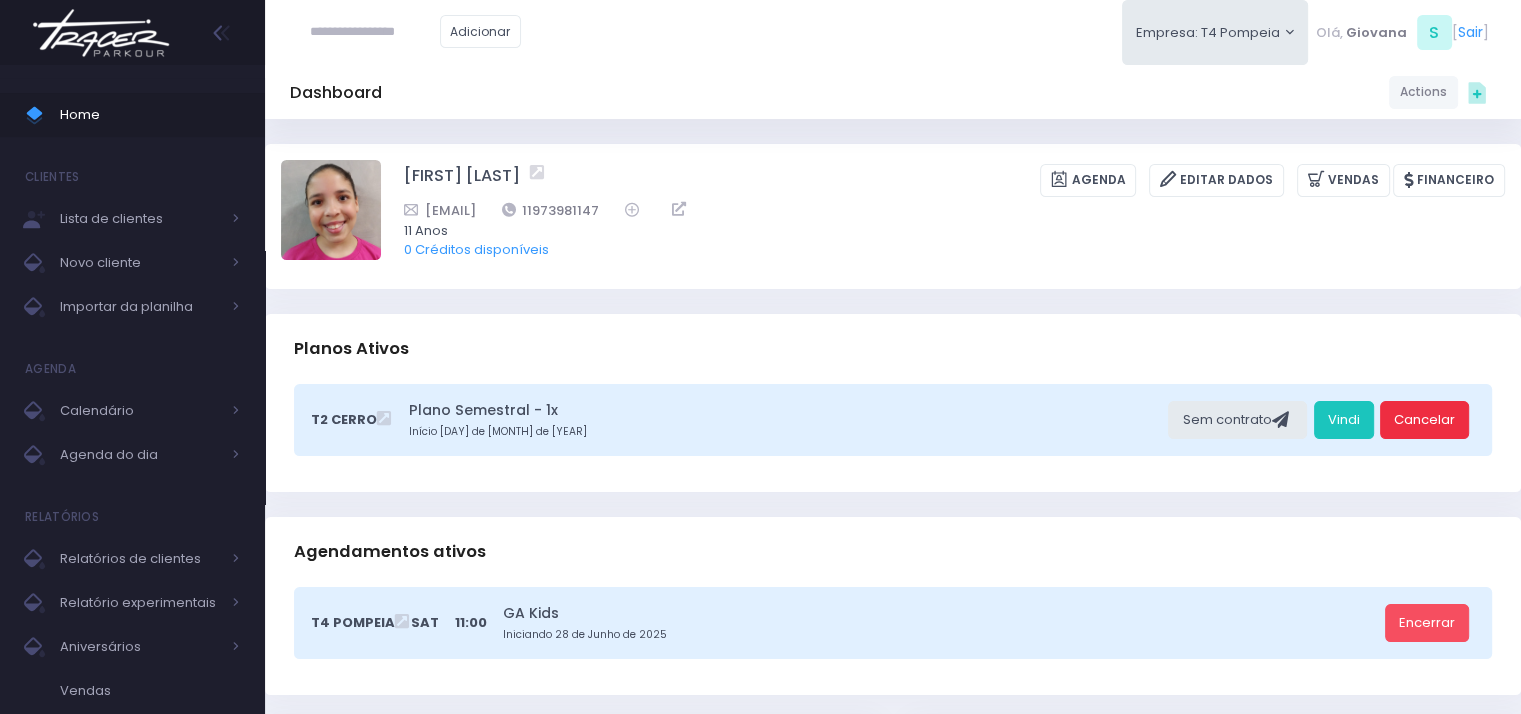 click on "Cancelar" at bounding box center [1424, 420] 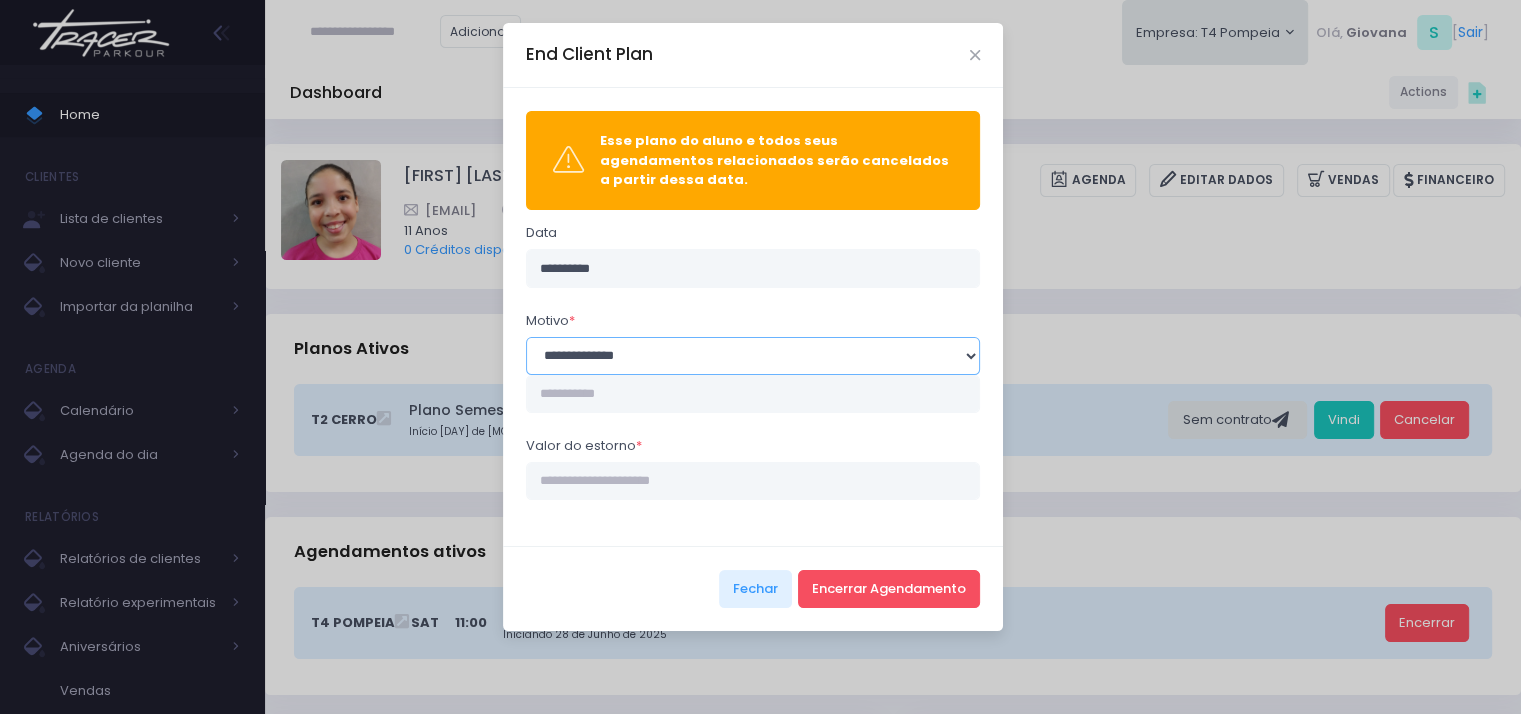 click on "**********" at bounding box center [753, 356] 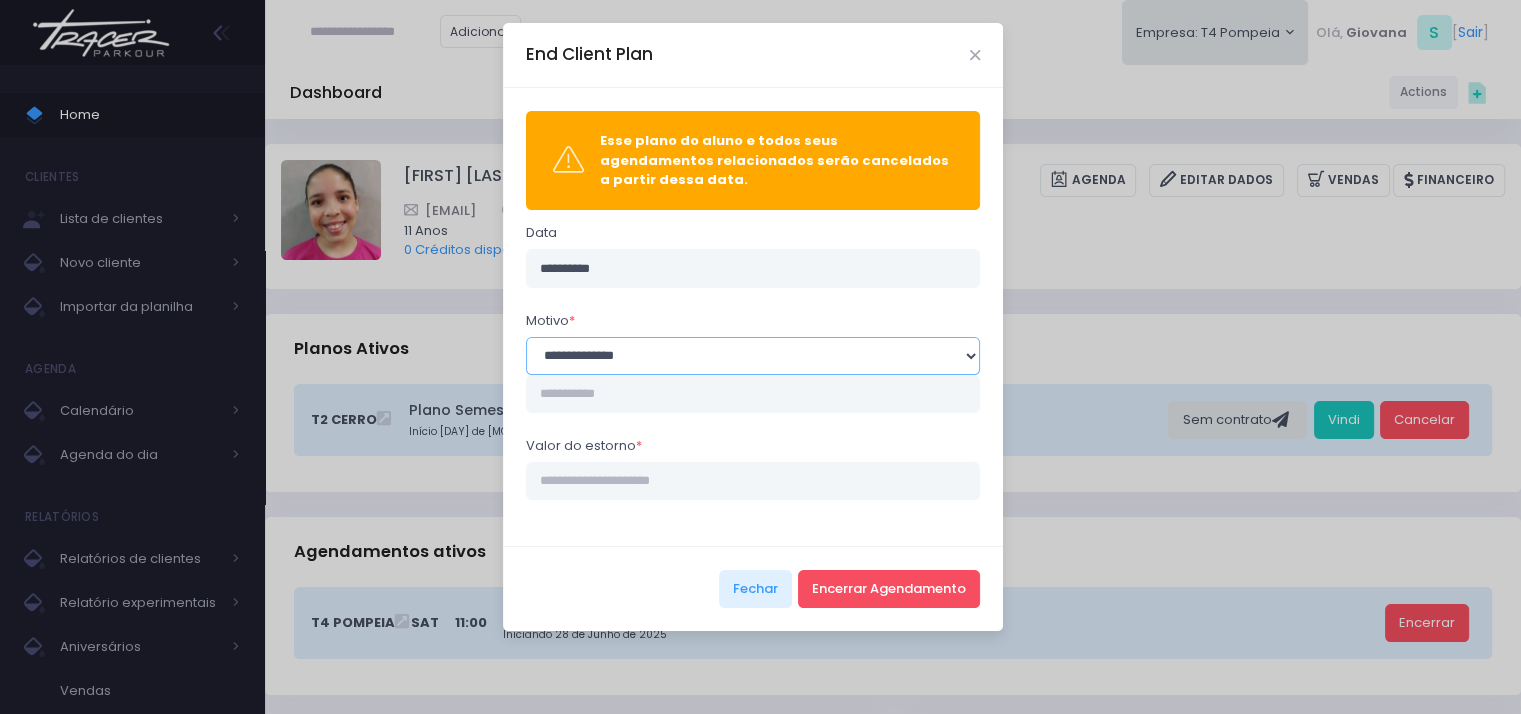 select on "**" 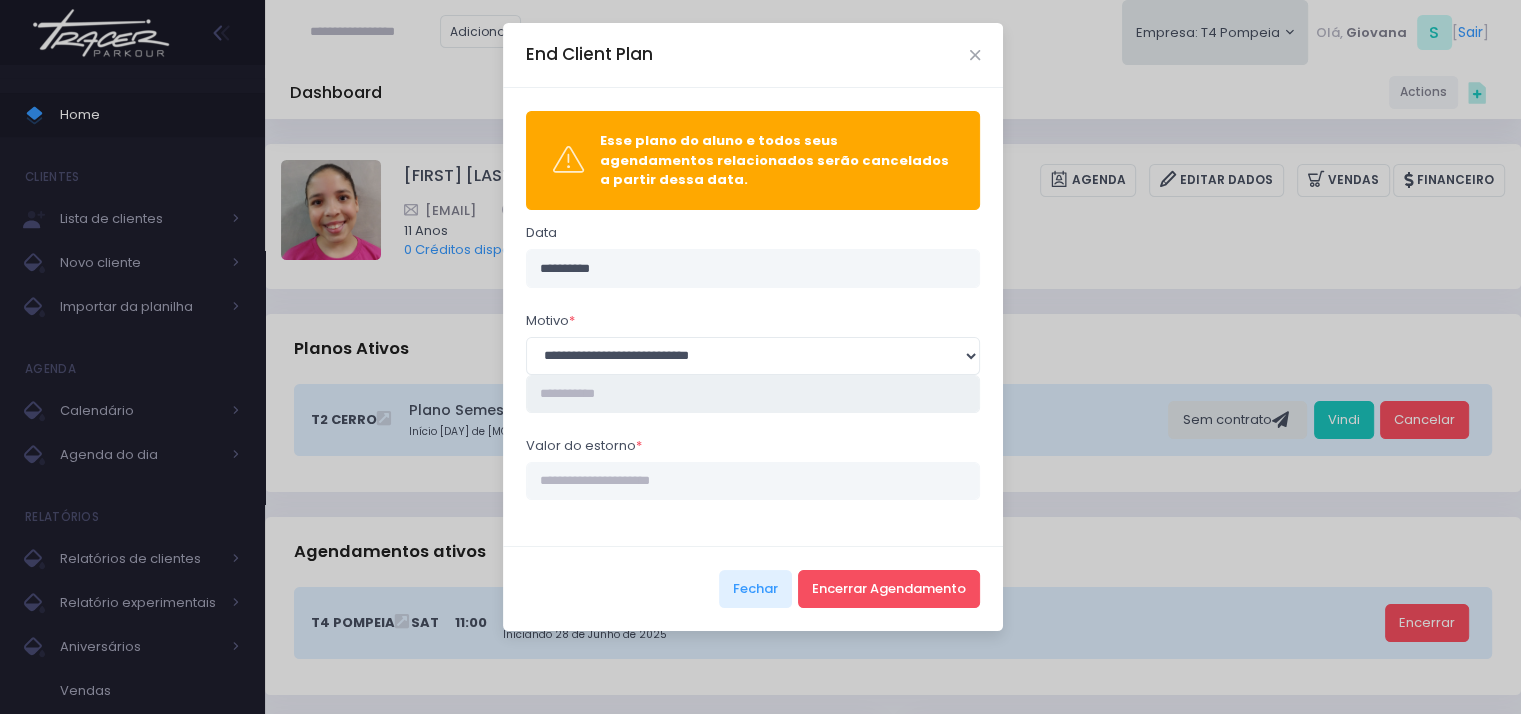 click at bounding box center [753, 394] 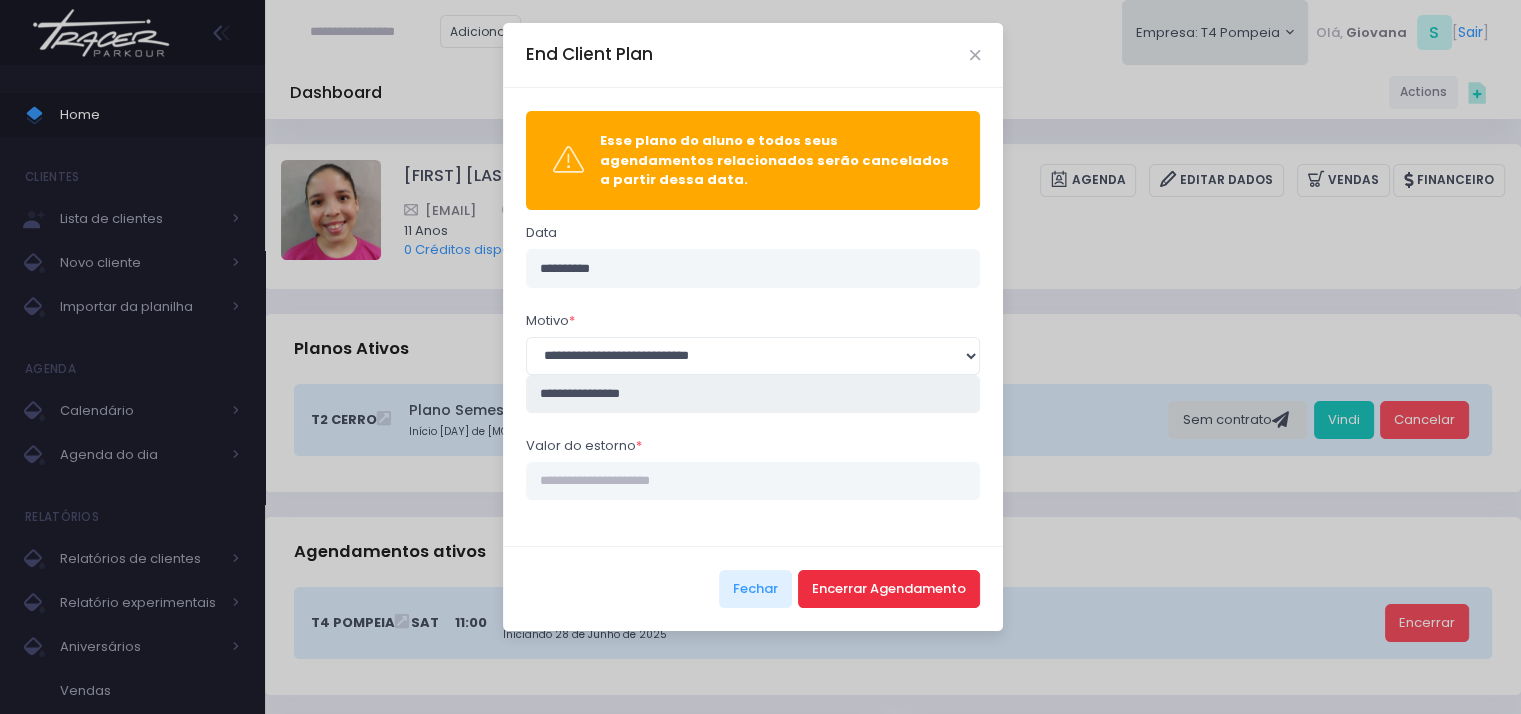 type on "**********" 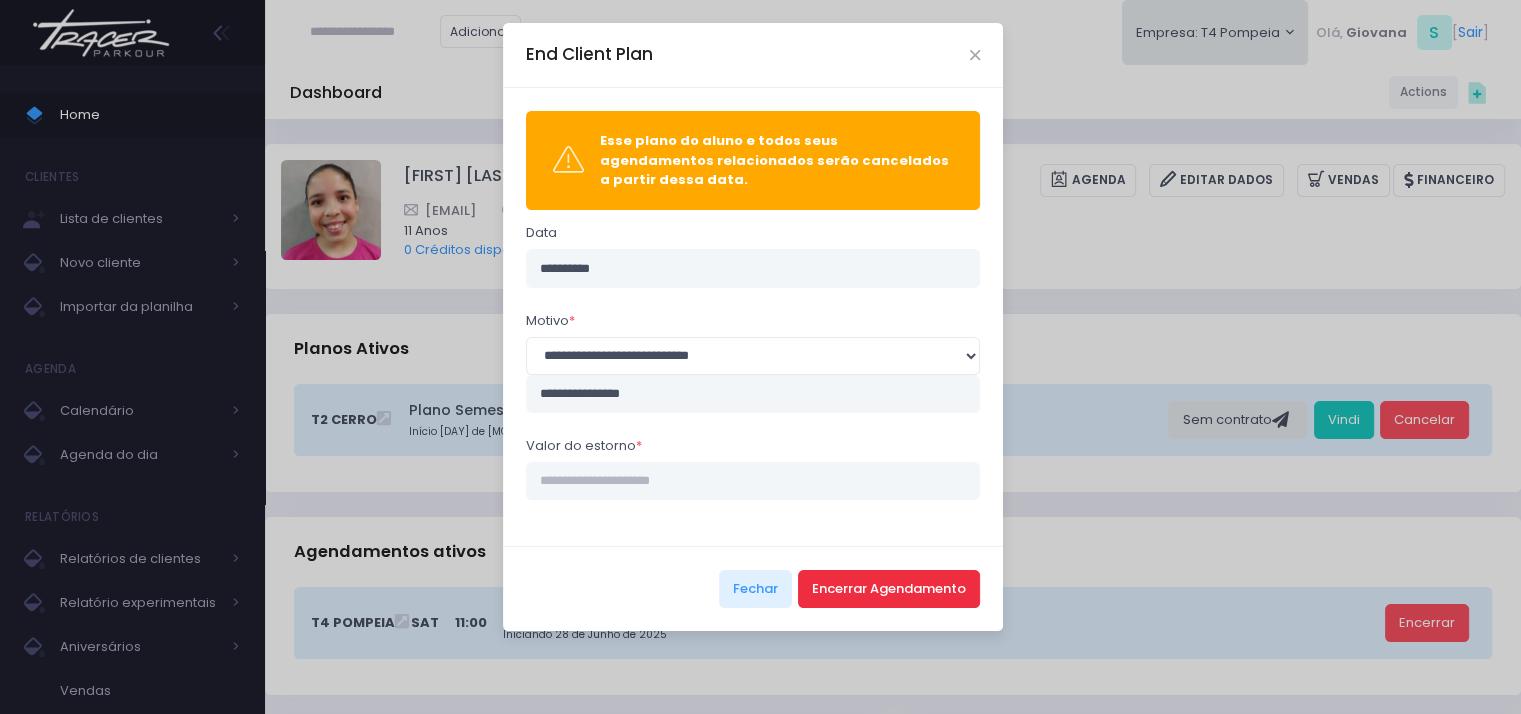 click on "Encerrar Agendamento" at bounding box center [889, 589] 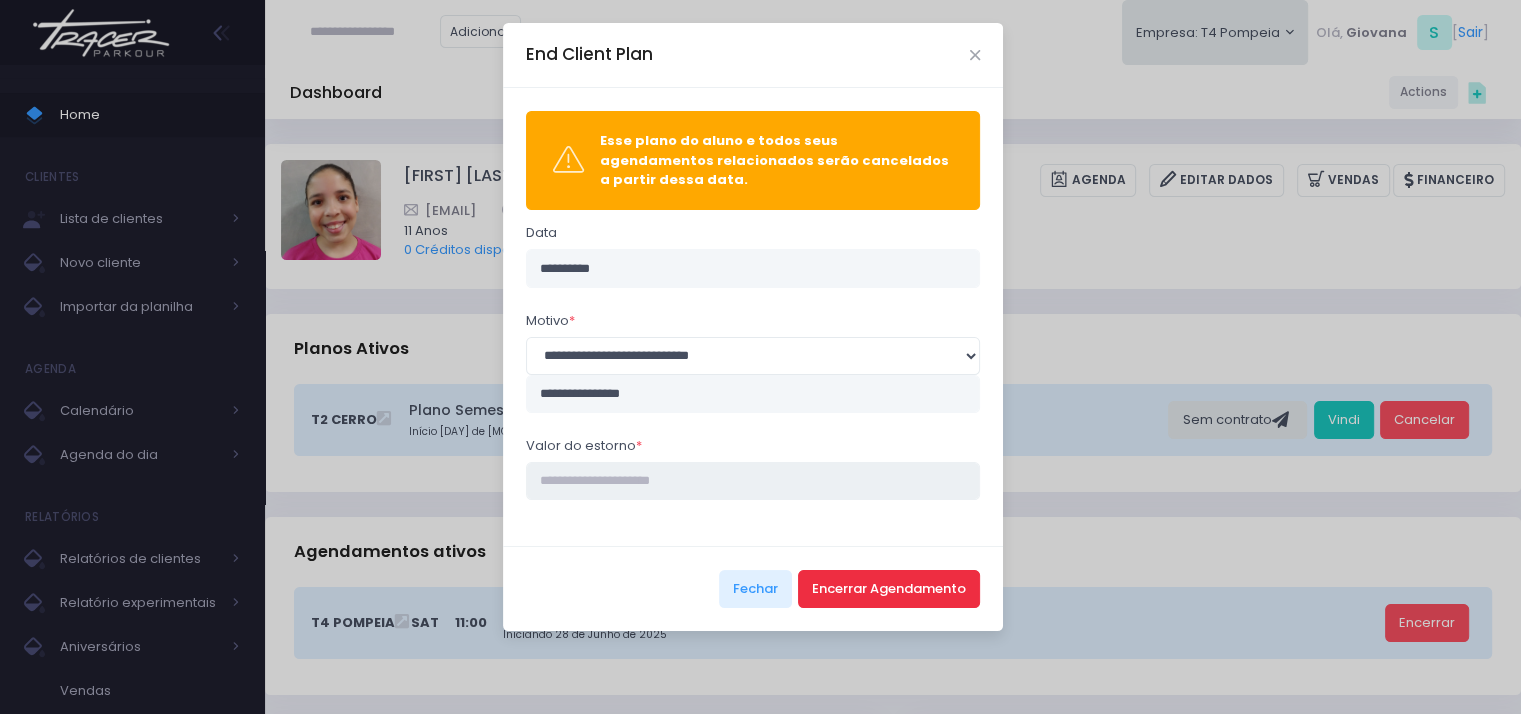 type on "****" 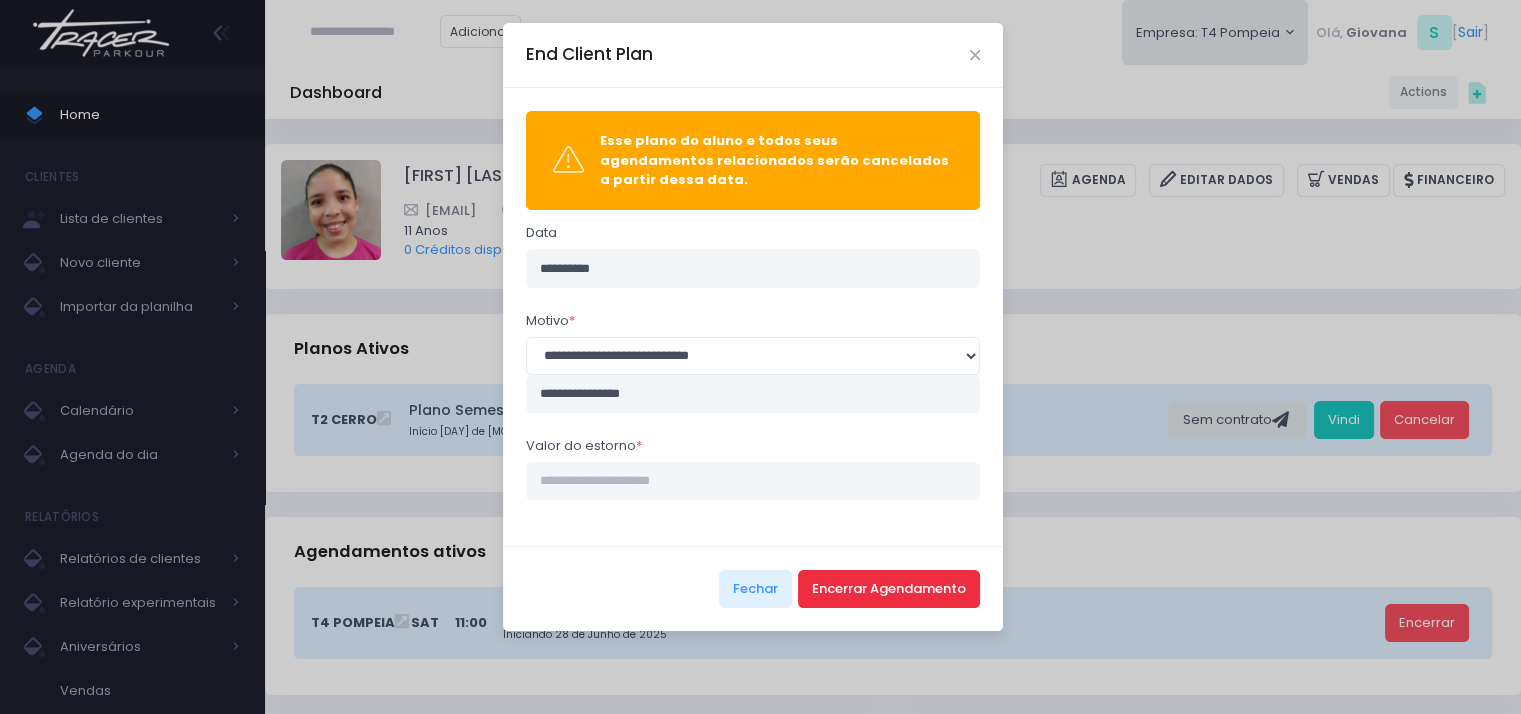 click on "Encerrar Agendamento" at bounding box center (889, 589) 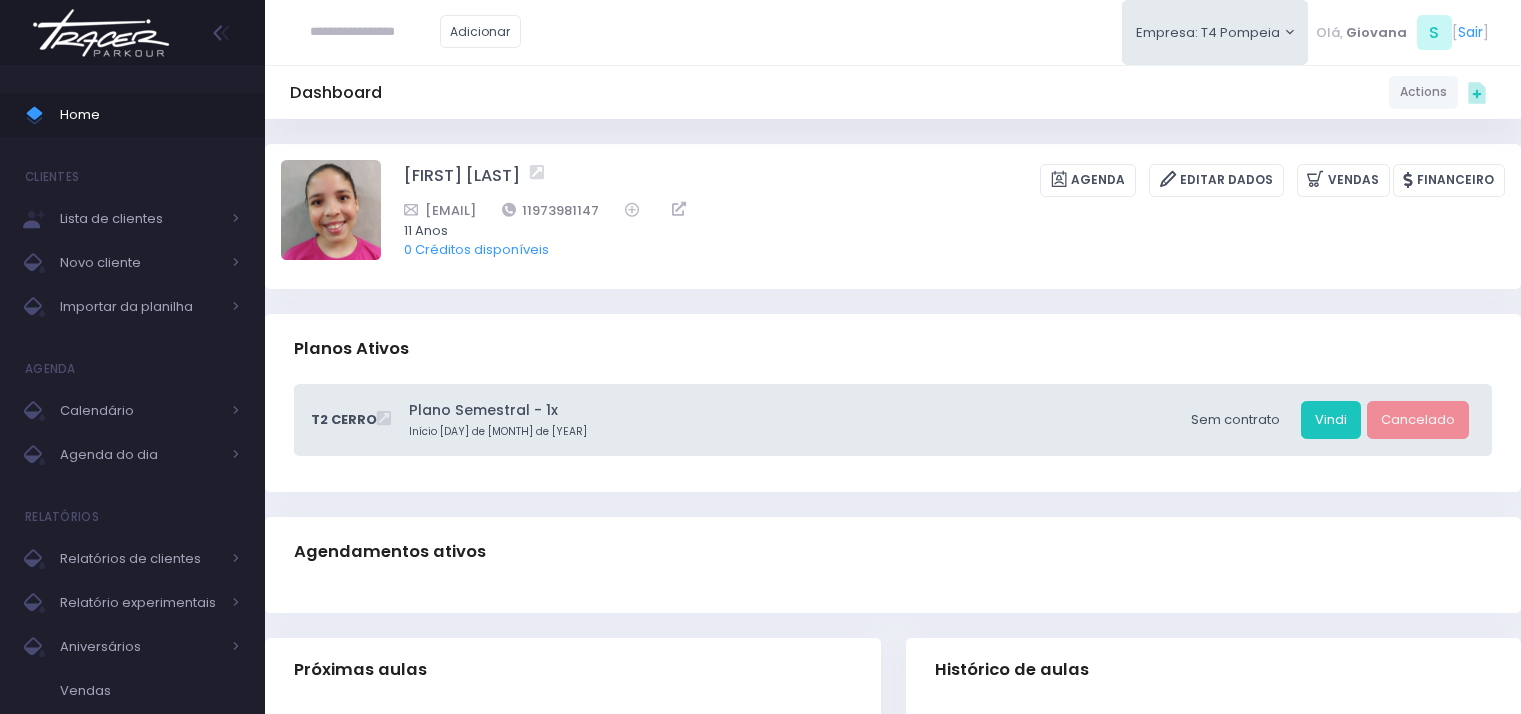 scroll, scrollTop: 0, scrollLeft: 0, axis: both 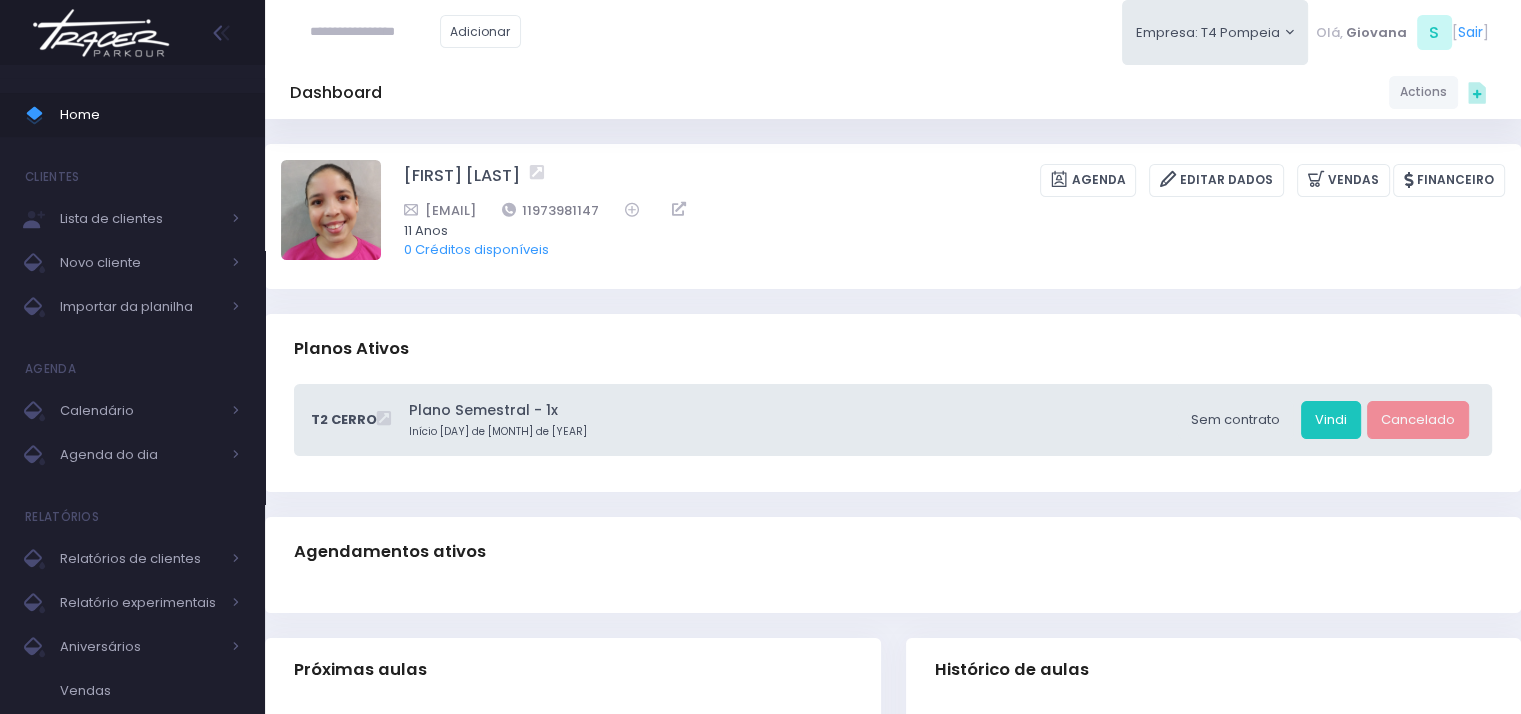 click at bounding box center (375, 32) 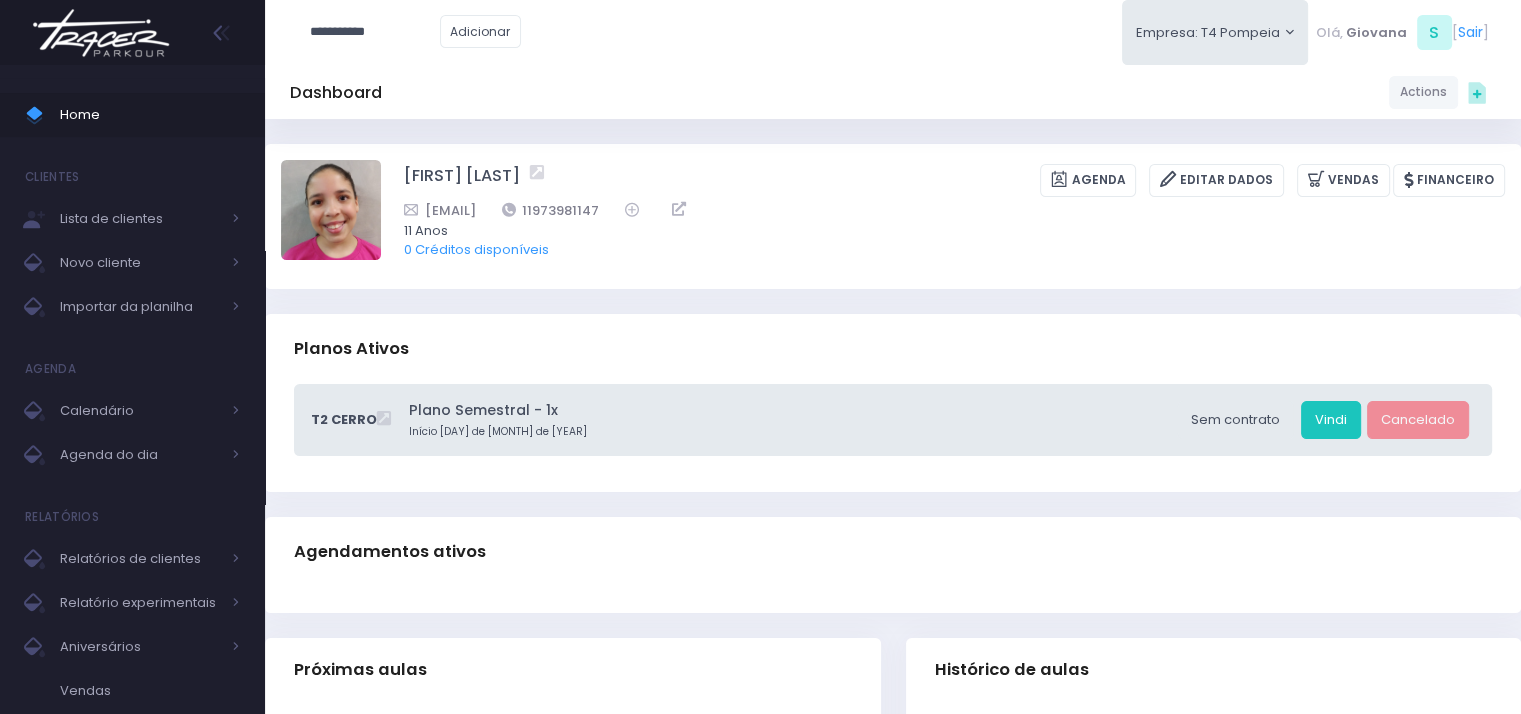 type on "**********" 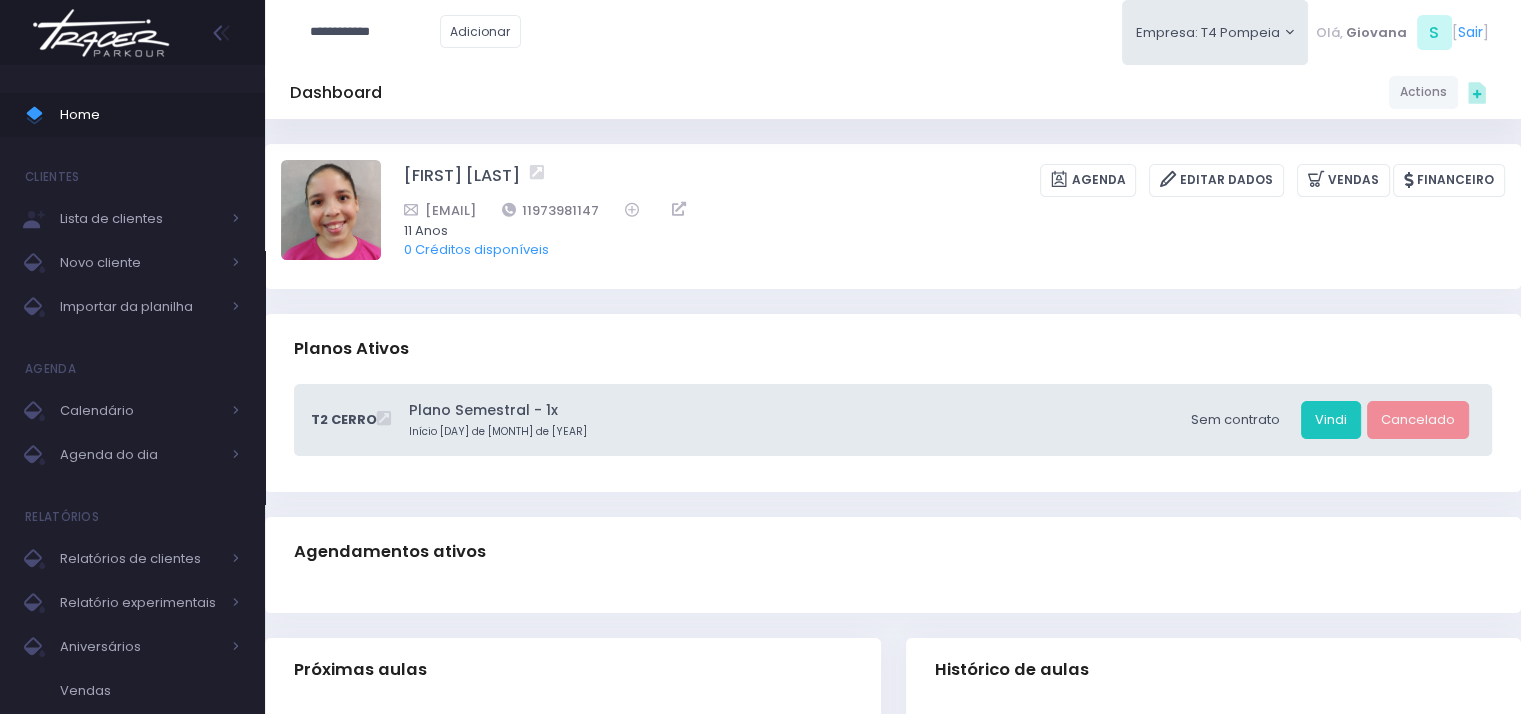 type on "**********" 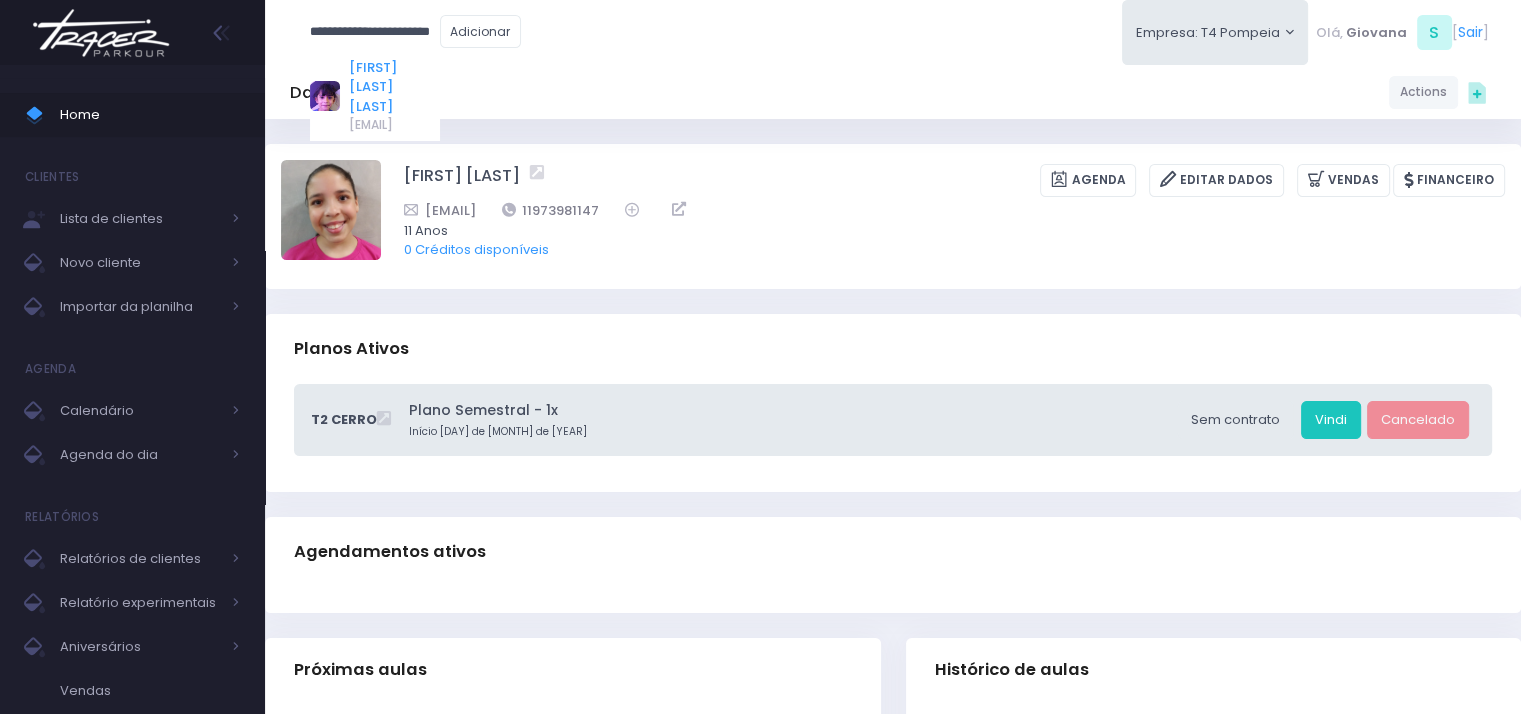 click on "[FIRST] [LAST] [LAST]" at bounding box center (394, 87) 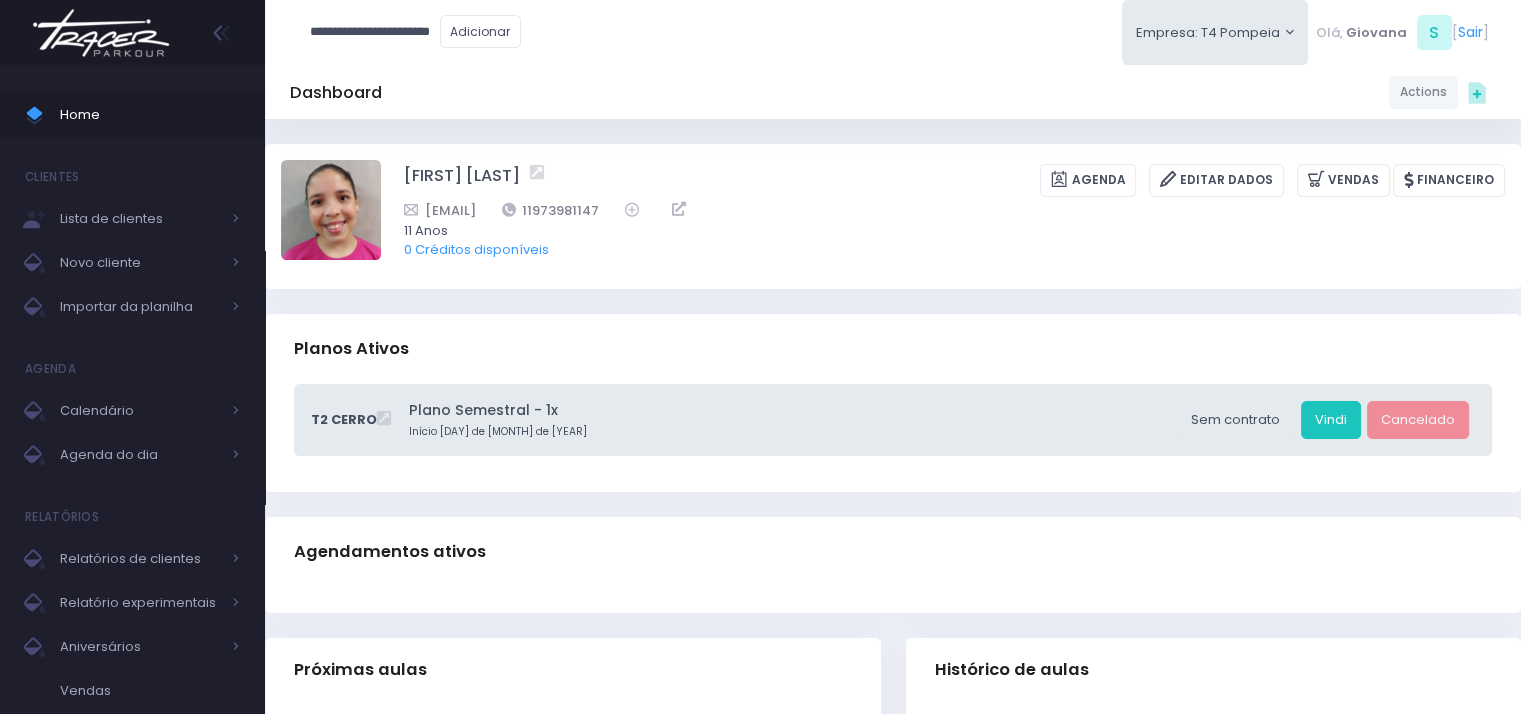 type on "**********" 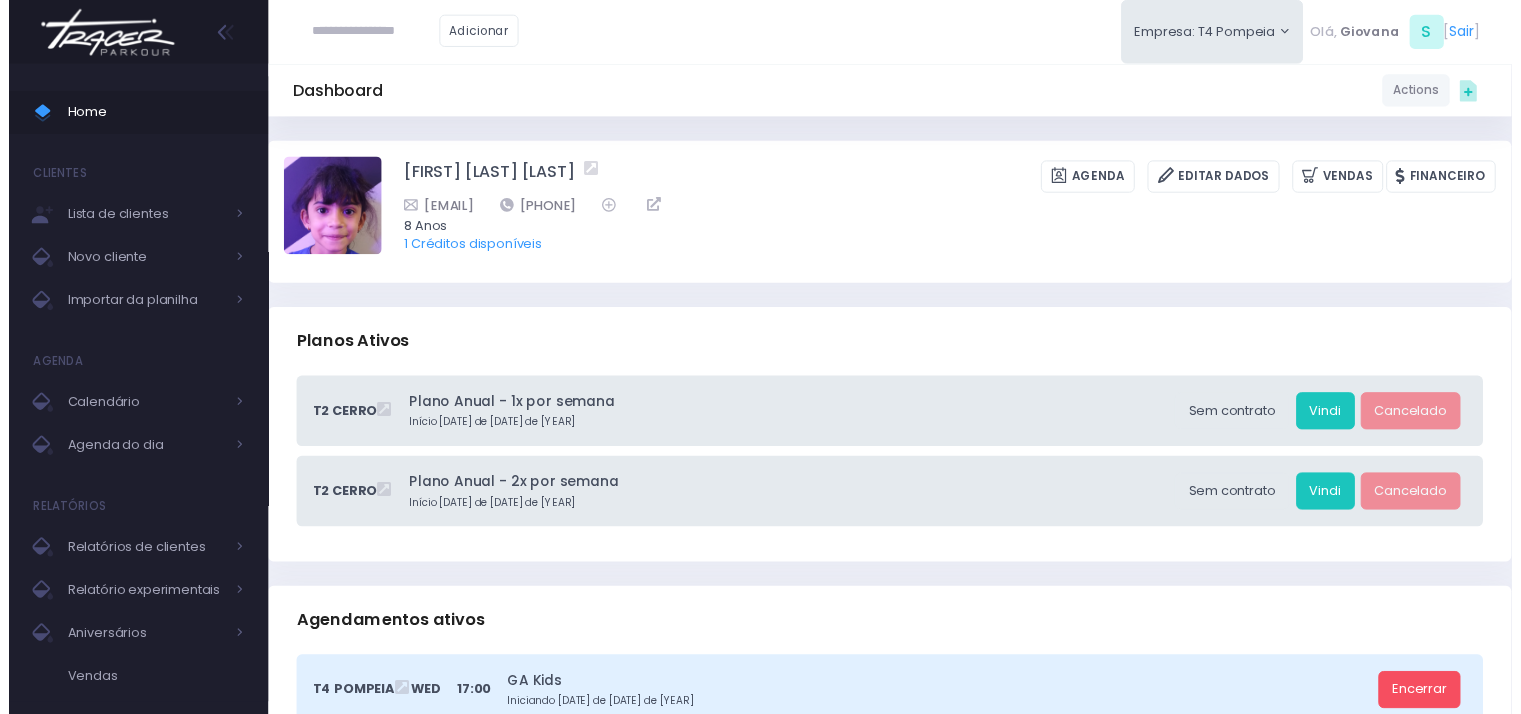 scroll, scrollTop: 0, scrollLeft: 0, axis: both 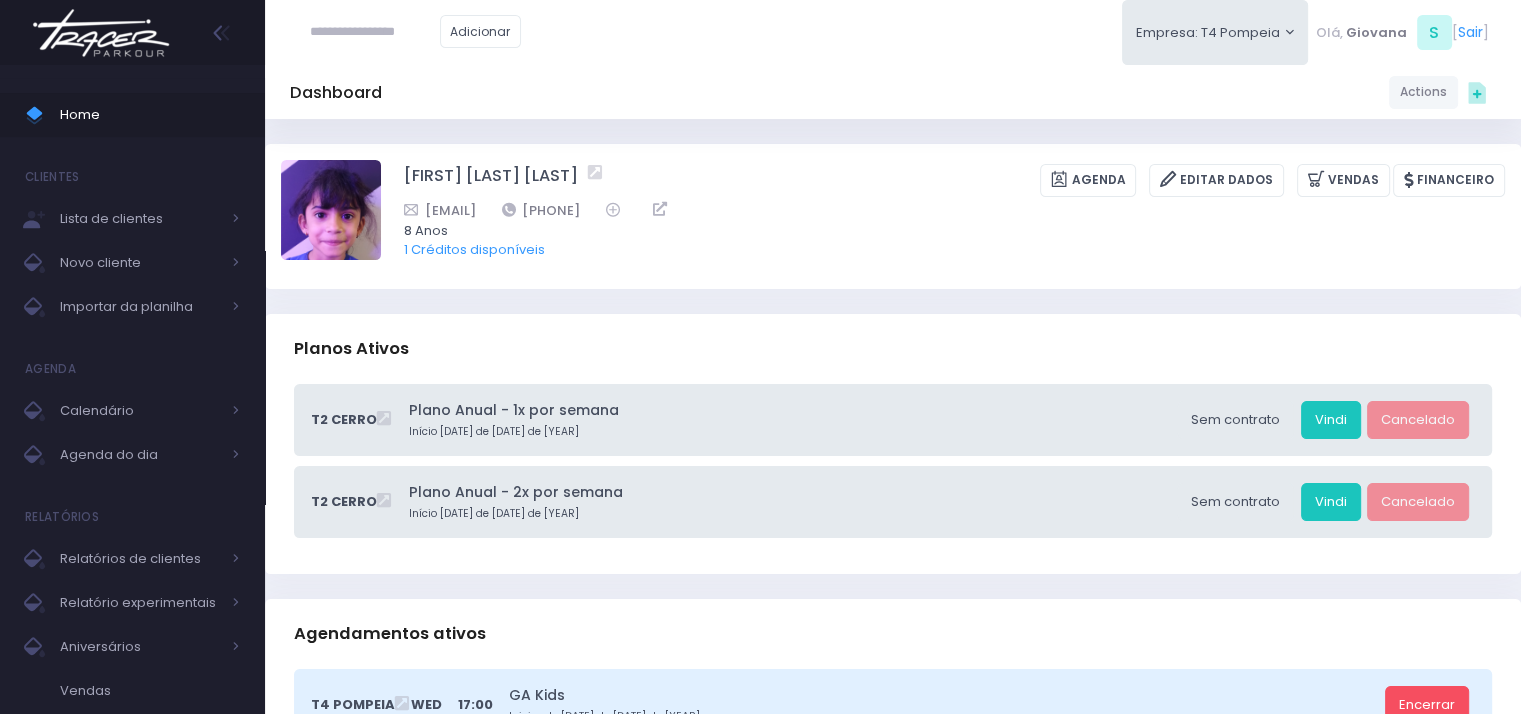 paste on "**********" 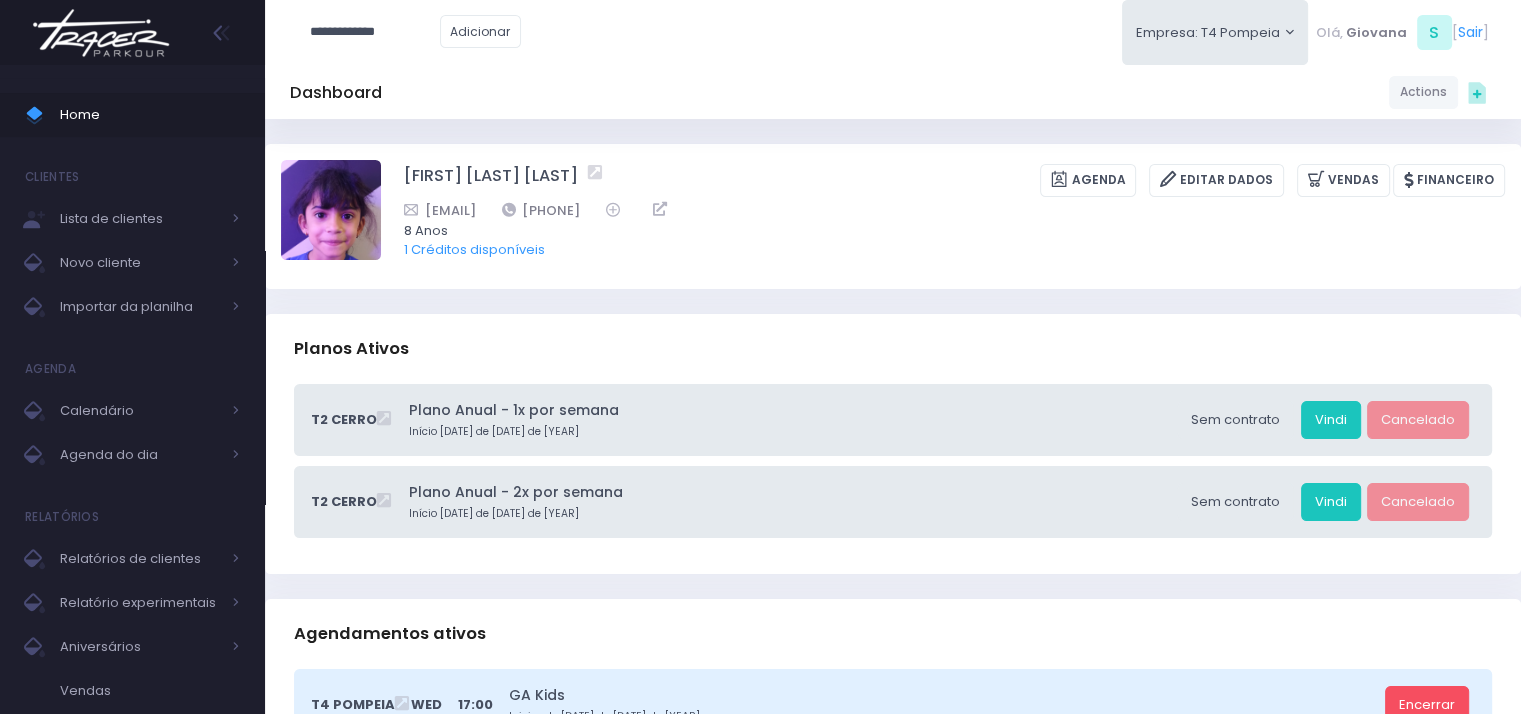 click on "**********" at bounding box center (375, 32) 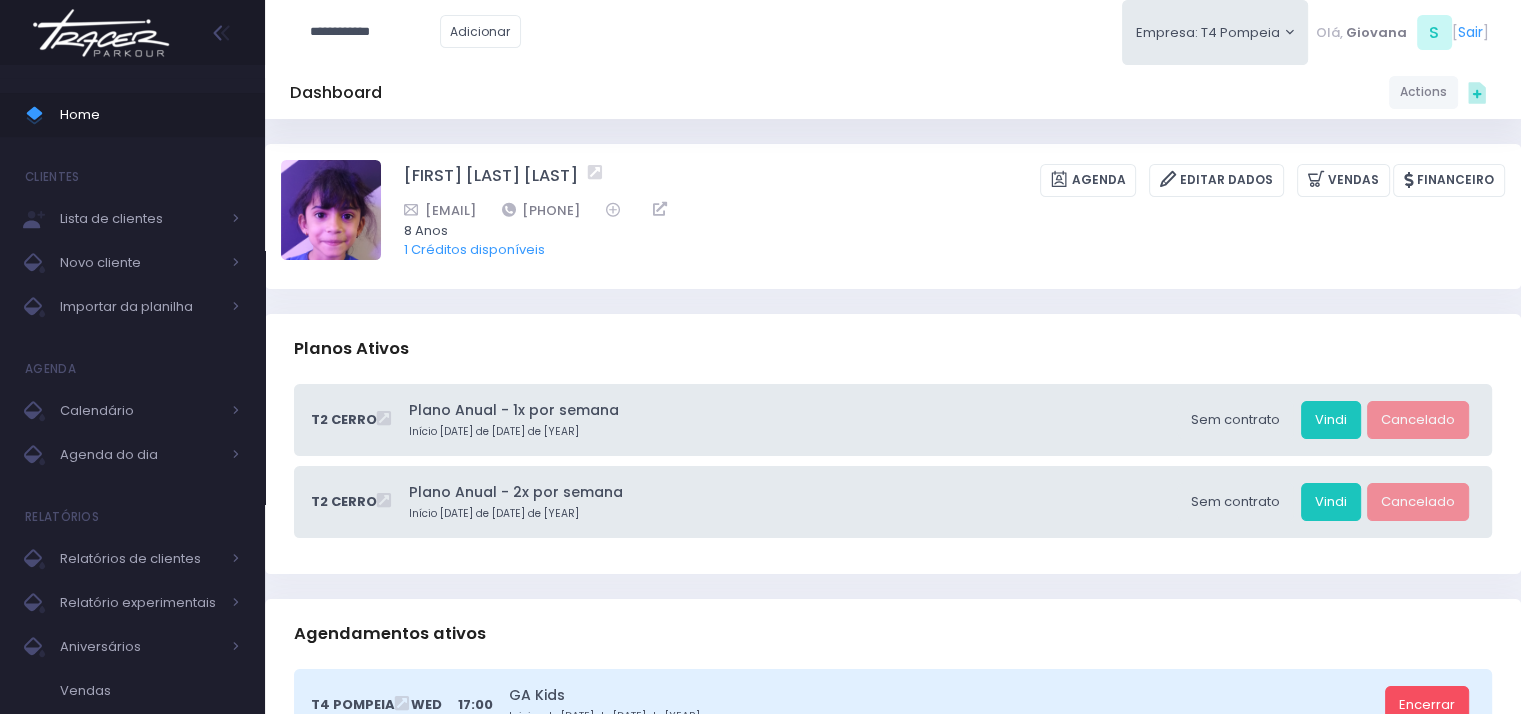 type on "**********" 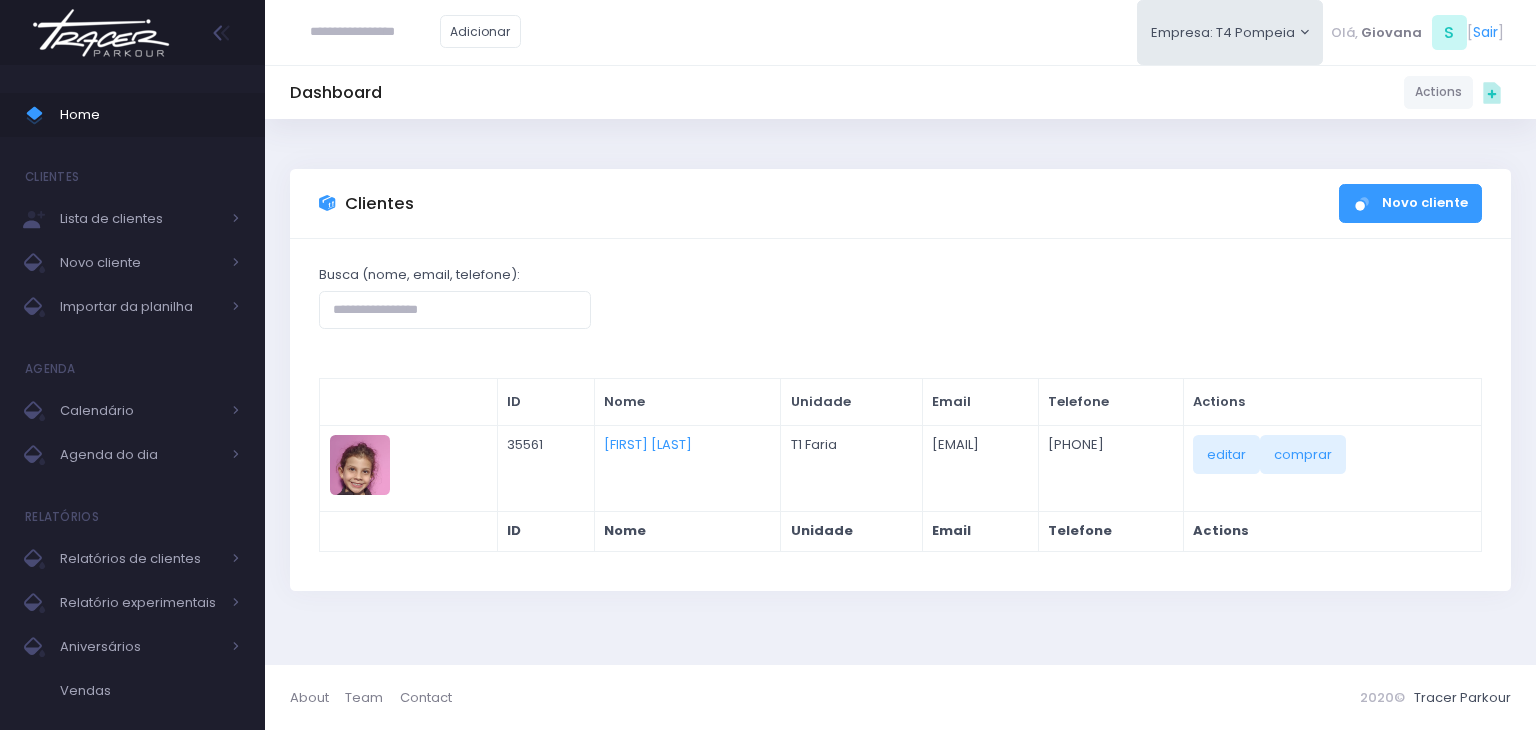 scroll, scrollTop: 0, scrollLeft: 0, axis: both 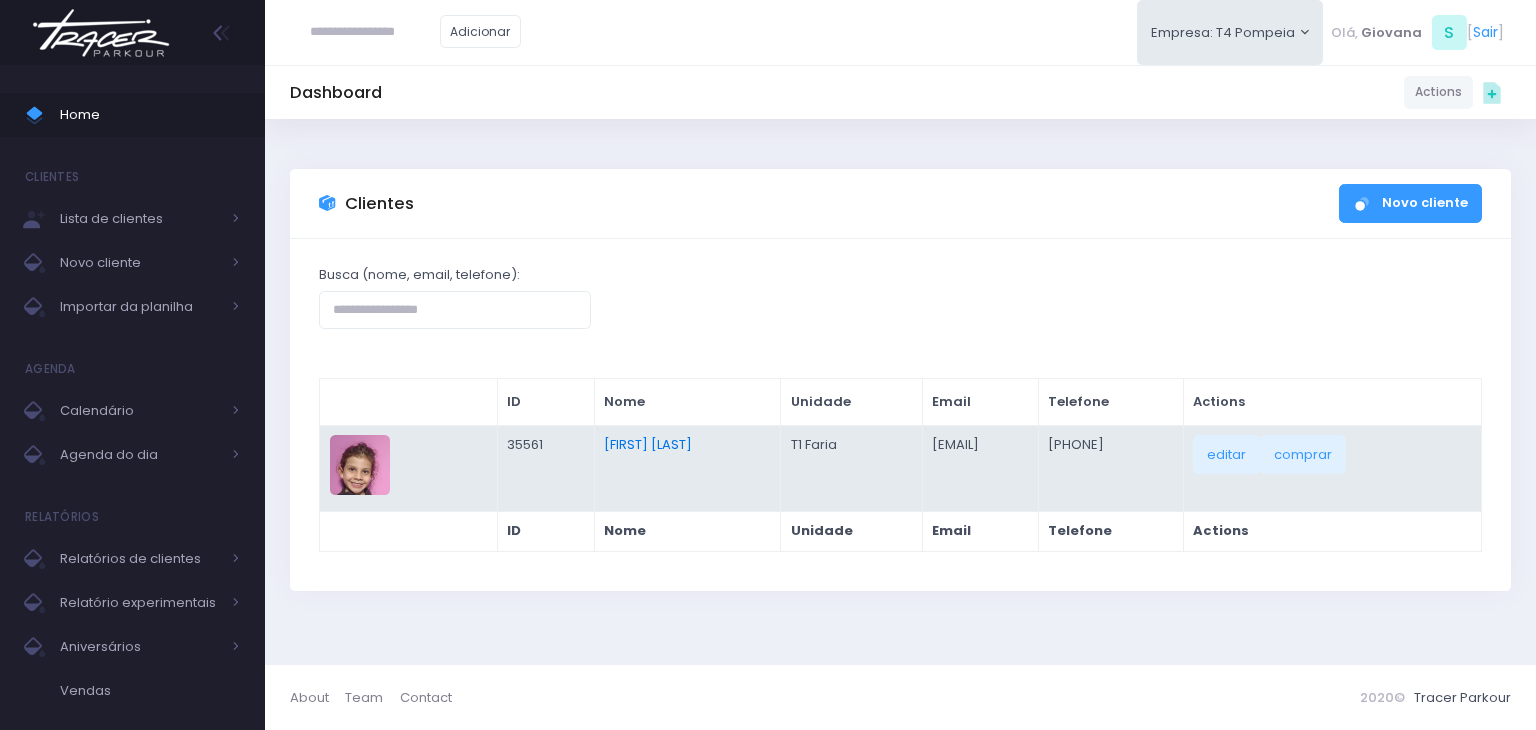 click on "[FIRST] [LAST]" at bounding box center (648, 444) 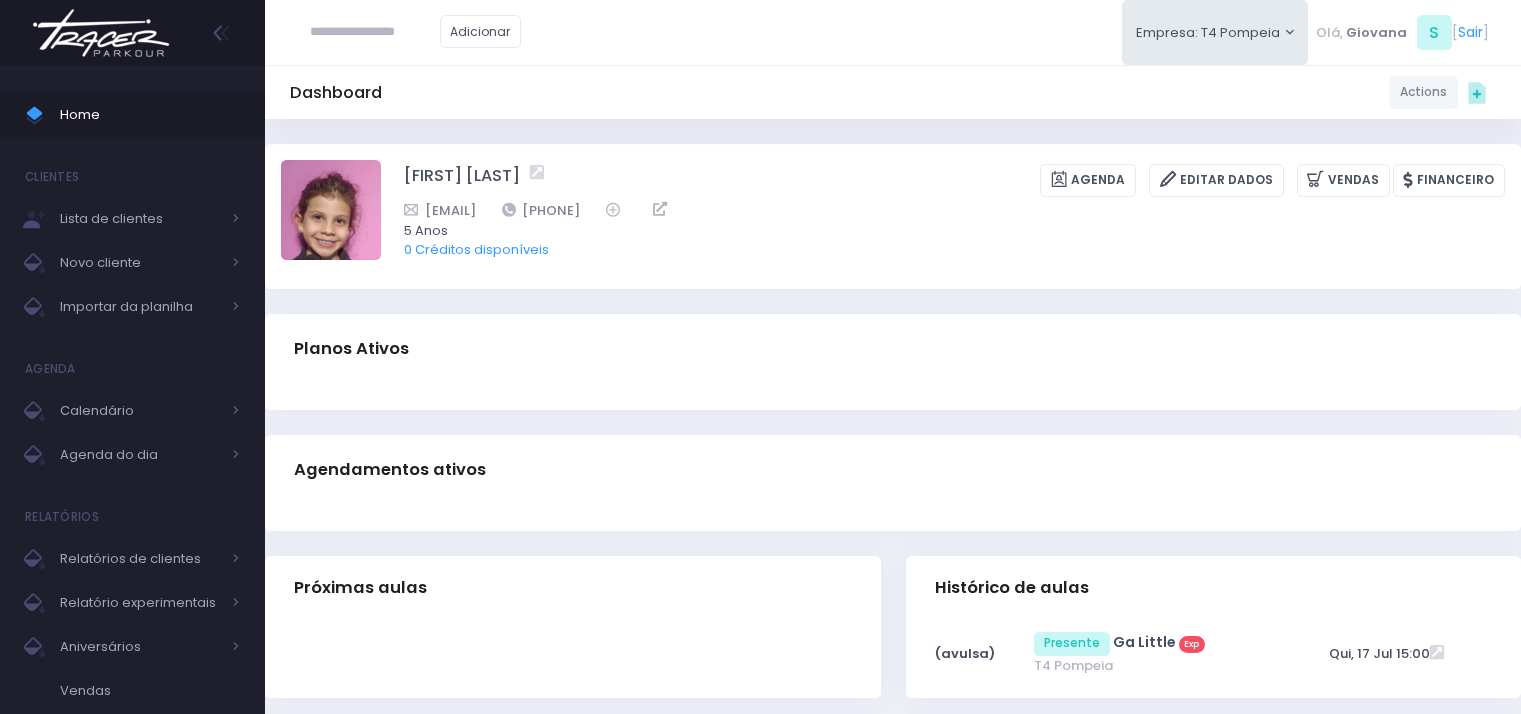 scroll, scrollTop: 0, scrollLeft: 0, axis: both 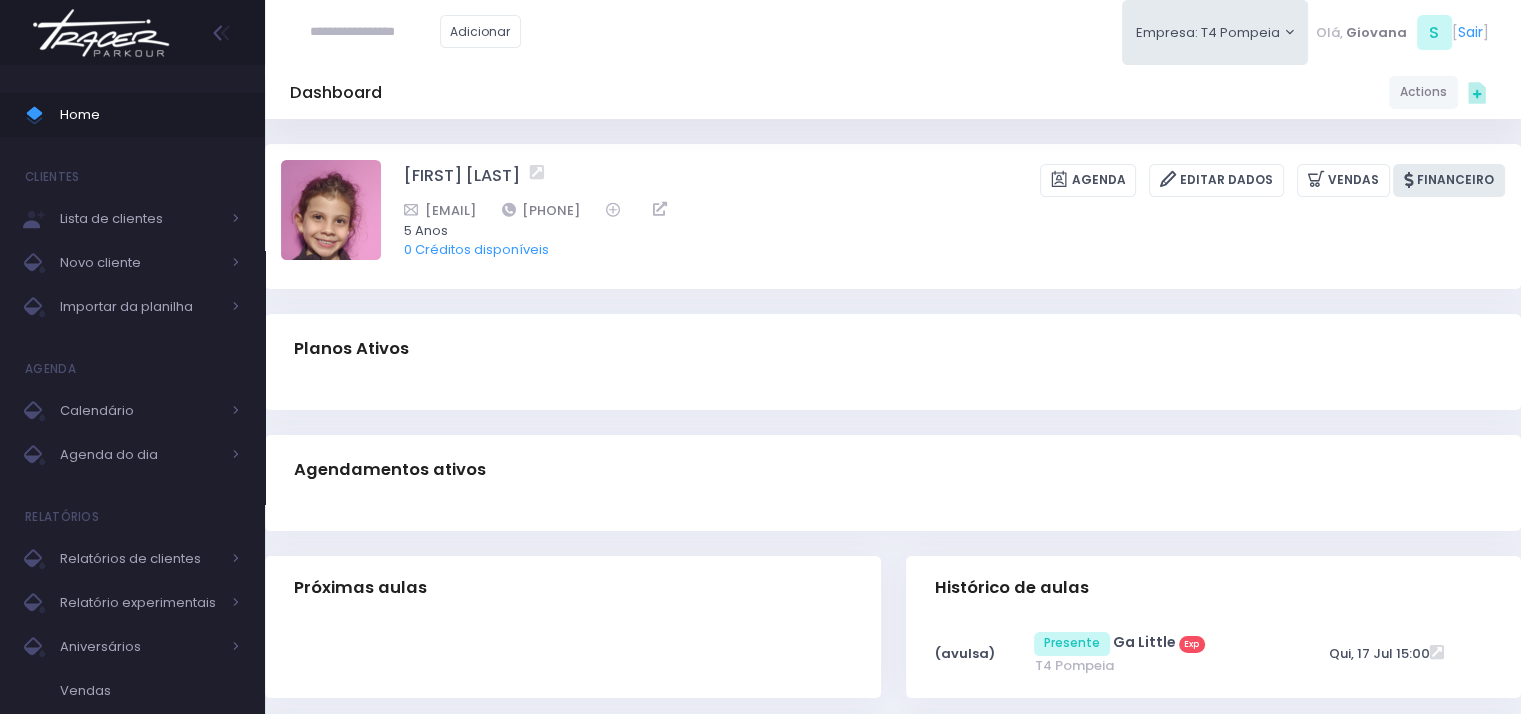 click on "Financeiro" at bounding box center (1449, 180) 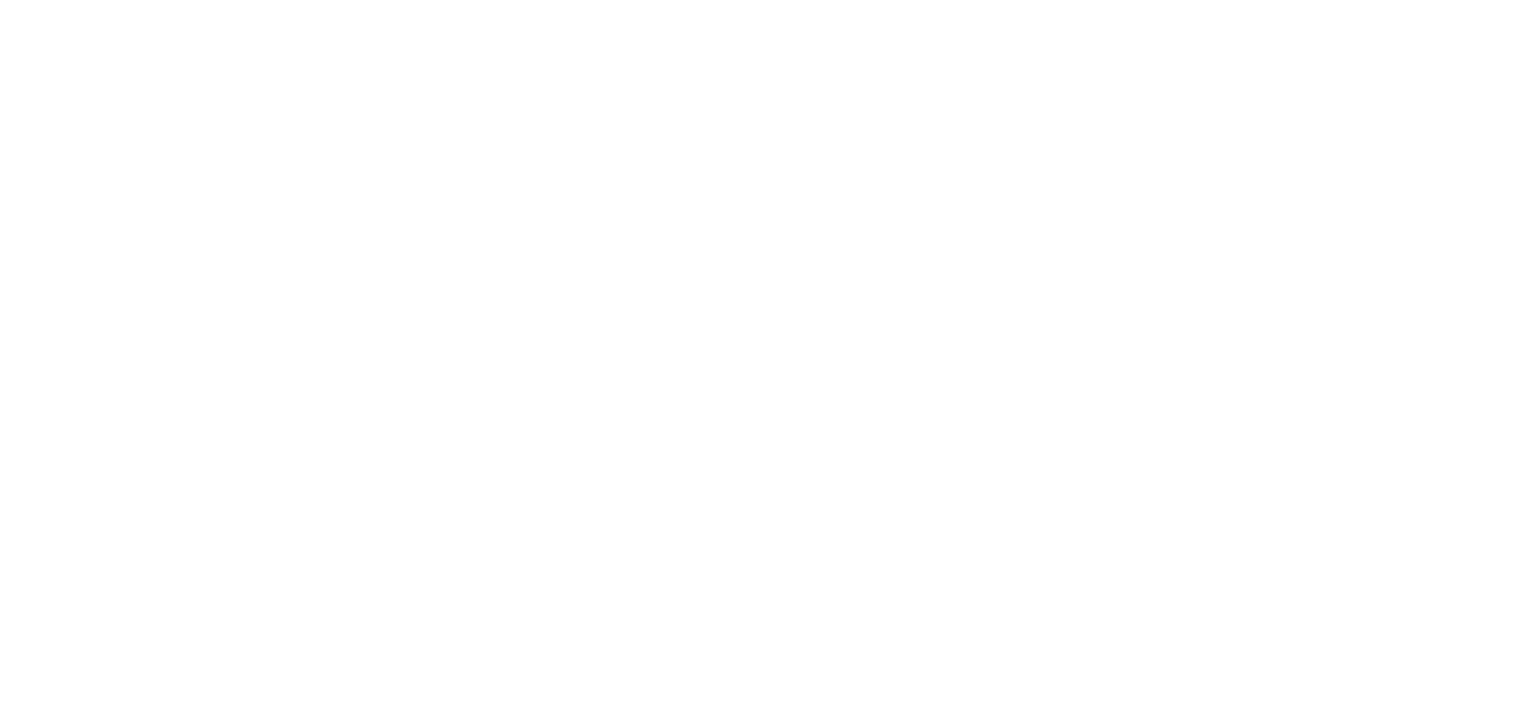 scroll, scrollTop: 0, scrollLeft: 0, axis: both 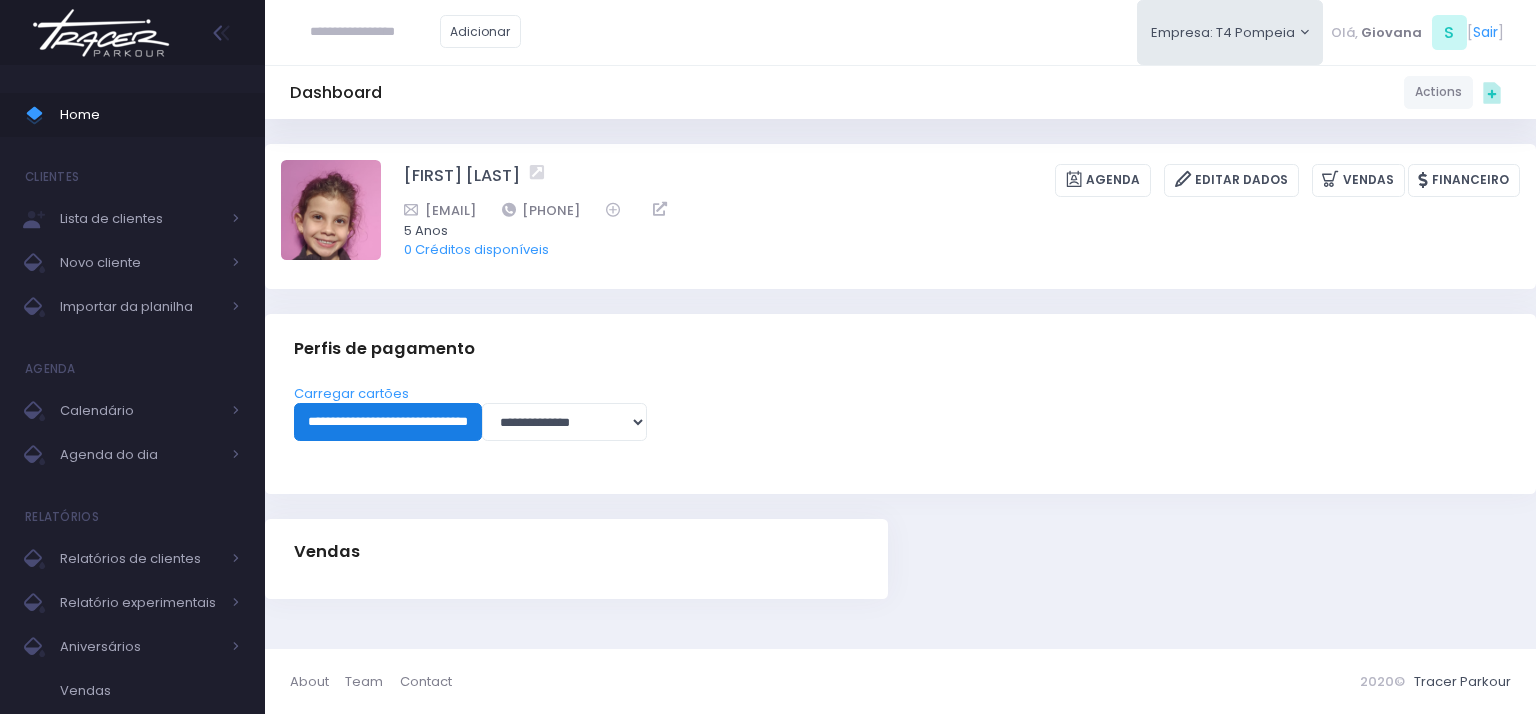 click on "**********" at bounding box center [388, 422] 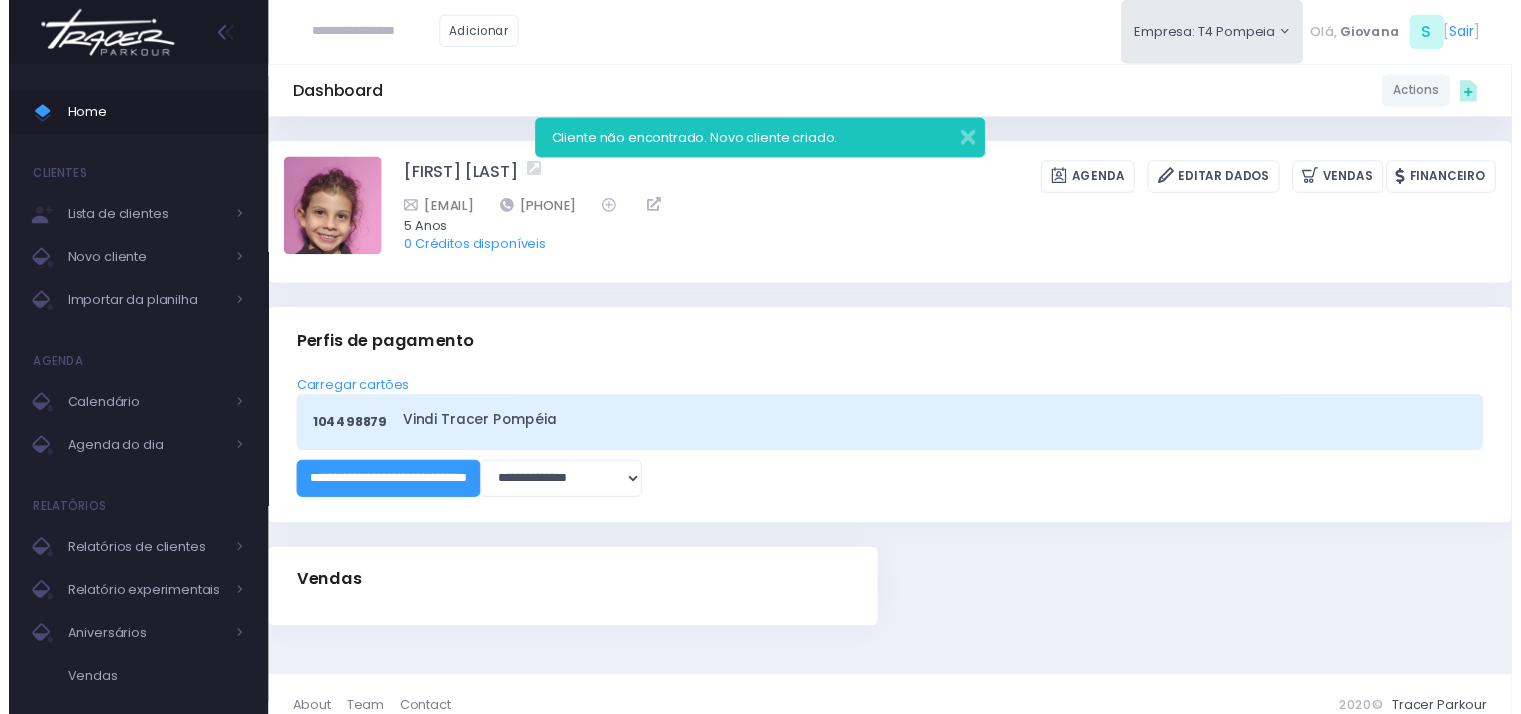 scroll, scrollTop: 0, scrollLeft: 0, axis: both 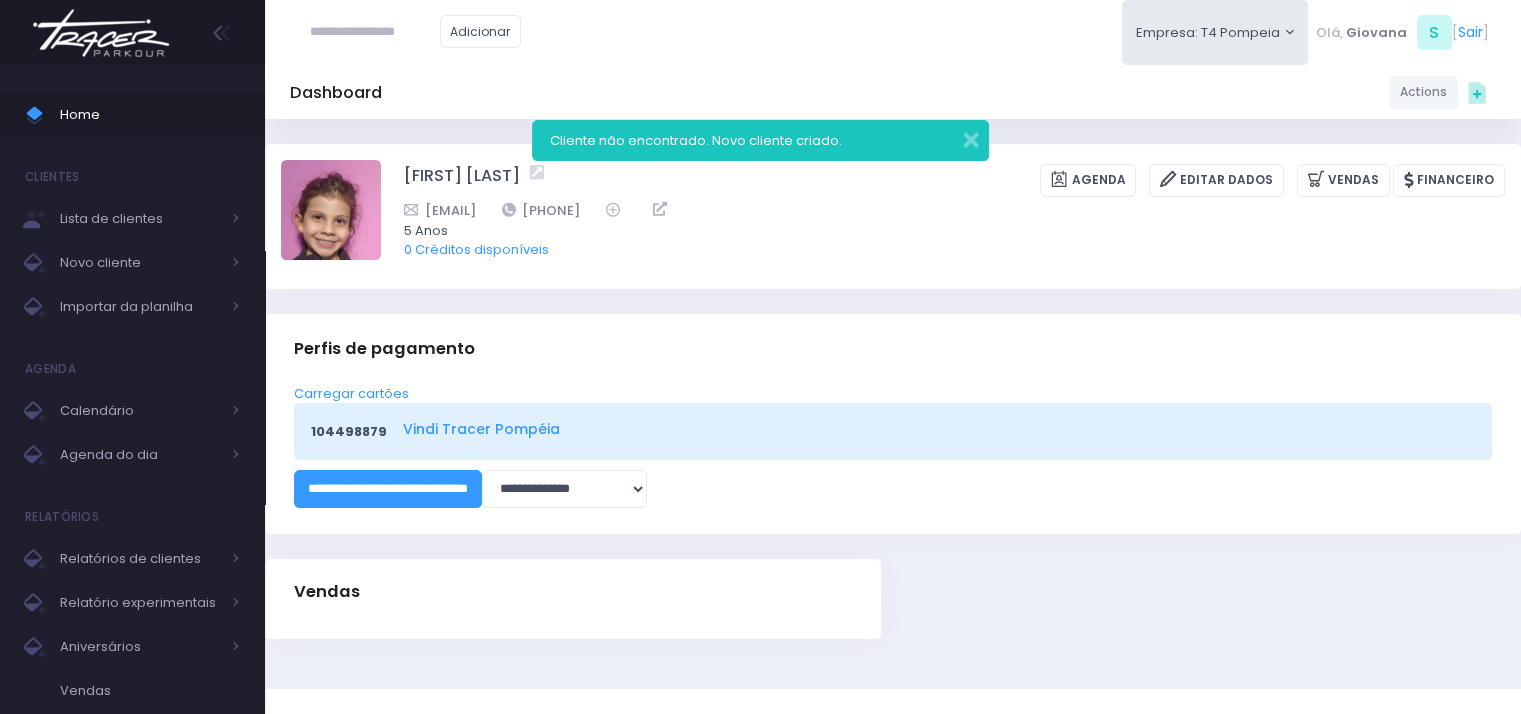 click on "Vindi Tracer Pompéia" at bounding box center (936, 429) 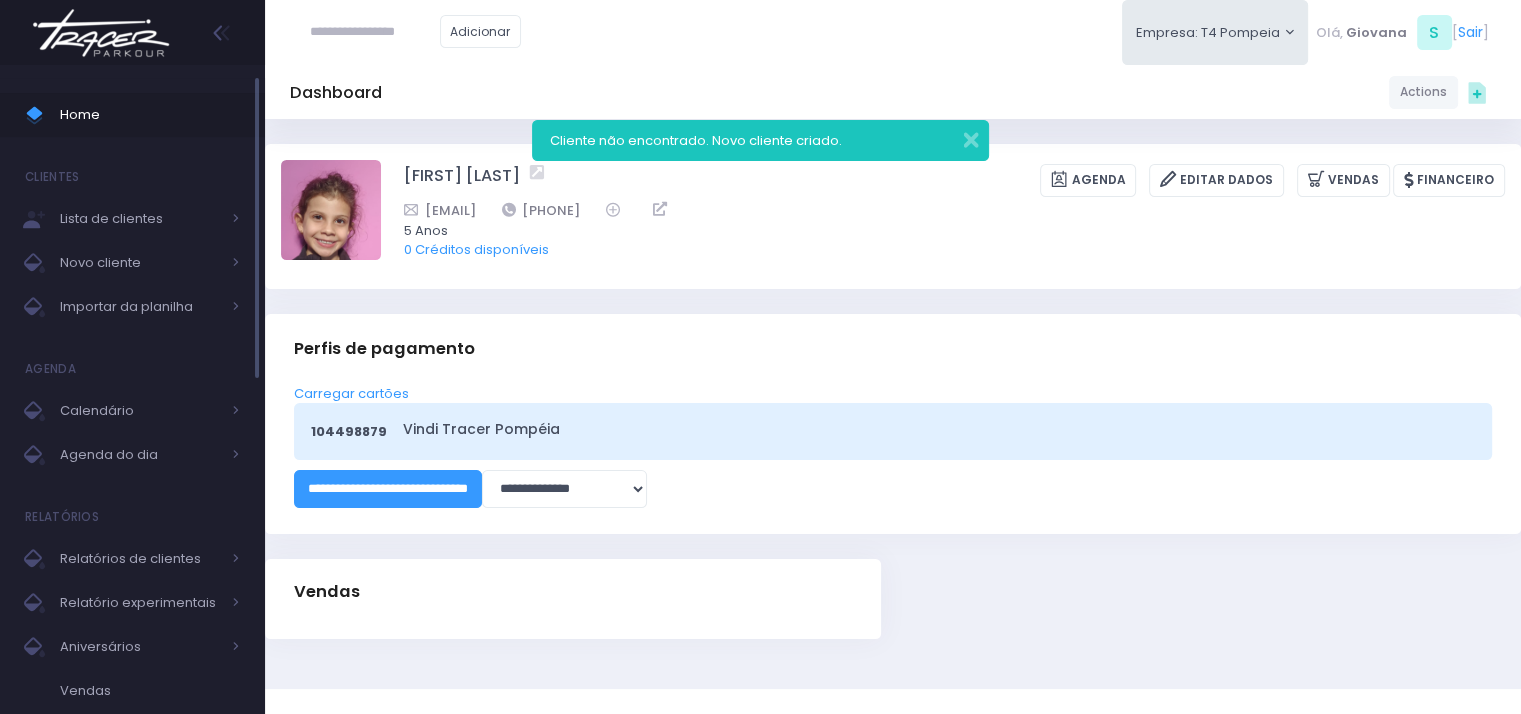 click on "Home" at bounding box center (150, 115) 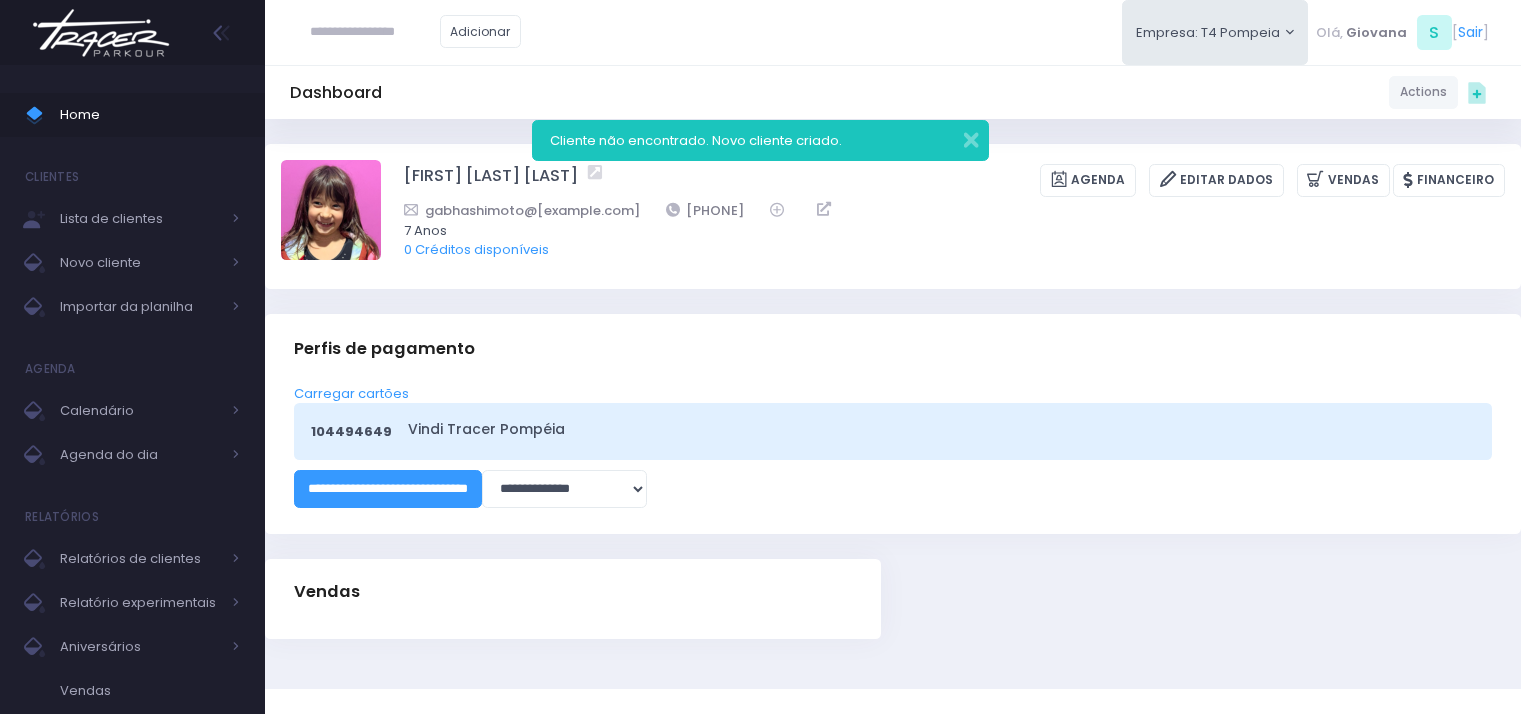 scroll, scrollTop: 0, scrollLeft: 0, axis: both 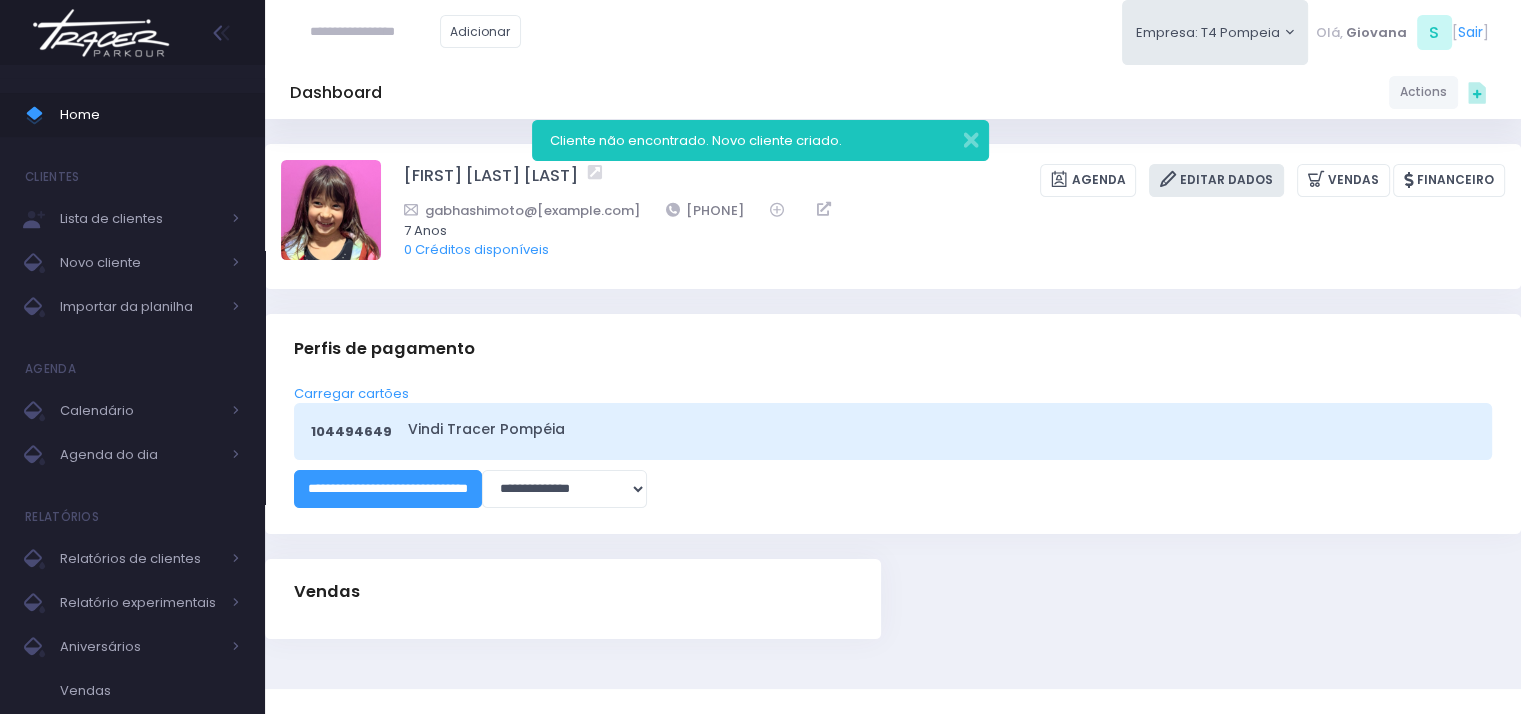 click on "Editar Dados" at bounding box center [1216, 180] 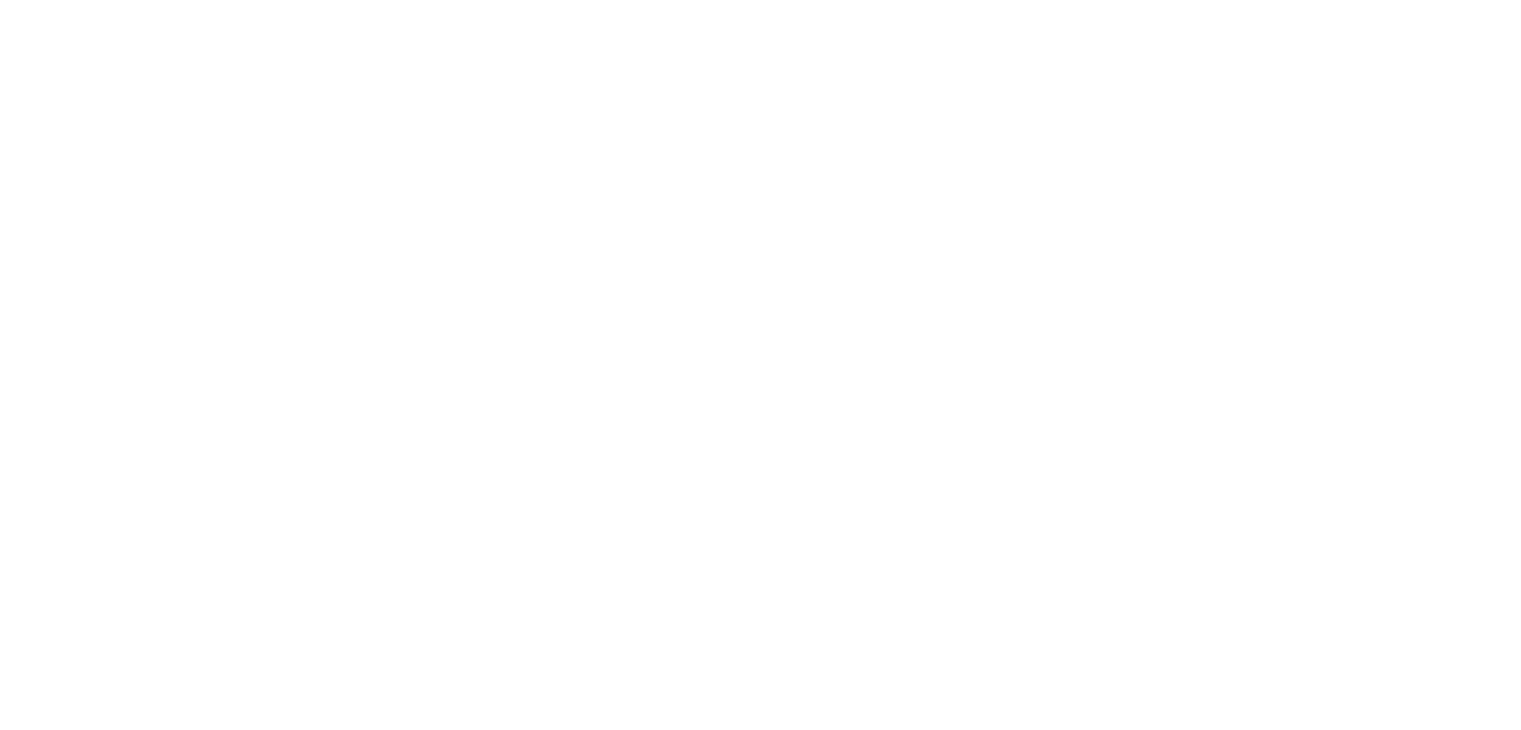 scroll, scrollTop: 0, scrollLeft: 0, axis: both 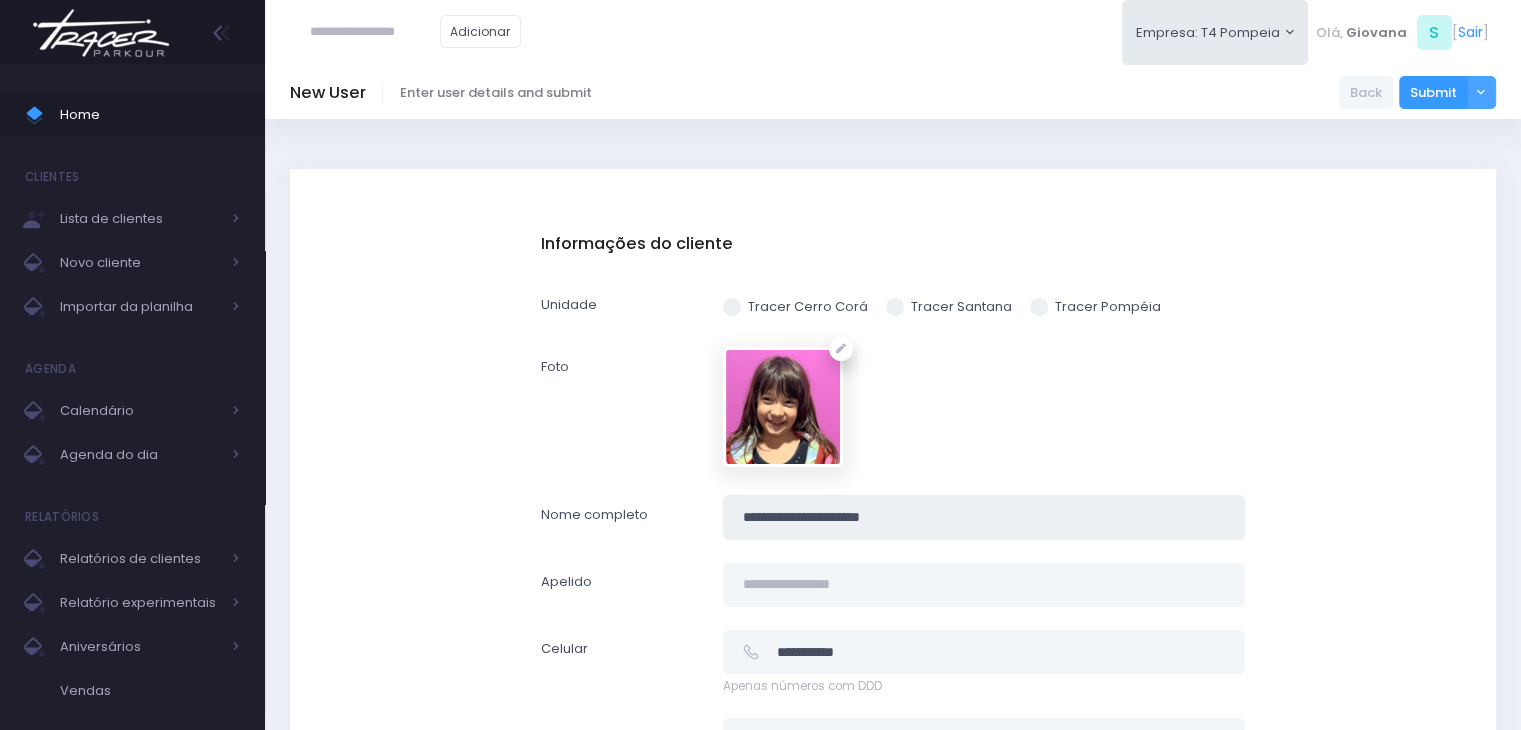 drag, startPoint x: 960, startPoint y: 508, endPoint x: 738, endPoint y: 529, distance: 222.99103 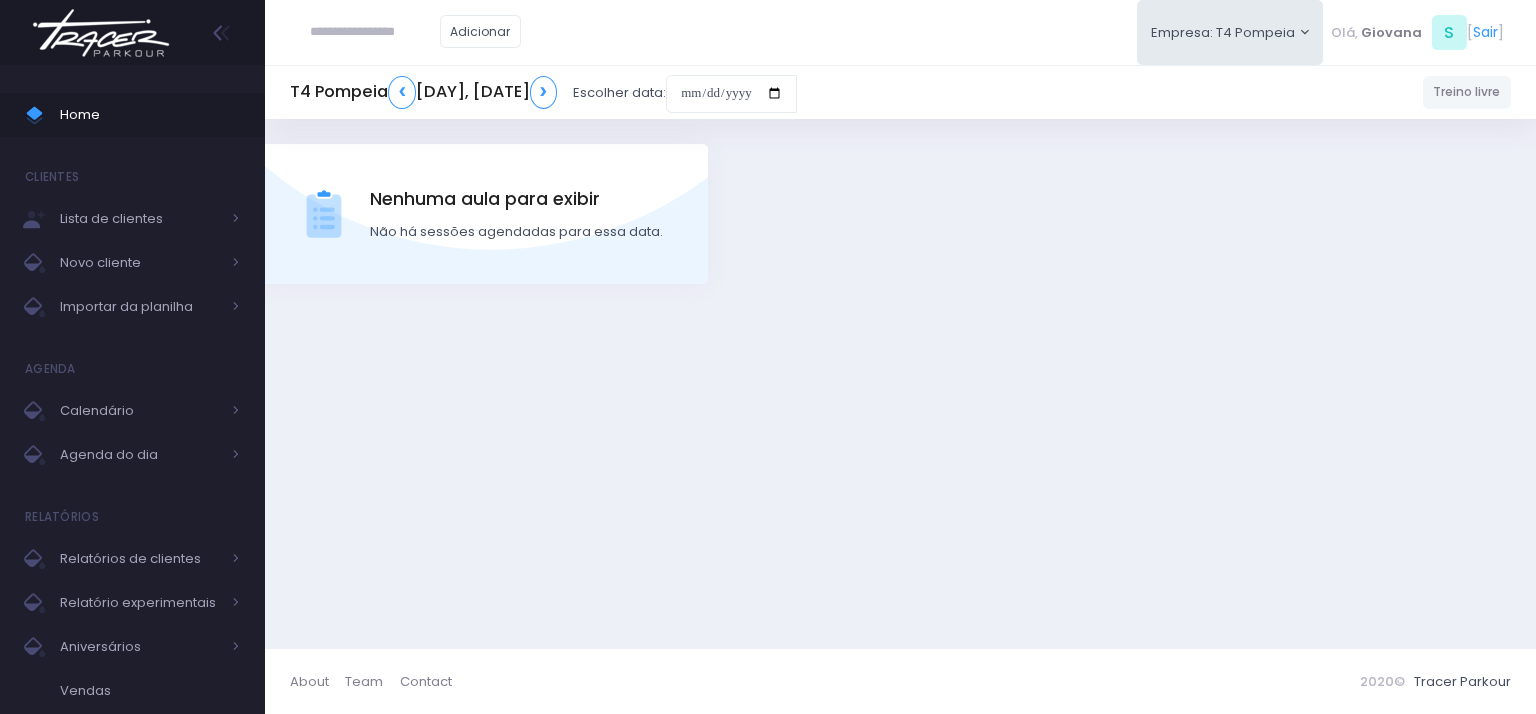 scroll, scrollTop: 0, scrollLeft: 0, axis: both 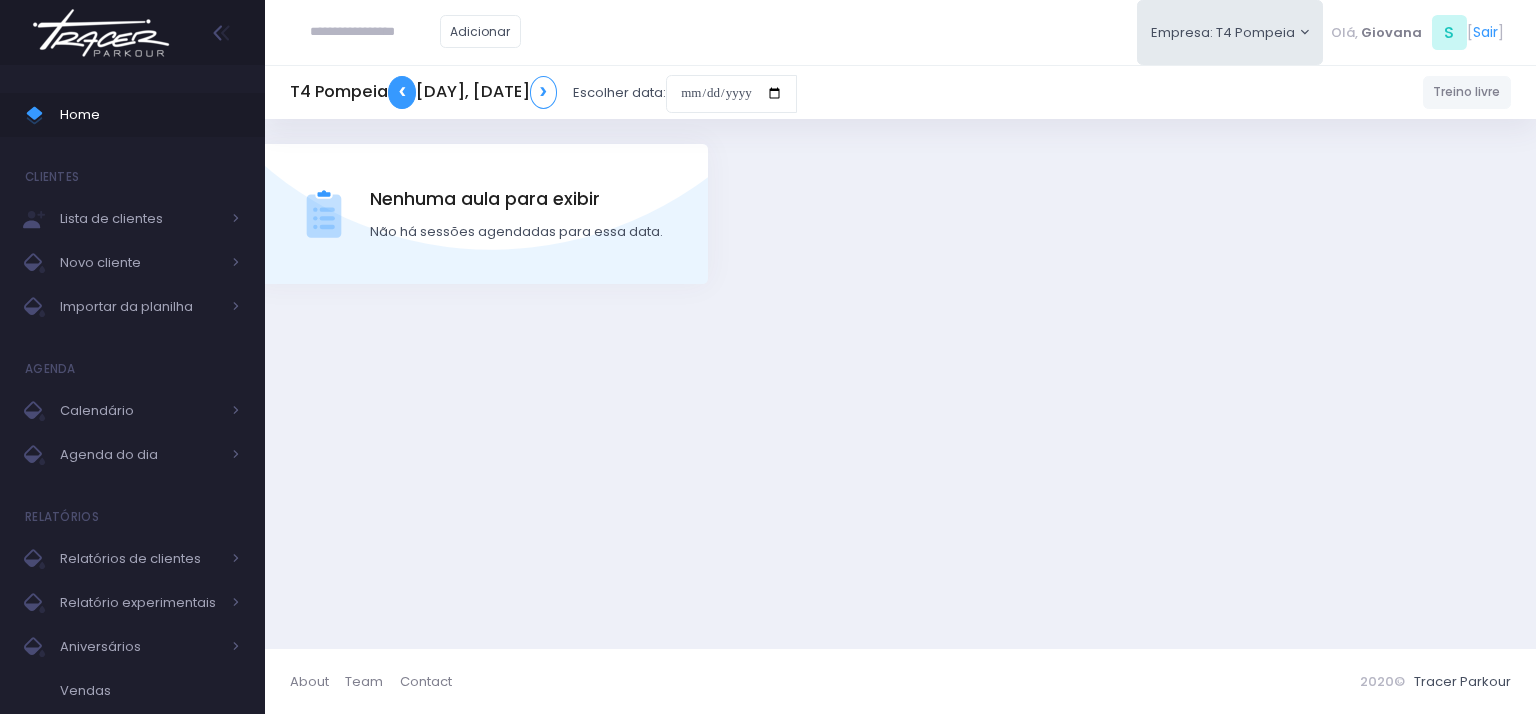 click on "❮" at bounding box center (402, 92) 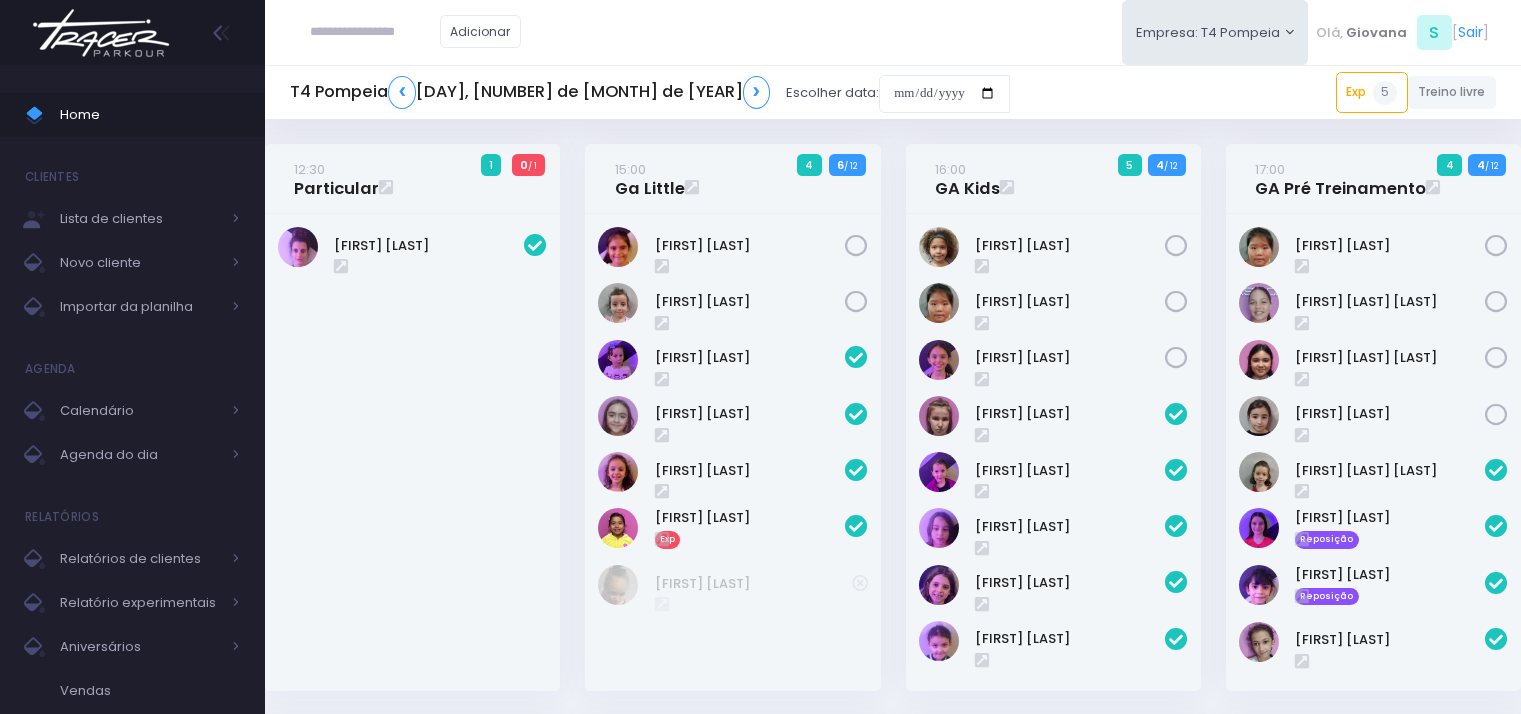 scroll, scrollTop: 0, scrollLeft: 0, axis: both 